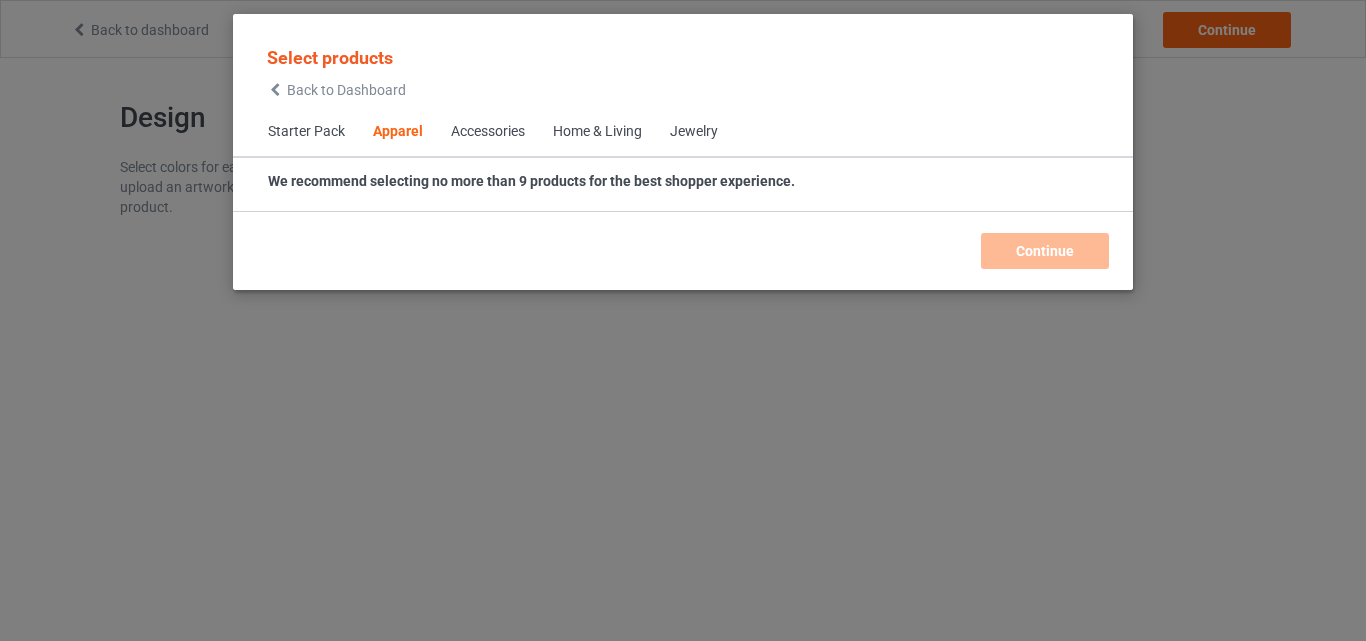scroll, scrollTop: 0, scrollLeft: 0, axis: both 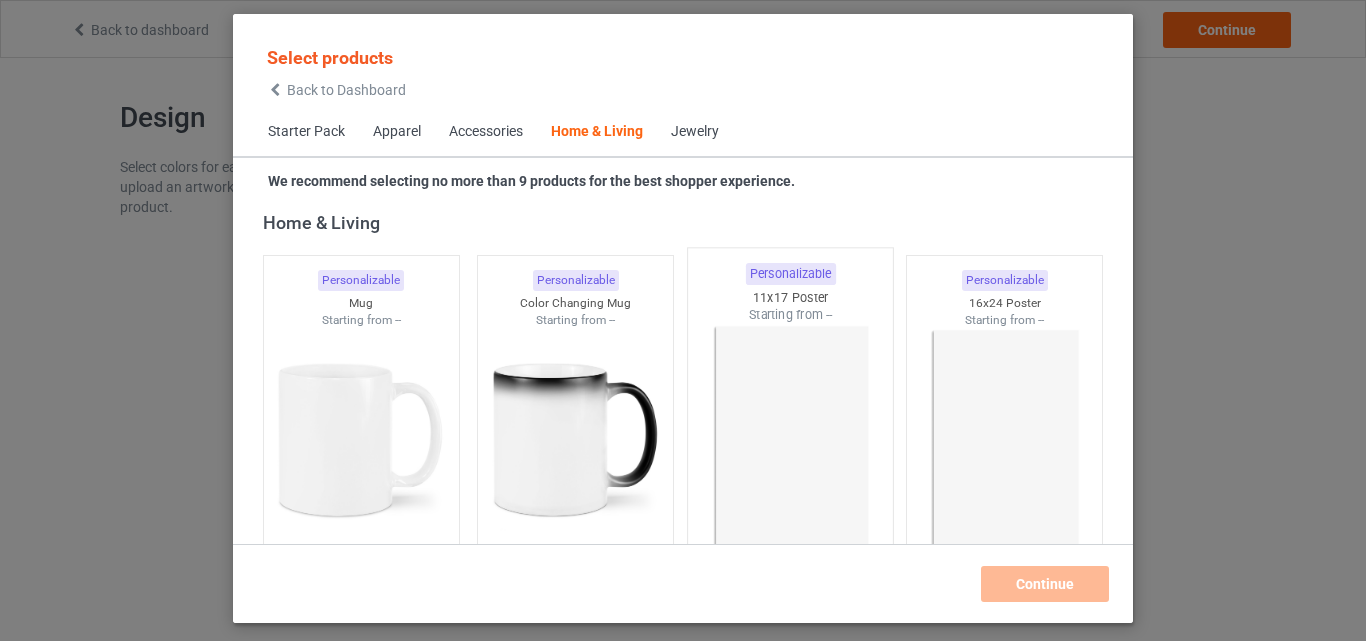click at bounding box center [790, 441] 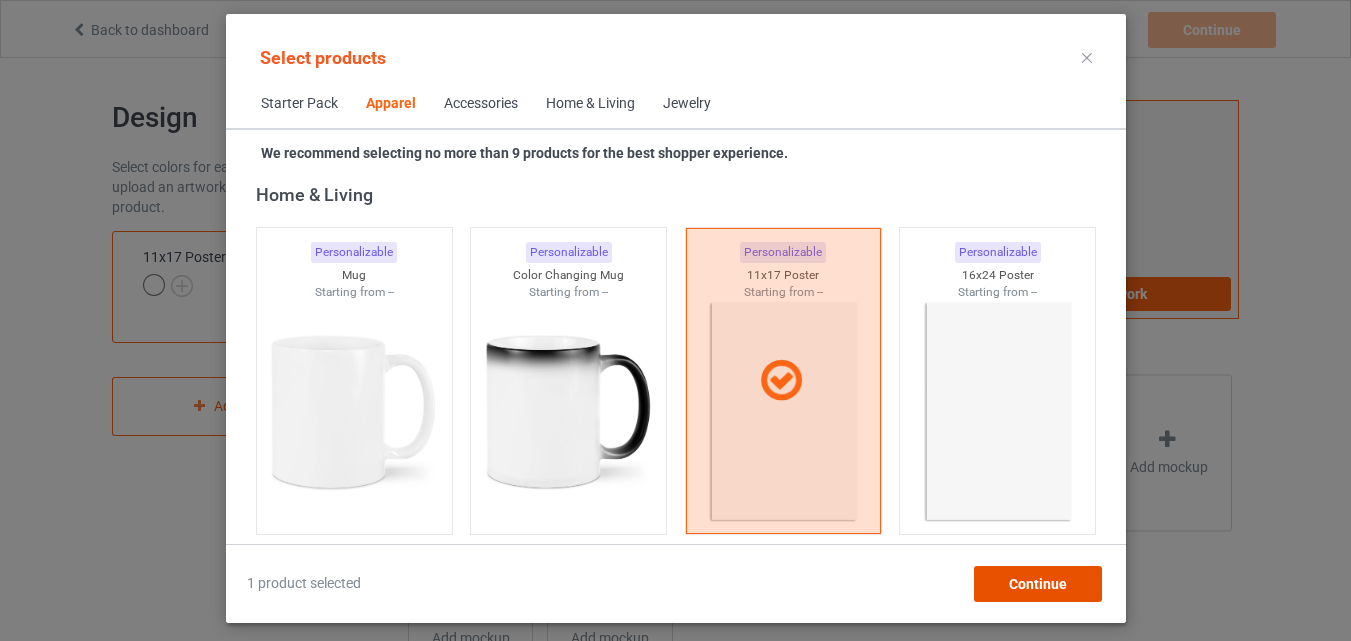 click on "Continue" at bounding box center (1037, 584) 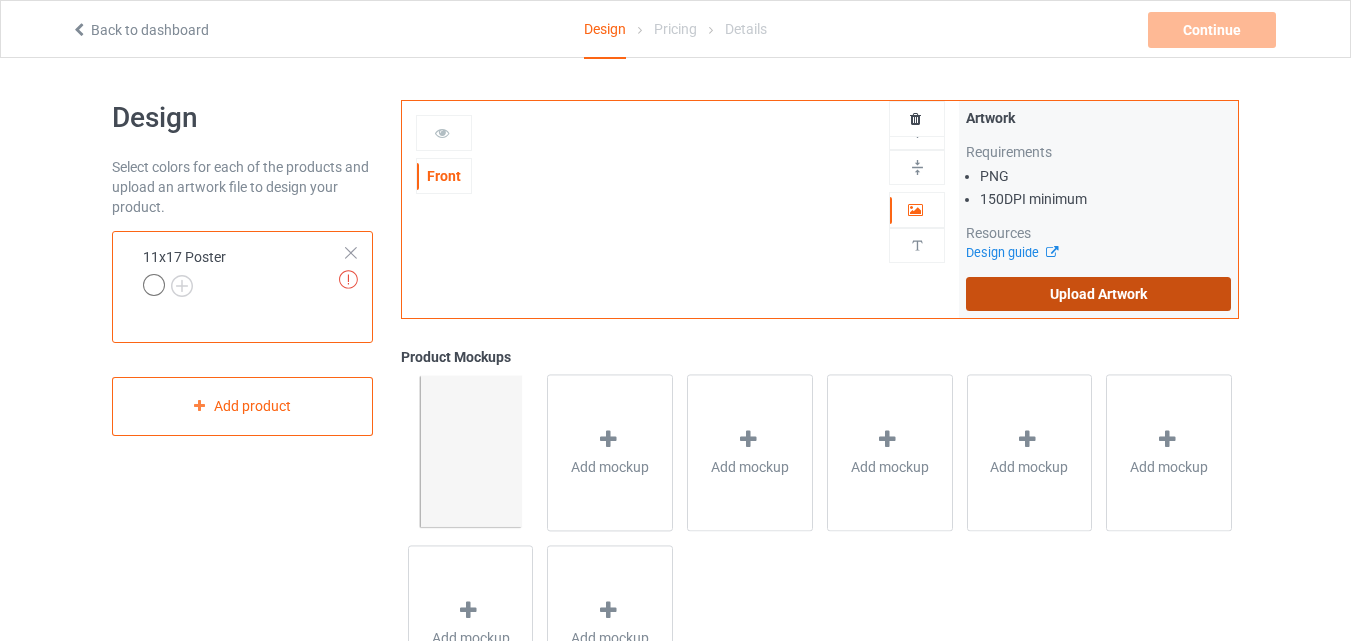 click on "Upload Artwork" at bounding box center [1098, 294] 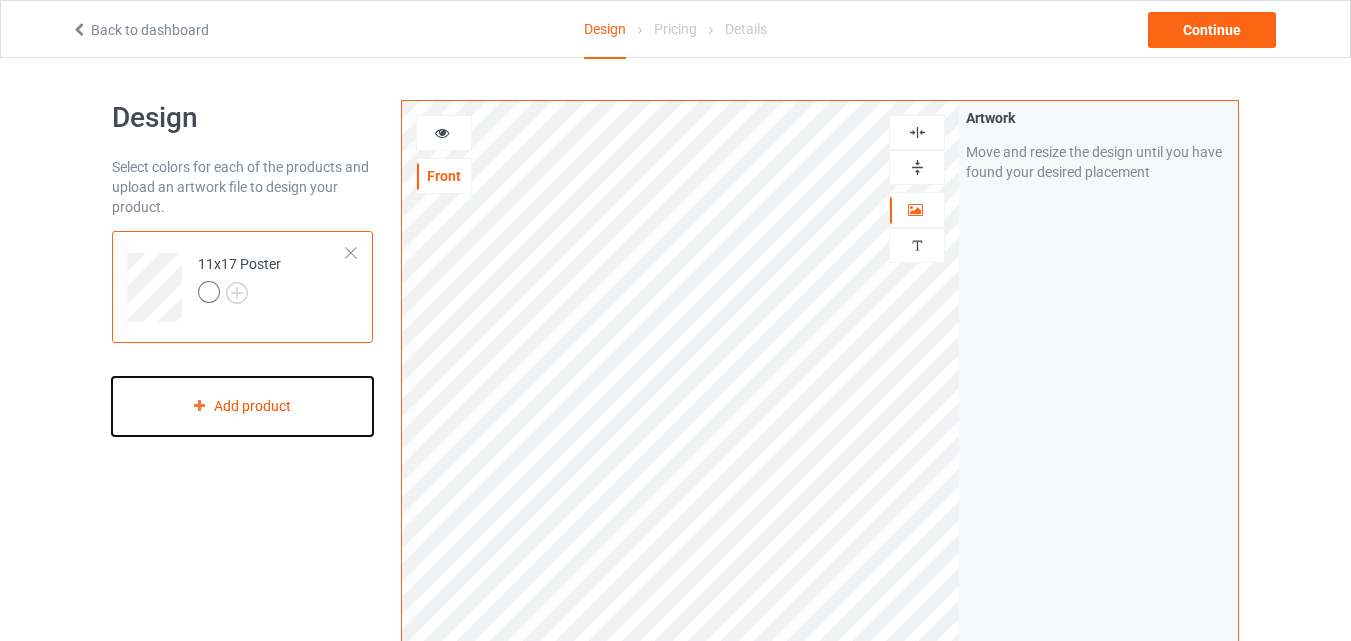 click on "Add product" at bounding box center [242, 406] 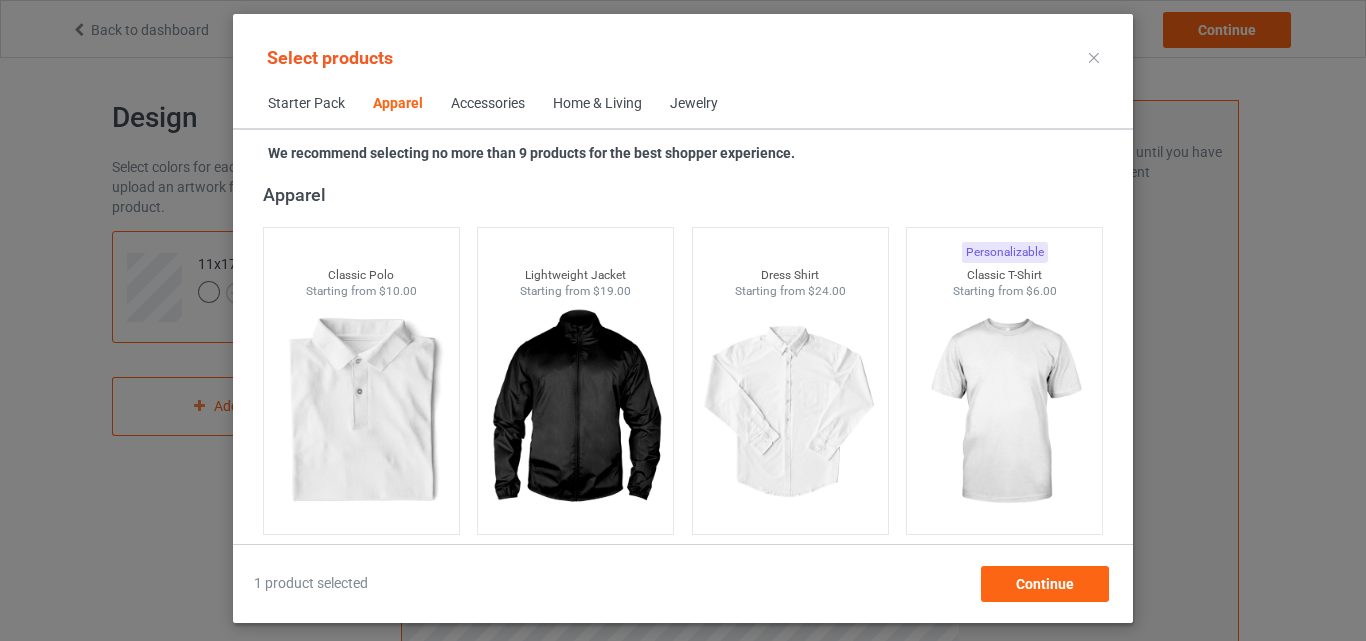 click on "Home & Living" at bounding box center (597, 104) 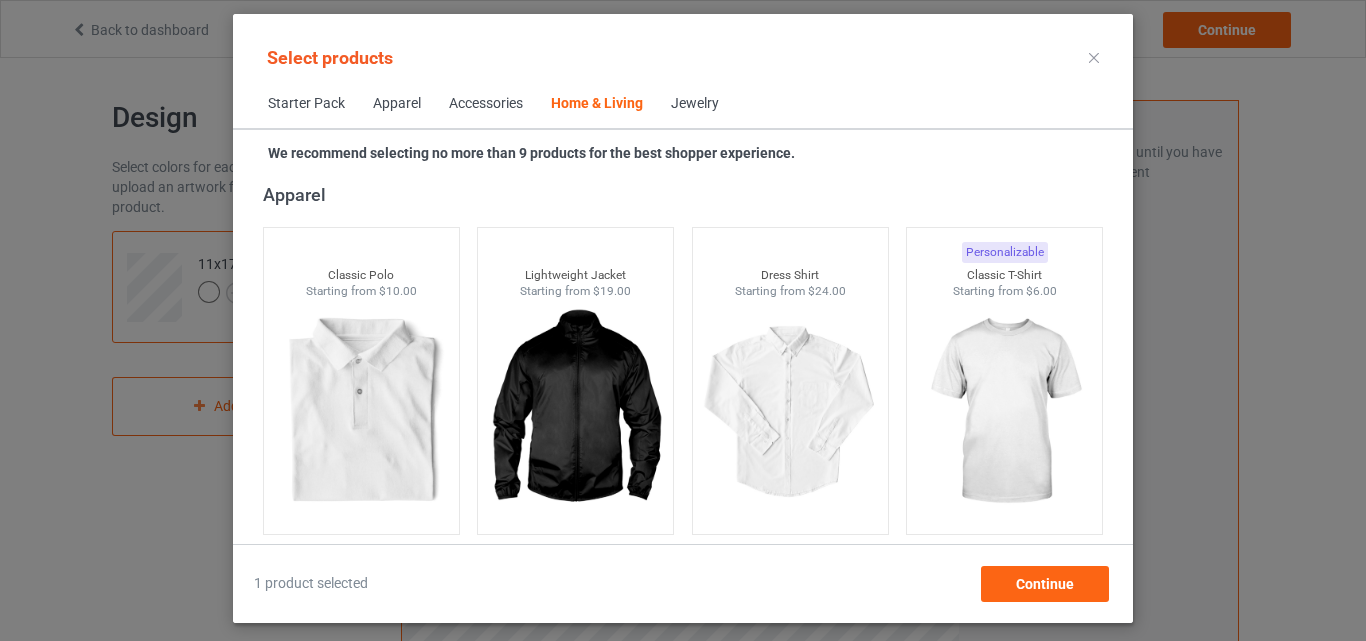 scroll, scrollTop: 9019, scrollLeft: 0, axis: vertical 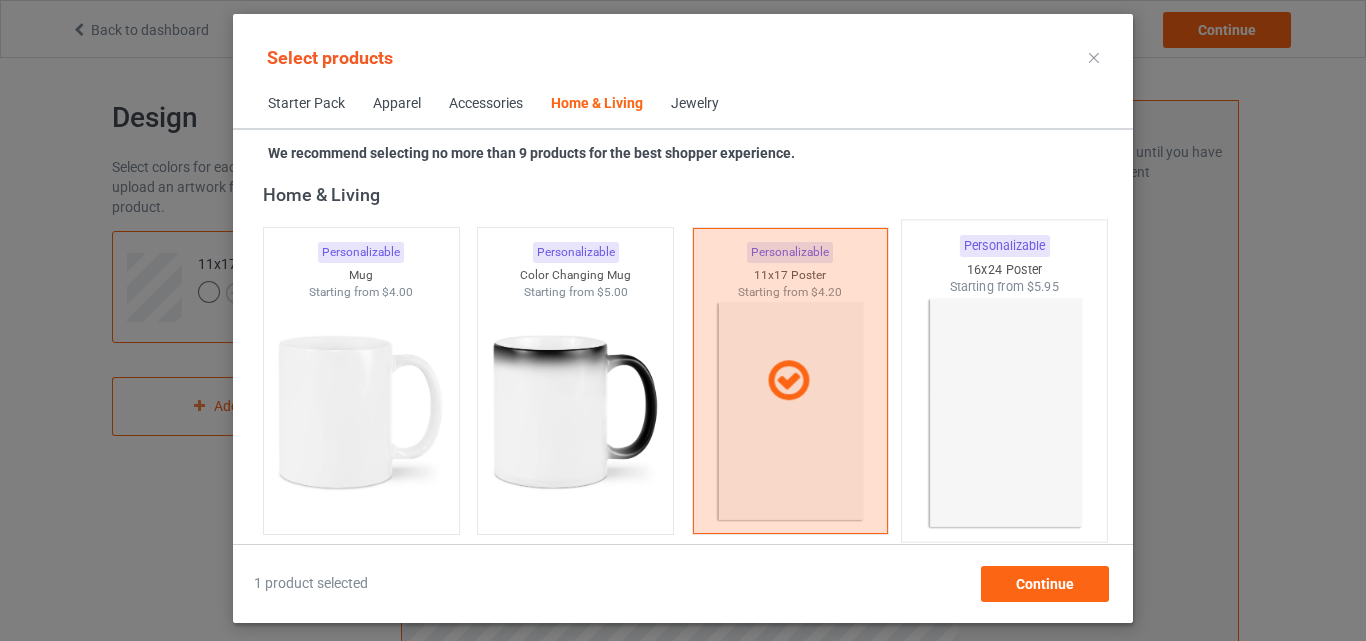 click at bounding box center (1005, 413) 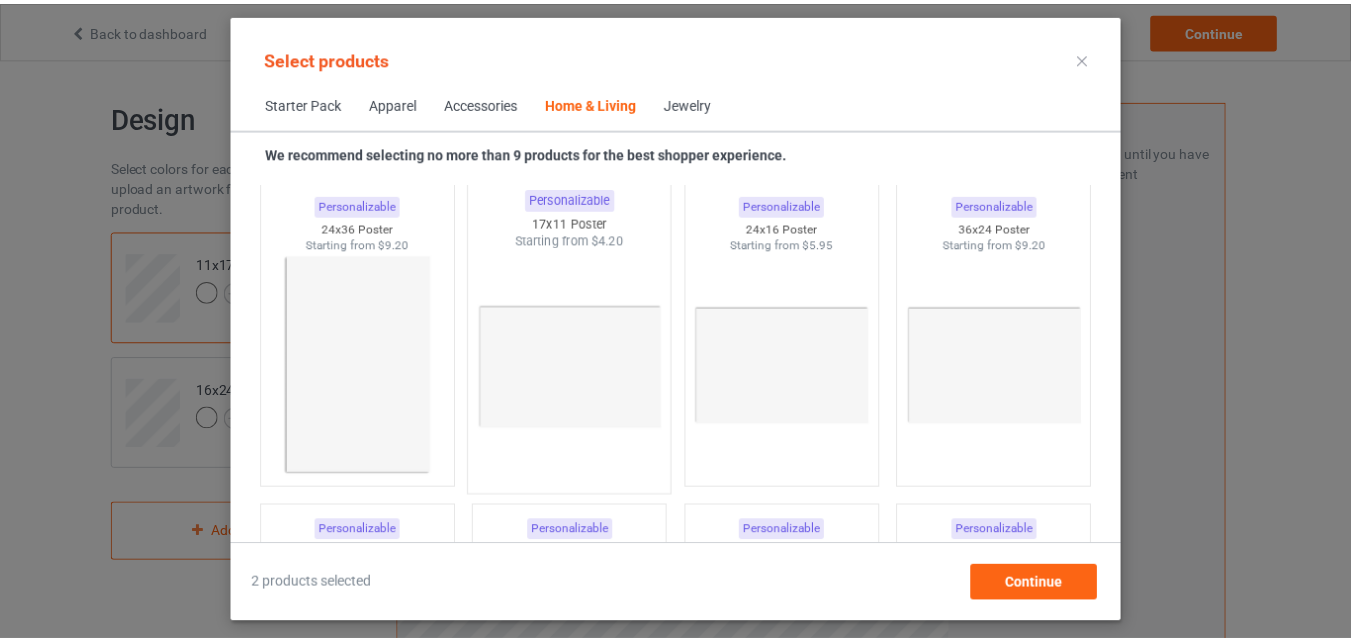 scroll, scrollTop: 9419, scrollLeft: 0, axis: vertical 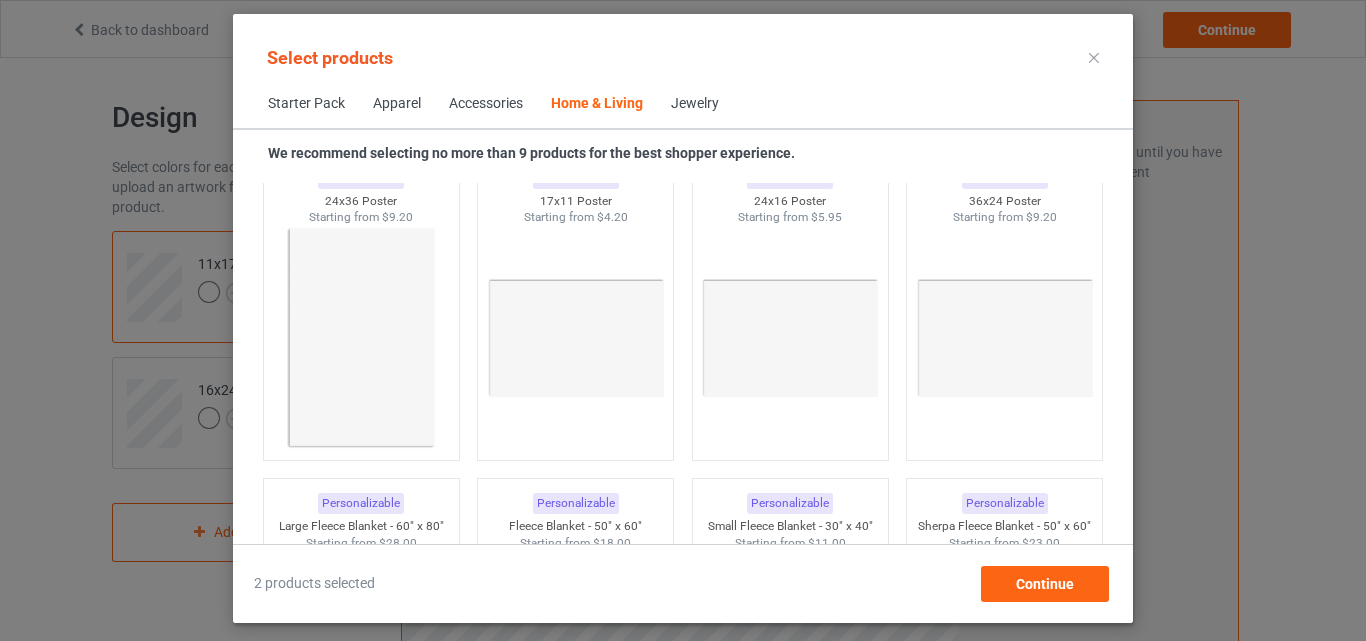 click at bounding box center [361, 338] 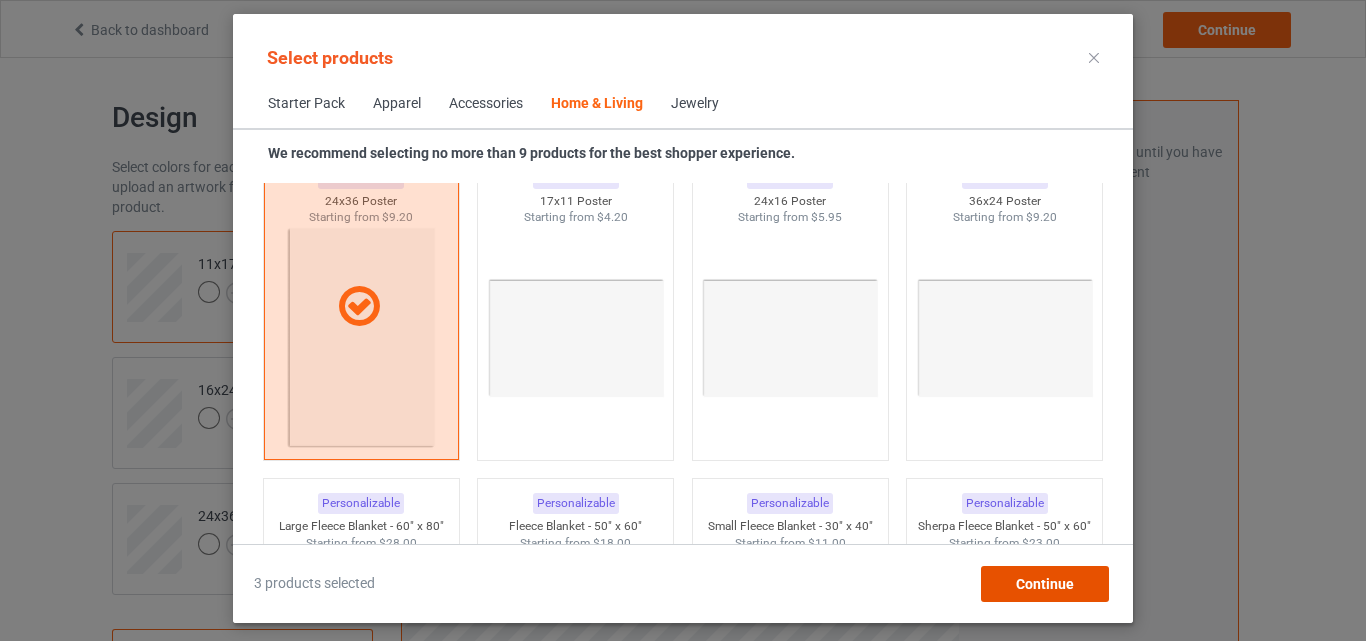 click on "Continue" at bounding box center (1045, 584) 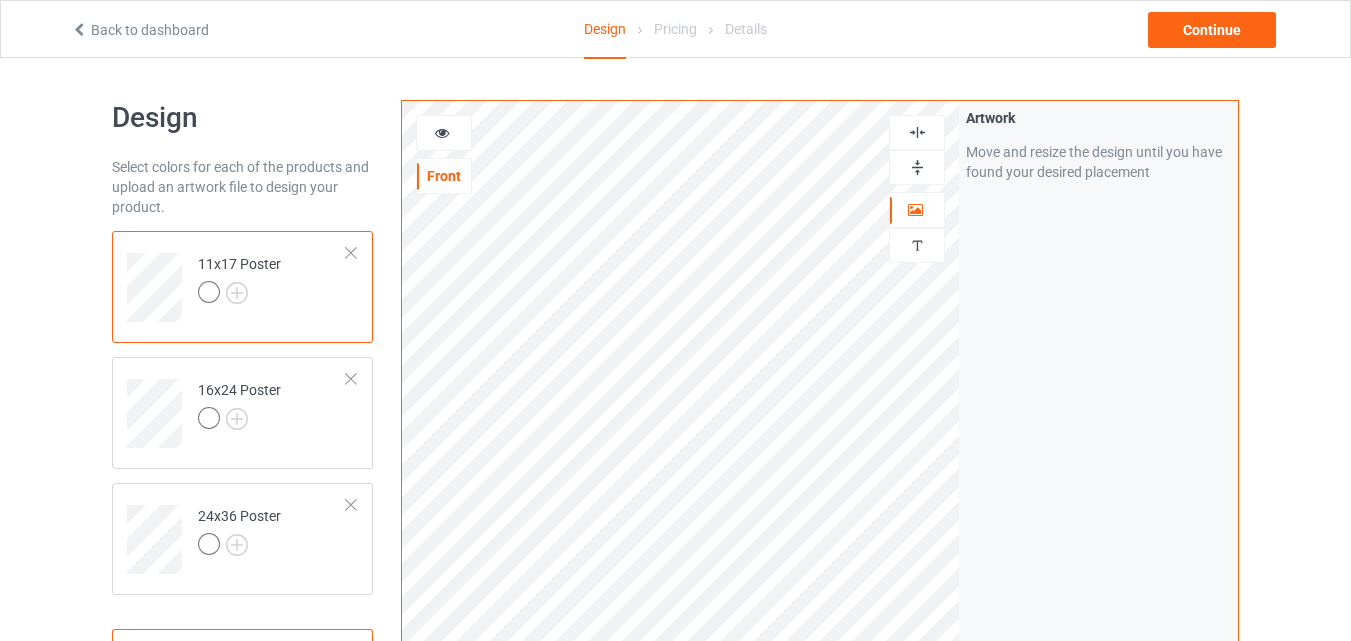 scroll, scrollTop: 103, scrollLeft: 0, axis: vertical 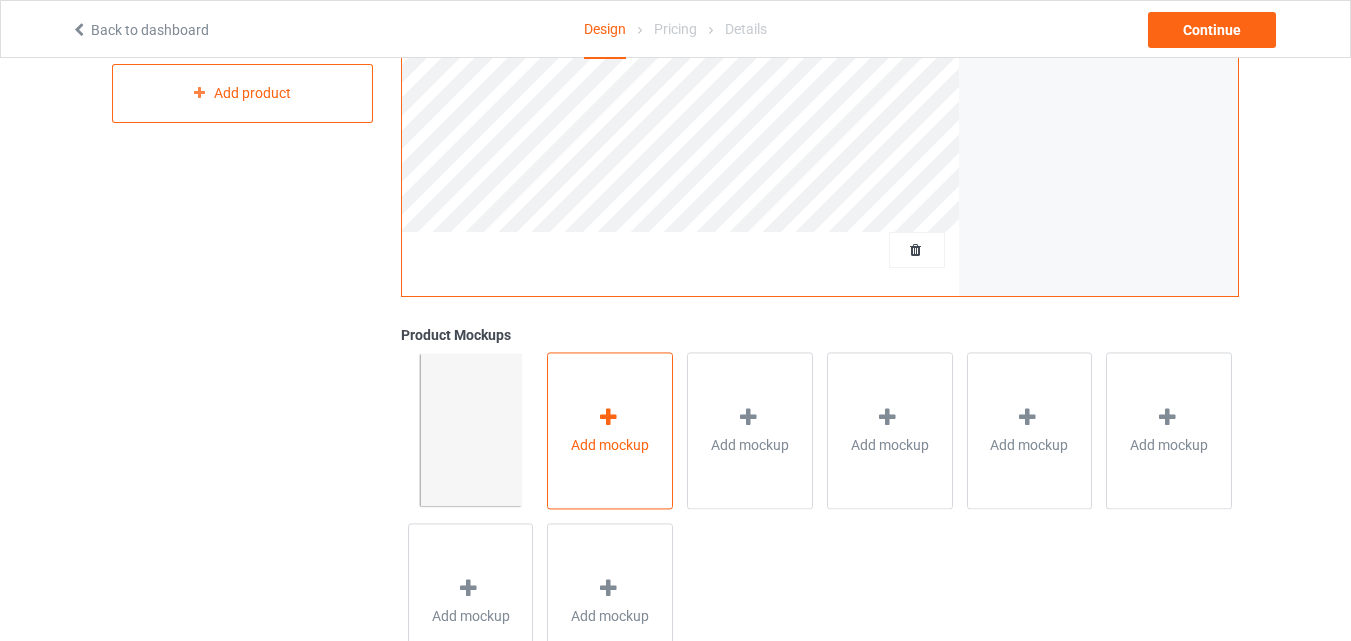 click on "Add mockup" at bounding box center (610, 430) 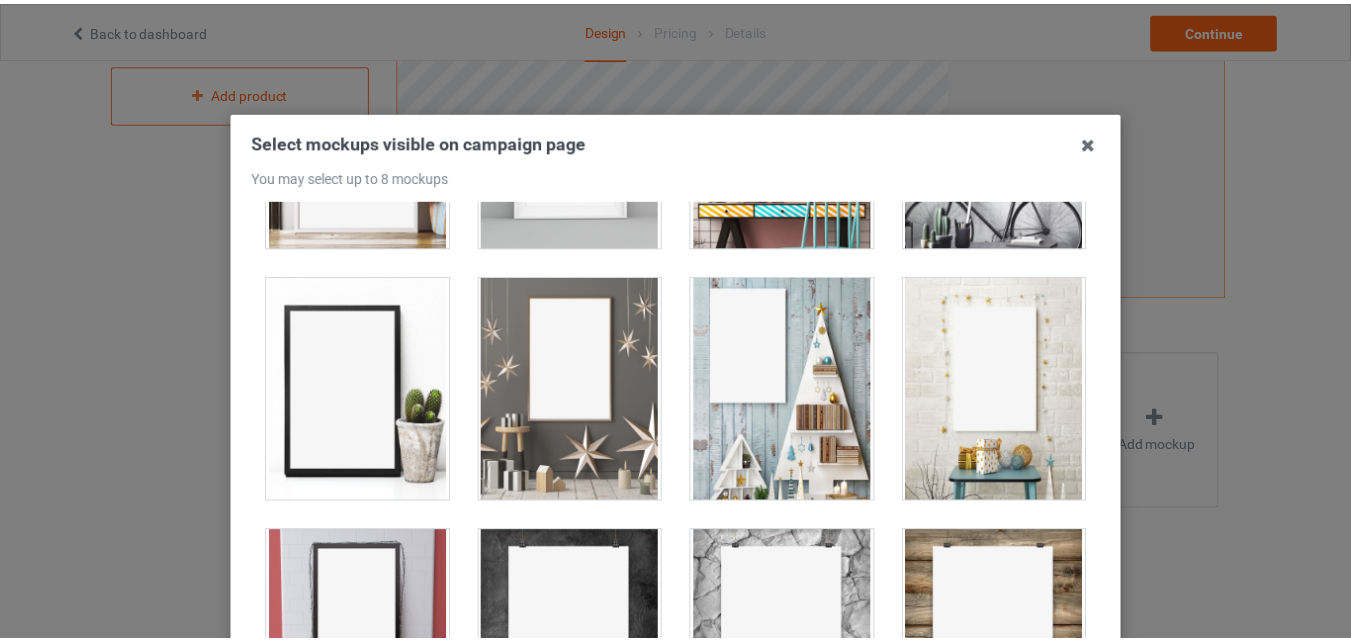 scroll, scrollTop: 463, scrollLeft: 0, axis: vertical 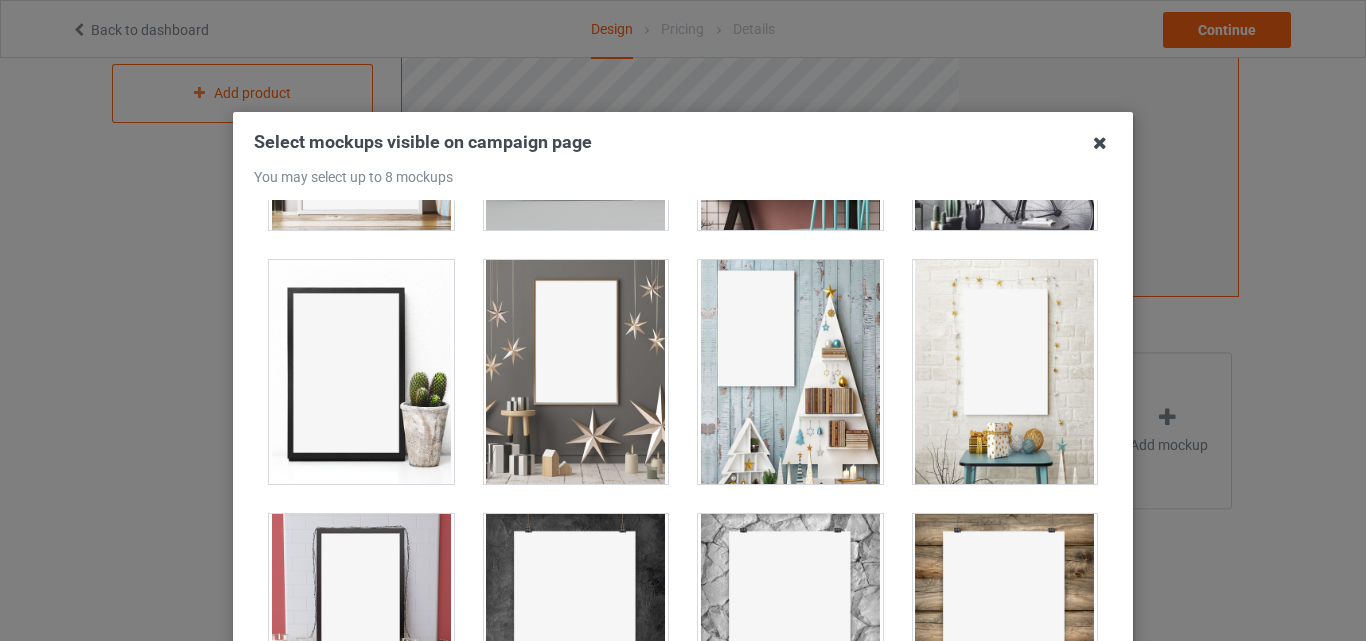 click at bounding box center (1100, 143) 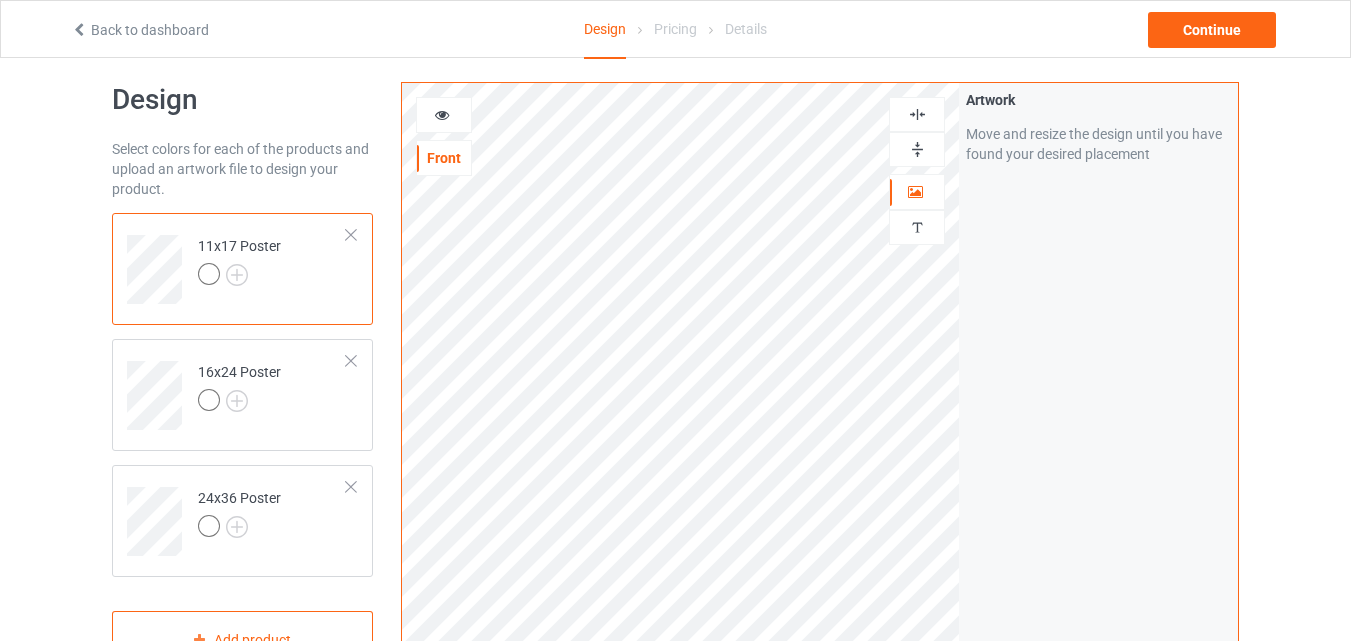scroll, scrollTop: 0, scrollLeft: 0, axis: both 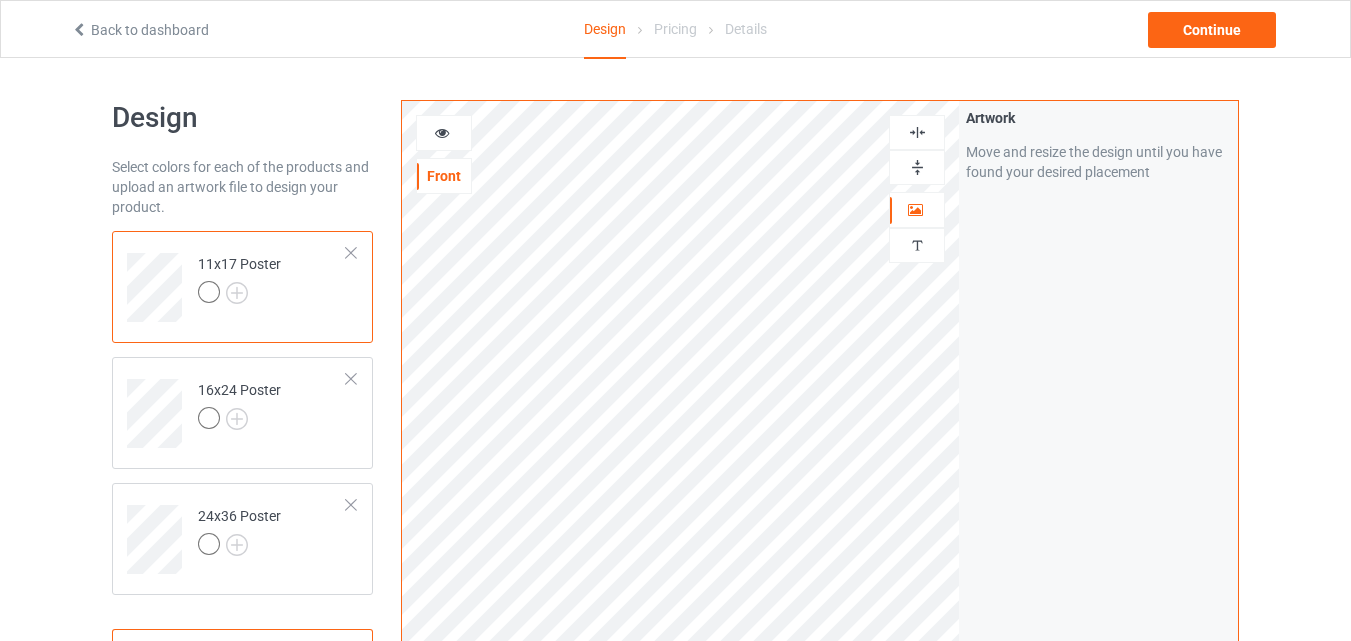 click at bounding box center (917, 167) 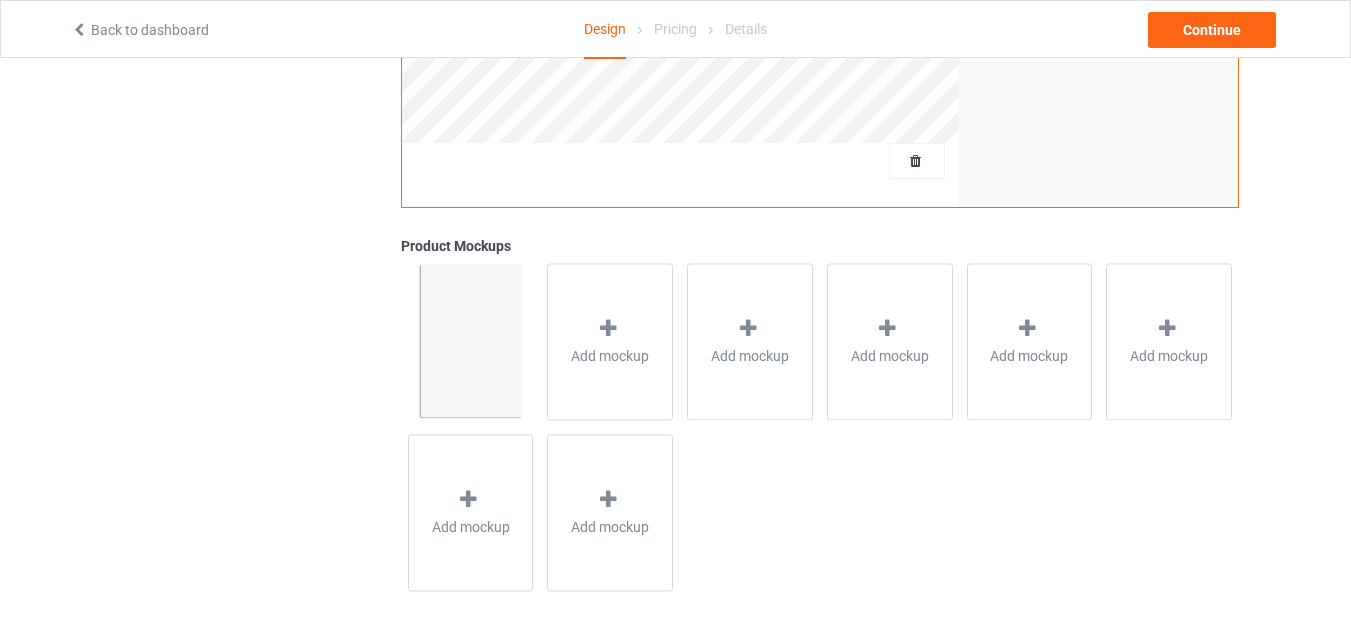 scroll, scrollTop: 255, scrollLeft: 0, axis: vertical 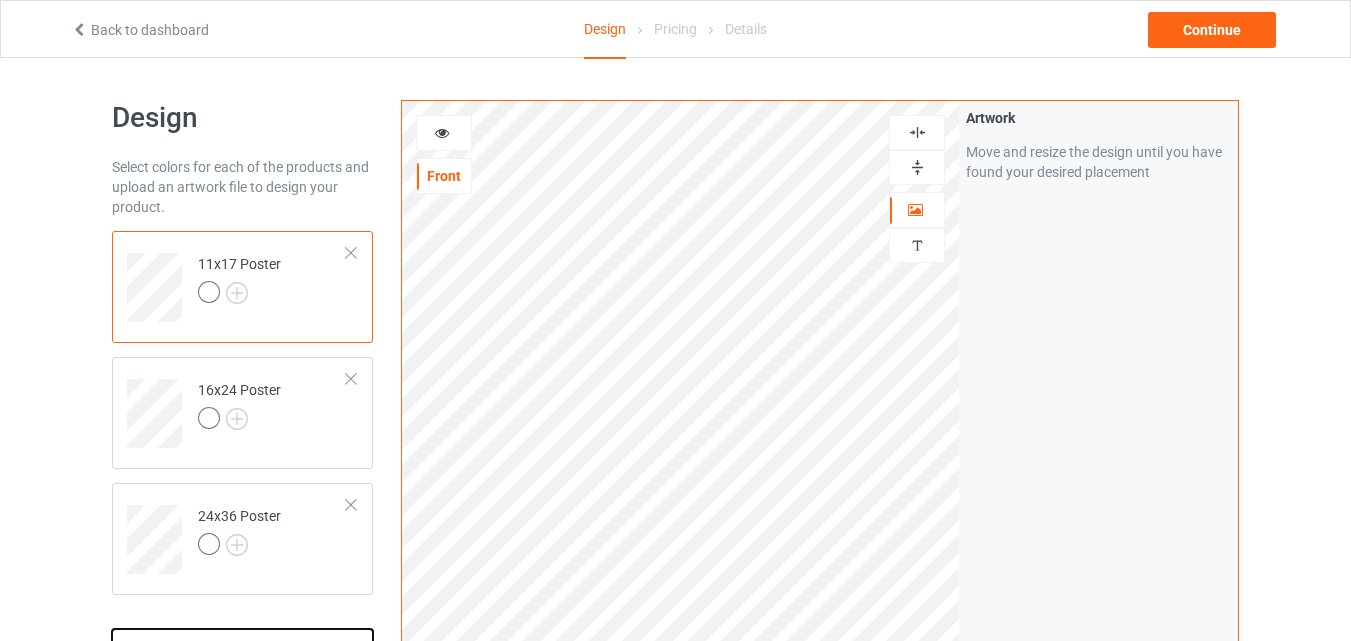 click on "Add product" at bounding box center [242, 658] 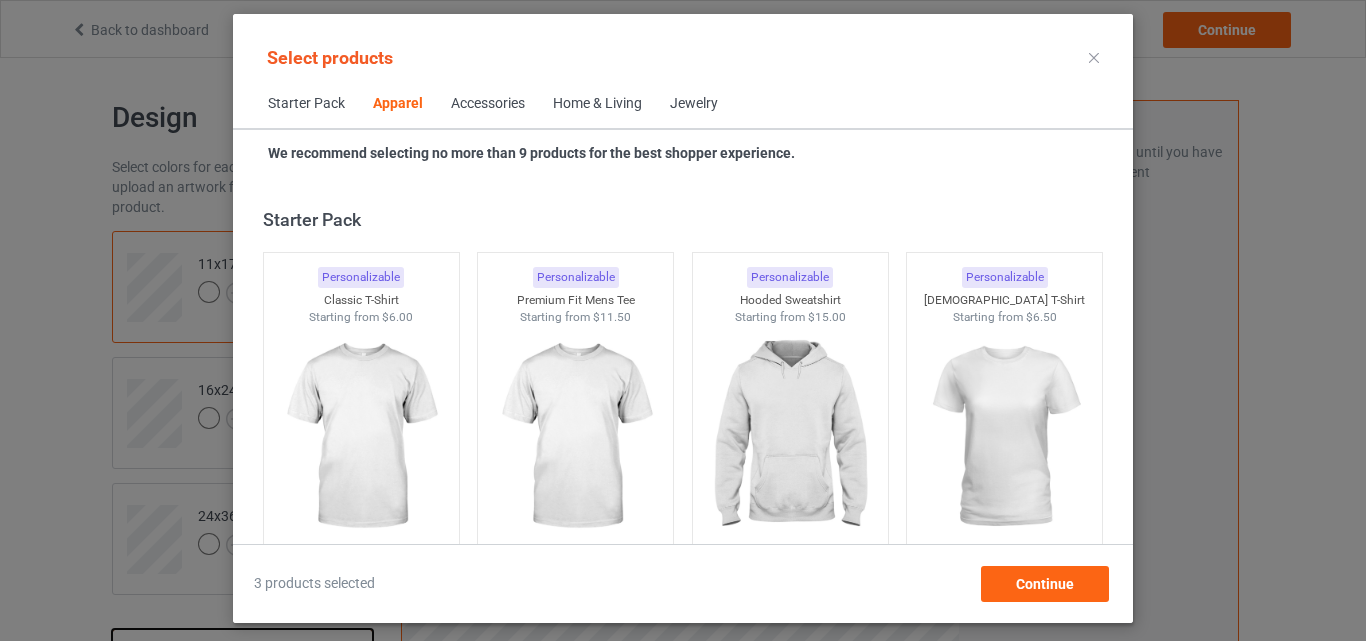 scroll, scrollTop: 745, scrollLeft: 0, axis: vertical 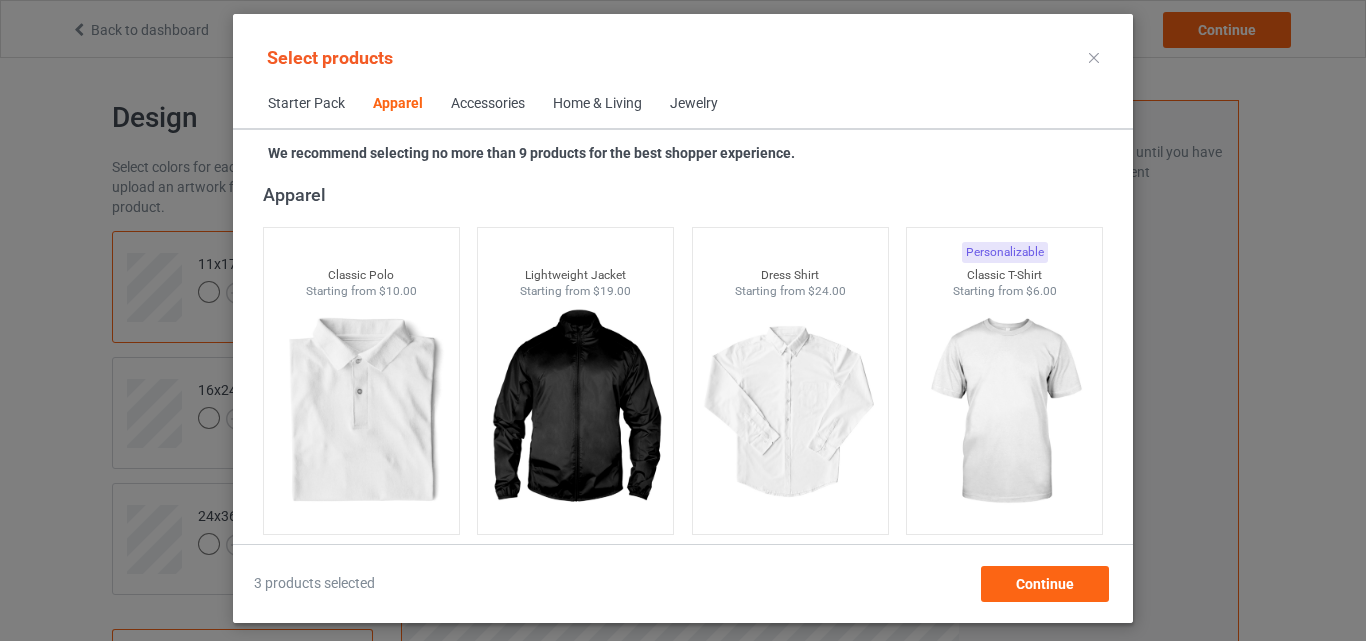 click on "Home & Living" at bounding box center (597, 104) 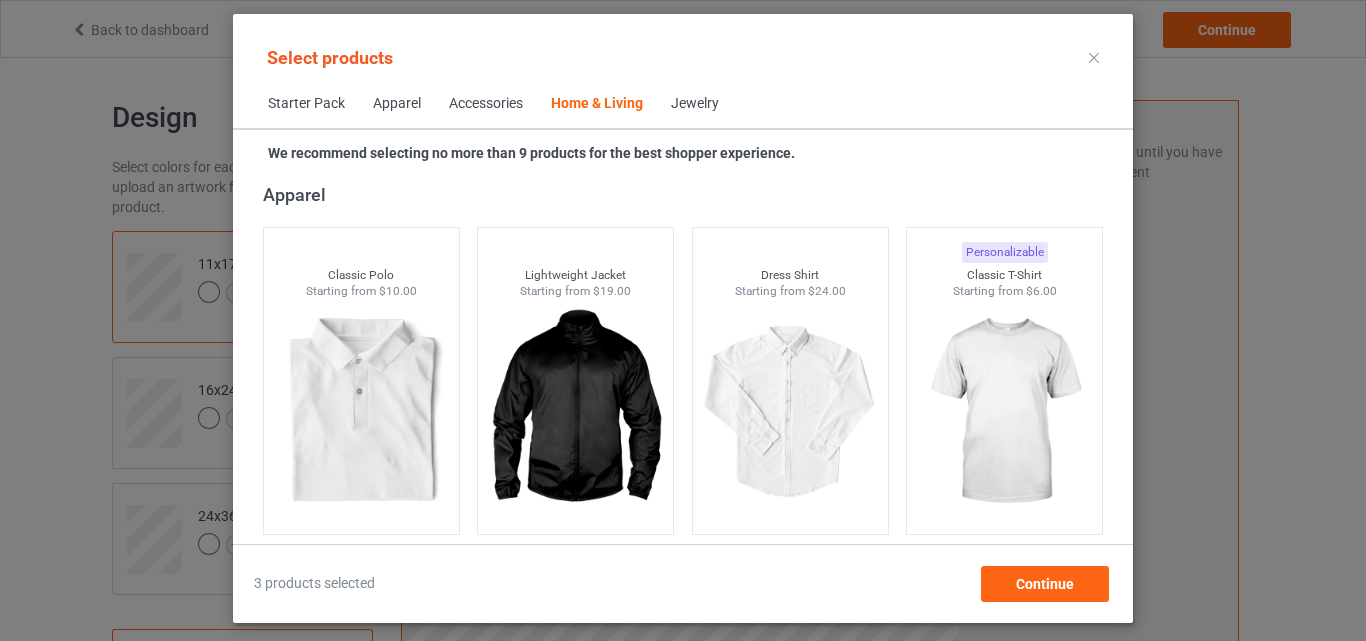 scroll, scrollTop: 9019, scrollLeft: 0, axis: vertical 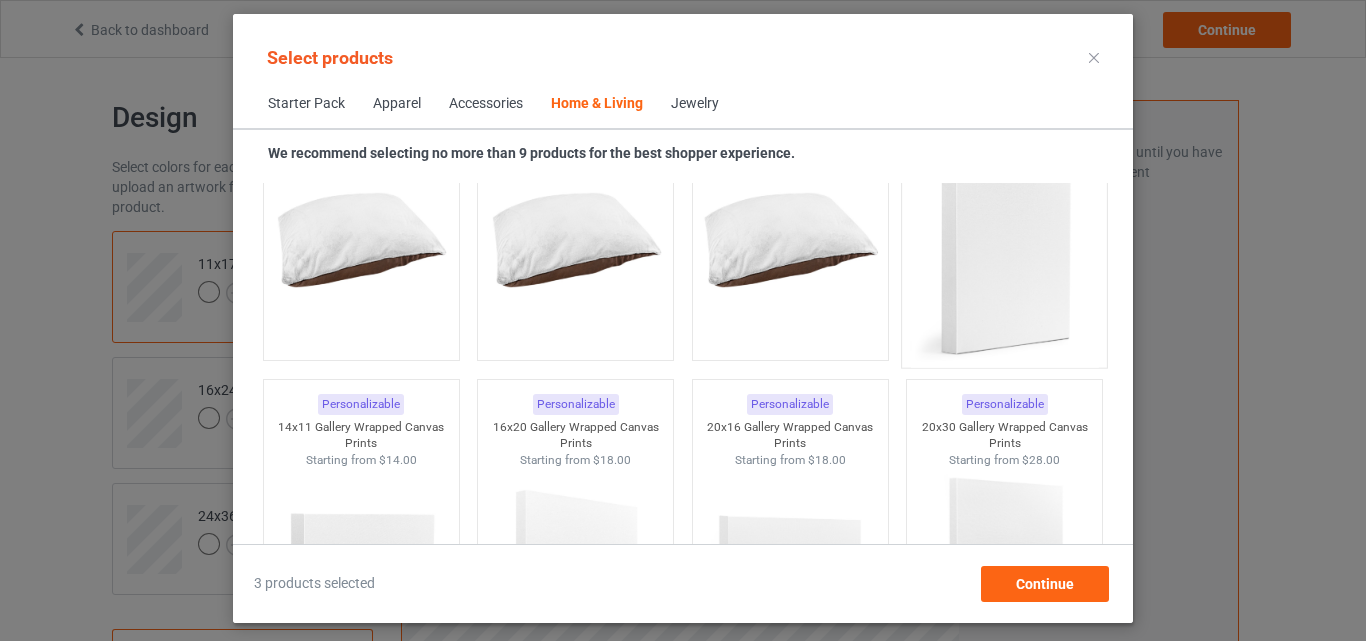 click at bounding box center (1005, 257) 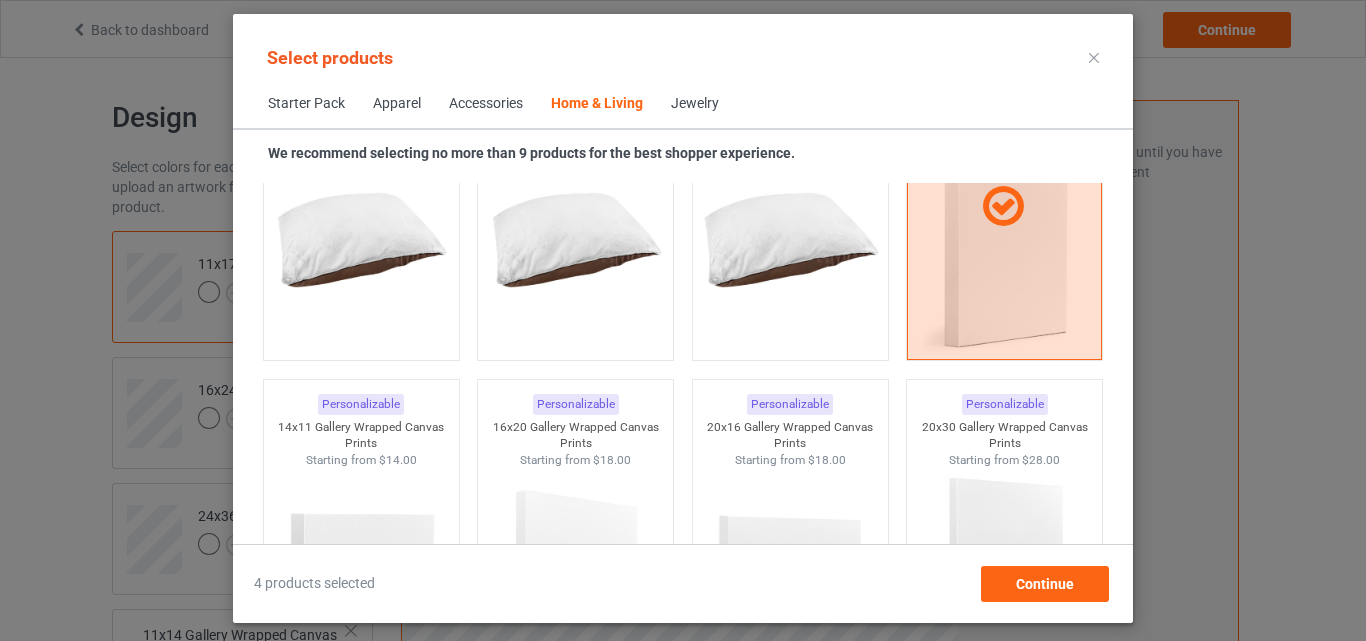 click on "Home & Living Personalizable Mug Starting from   $4.00 Personalizable Color Changing Mug Starting from   $5.00 Personalizable 11x17 Poster Starting from   $4.20 Personalizable 16x24 Poster Starting from   $5.95 Personalizable 24x36 Poster Starting from   $9.20 Personalizable 17x11 Poster Starting from   $4.20 Personalizable 24x16 Poster Starting from   $5.95 Personalizable 36x24 Poster Starting from   $9.20 Personalizable Large Fleece Blanket - 60" x 80" Starting from   $28.00 Personalizable Fleece Blanket - 50" x 60" Starting from   $18.00 Personalizable Small Fleece Blanket - 30" x 40" Starting from   $11.00 Personalizable Sherpa Fleece Blanket - 50" x 60" Starting from   $23.00 Personalizable Large Sherpa Fleece Blanket - 60" x 80" Starting from   $33.00 Personalizable 50x60 - Woven Blanket Starting from   $33.00 Personalizable 60x80 - Woven Blanket Starting from   $43.00 Personalizable Indoor Pillow - 16” x 16” Starting from   $10.00 Personalizable Indoor Pillow - 18” x 18” Starting from   $12.00" at bounding box center (683, 2630) 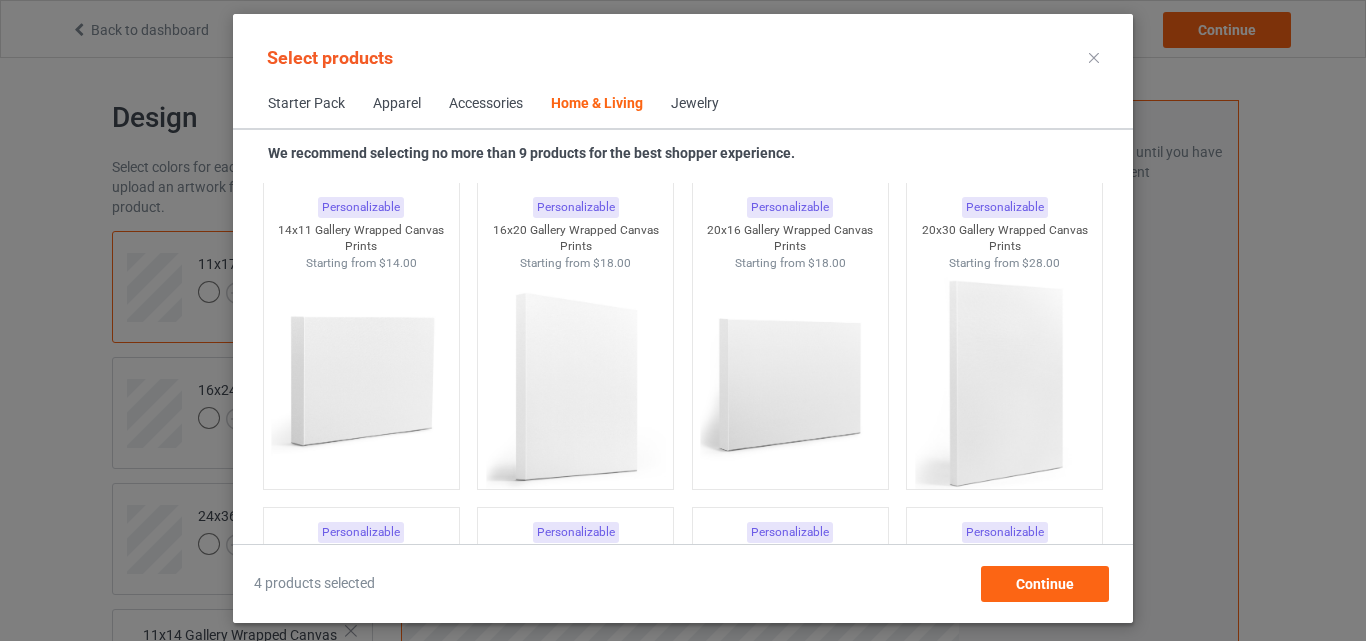 scroll, scrollTop: 13299, scrollLeft: 0, axis: vertical 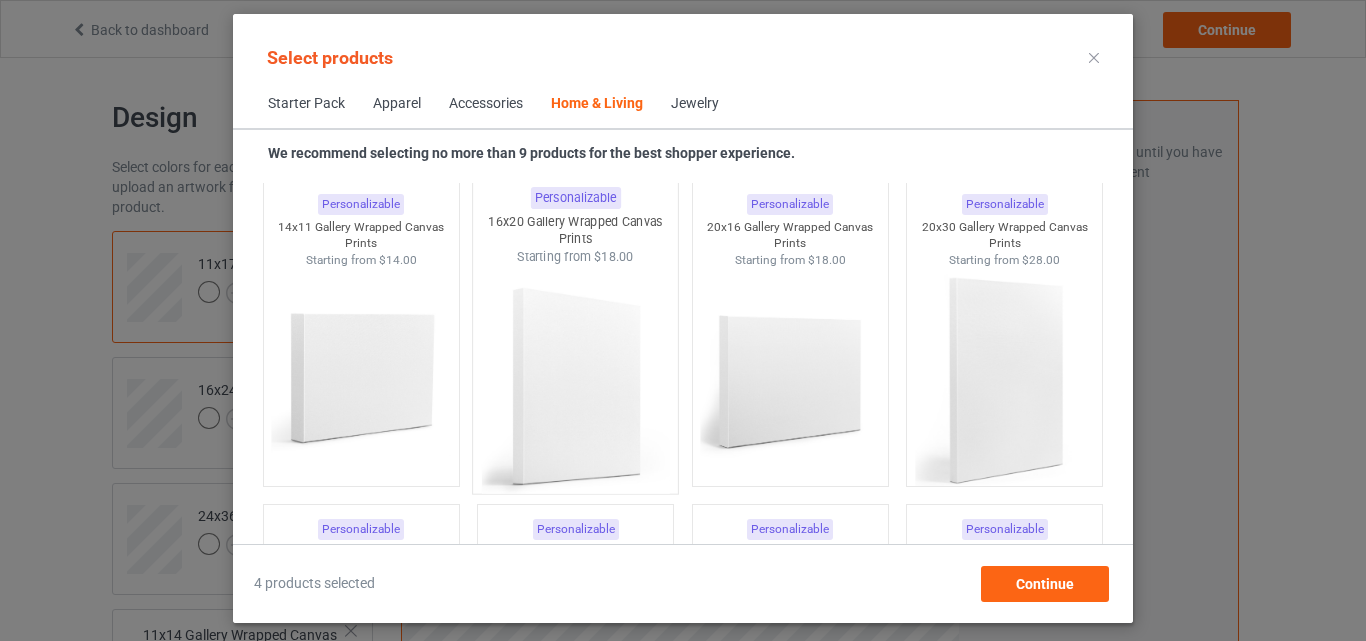 click at bounding box center [576, 382] 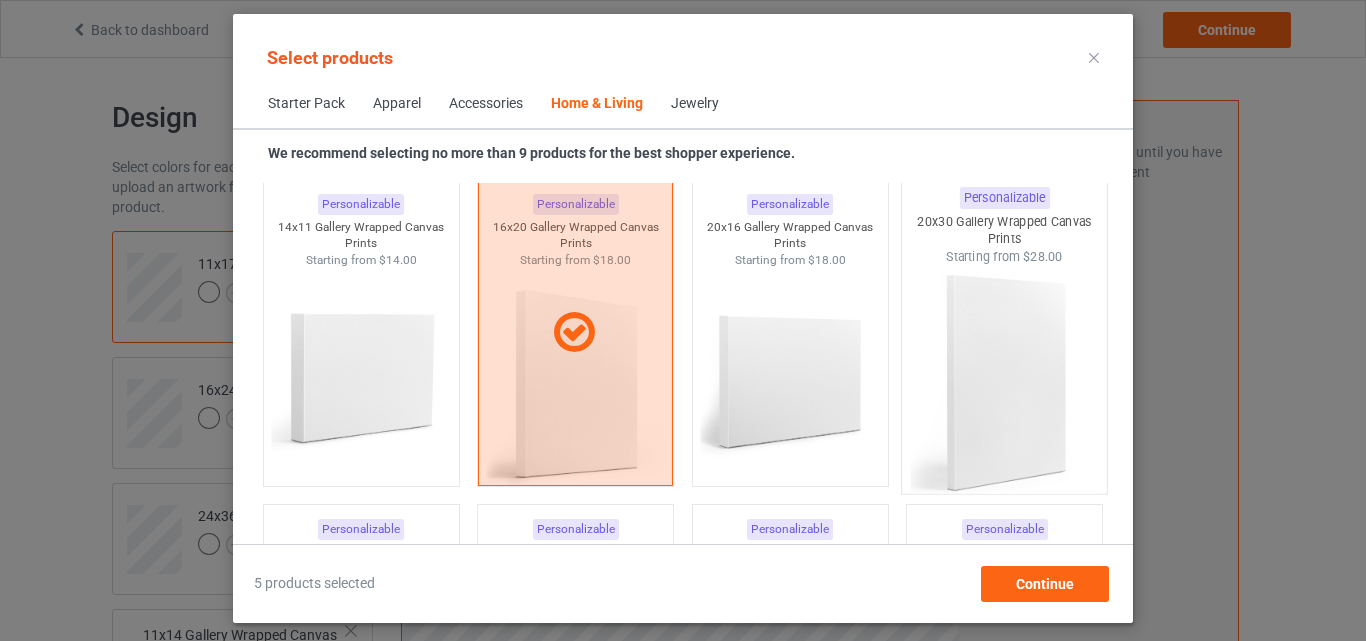 click at bounding box center (1005, 382) 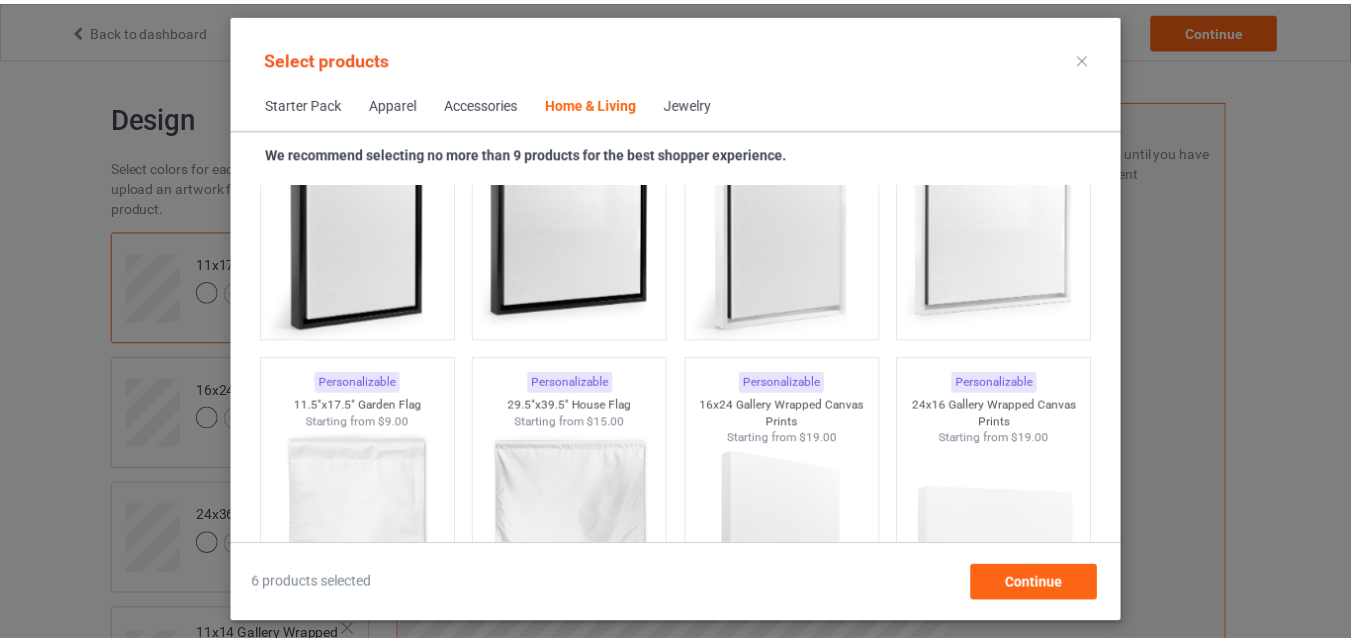 scroll, scrollTop: 14139, scrollLeft: 0, axis: vertical 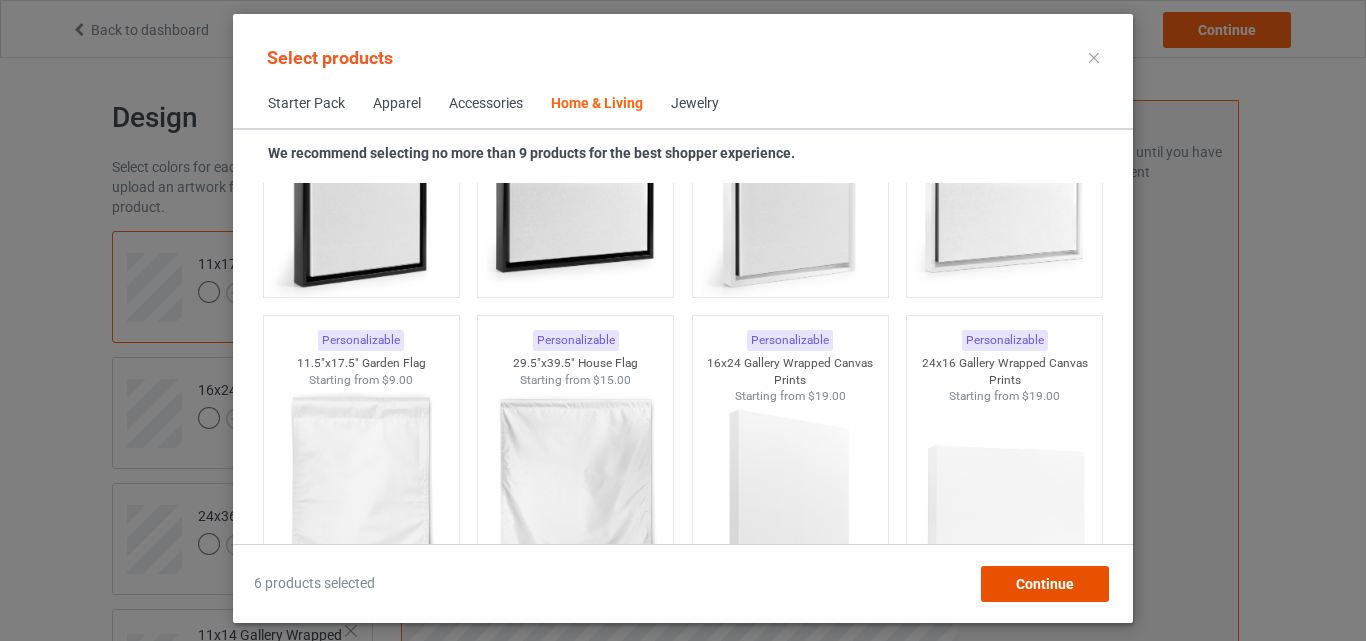 click on "Continue" at bounding box center [1045, 584] 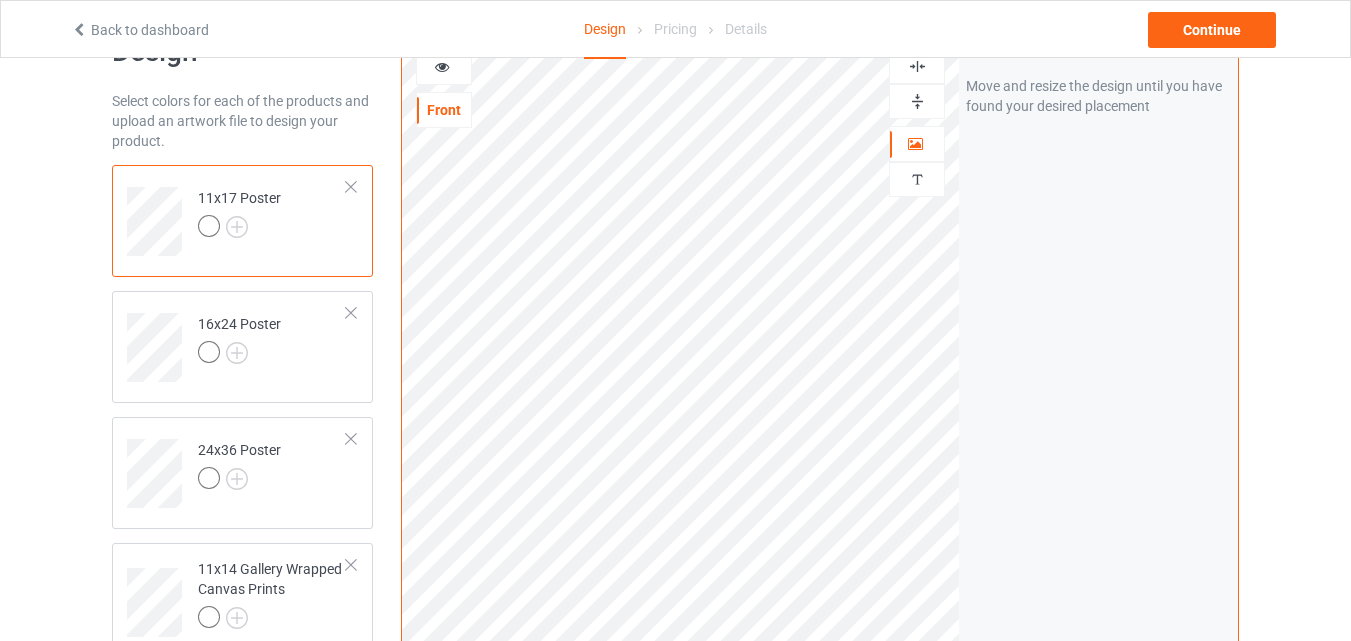 scroll, scrollTop: 323, scrollLeft: 0, axis: vertical 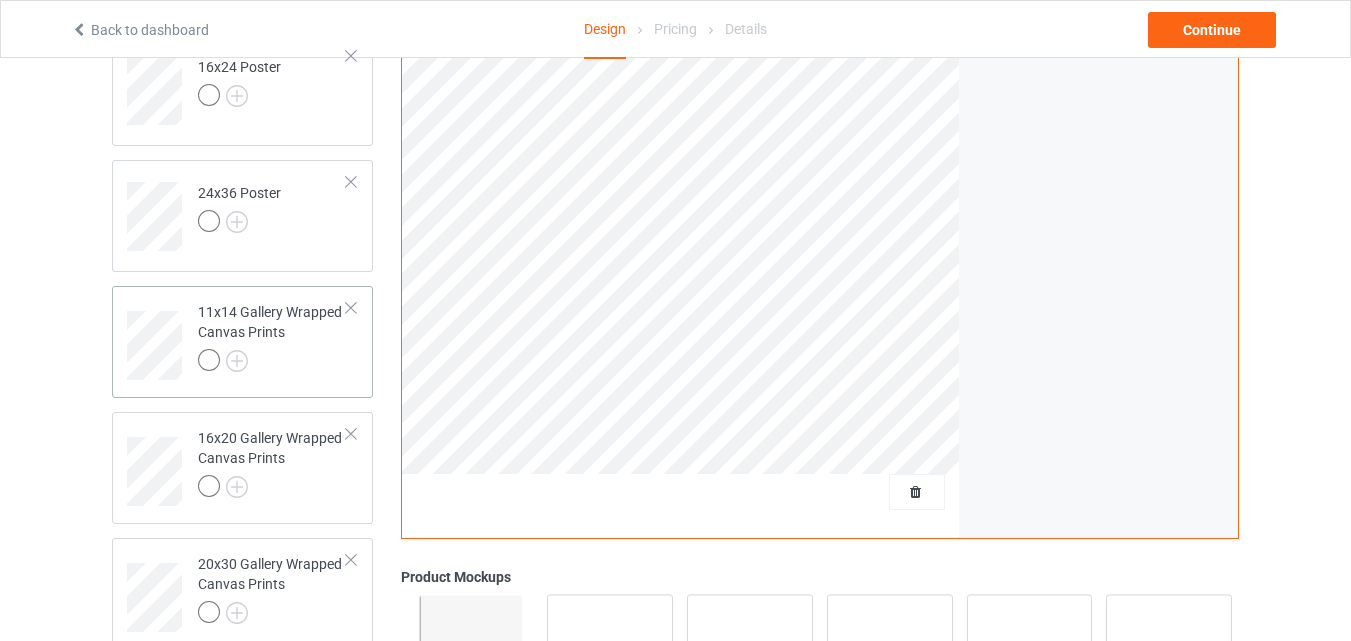 click on "11x14 Gallery Wrapped Canvas Prints" at bounding box center (272, 336) 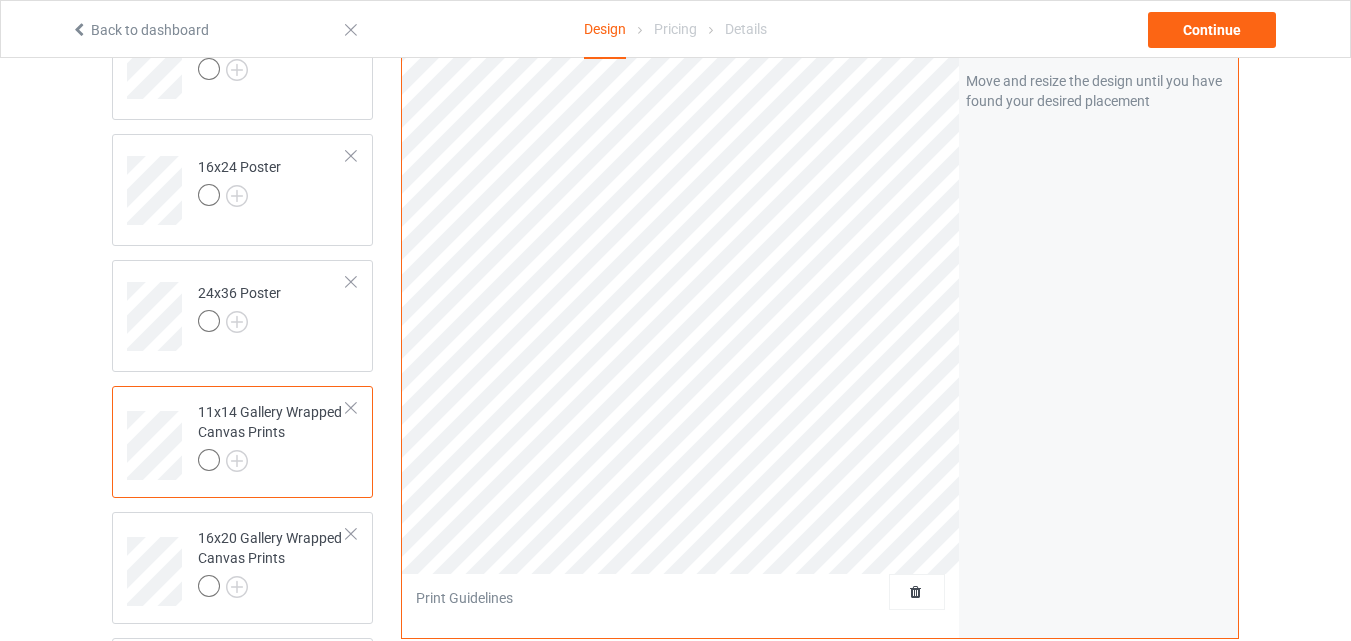 scroll, scrollTop: 73, scrollLeft: 0, axis: vertical 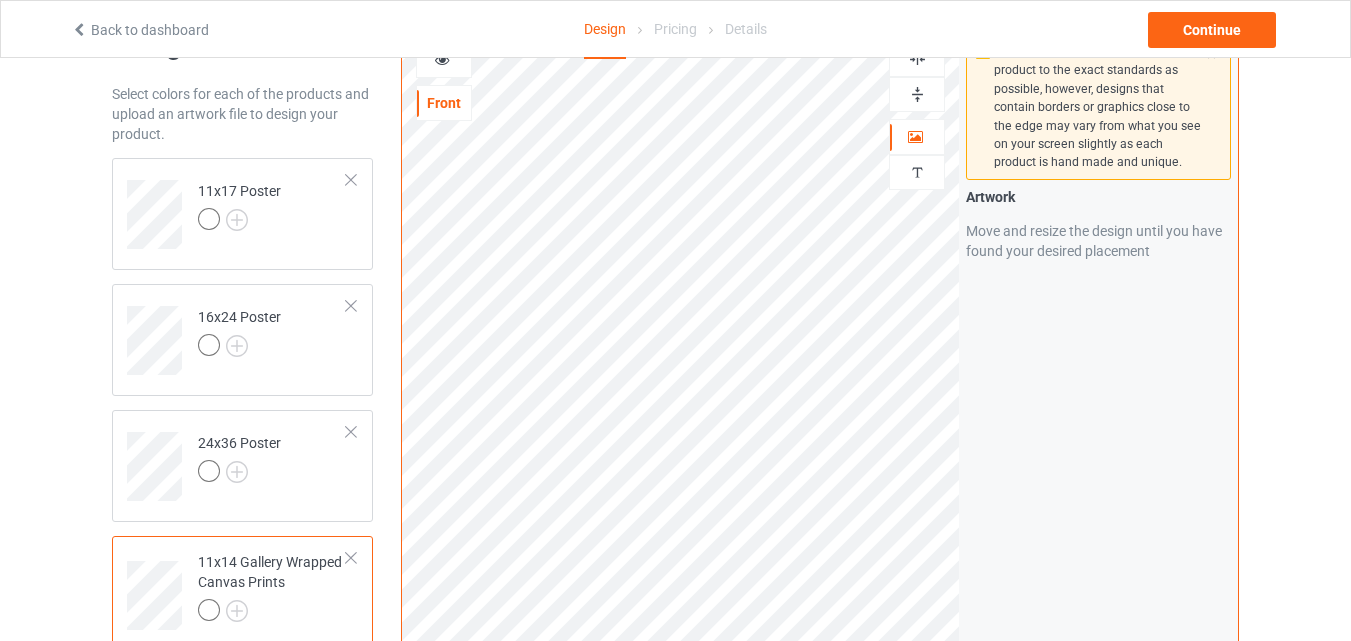 click at bounding box center (351, 558) 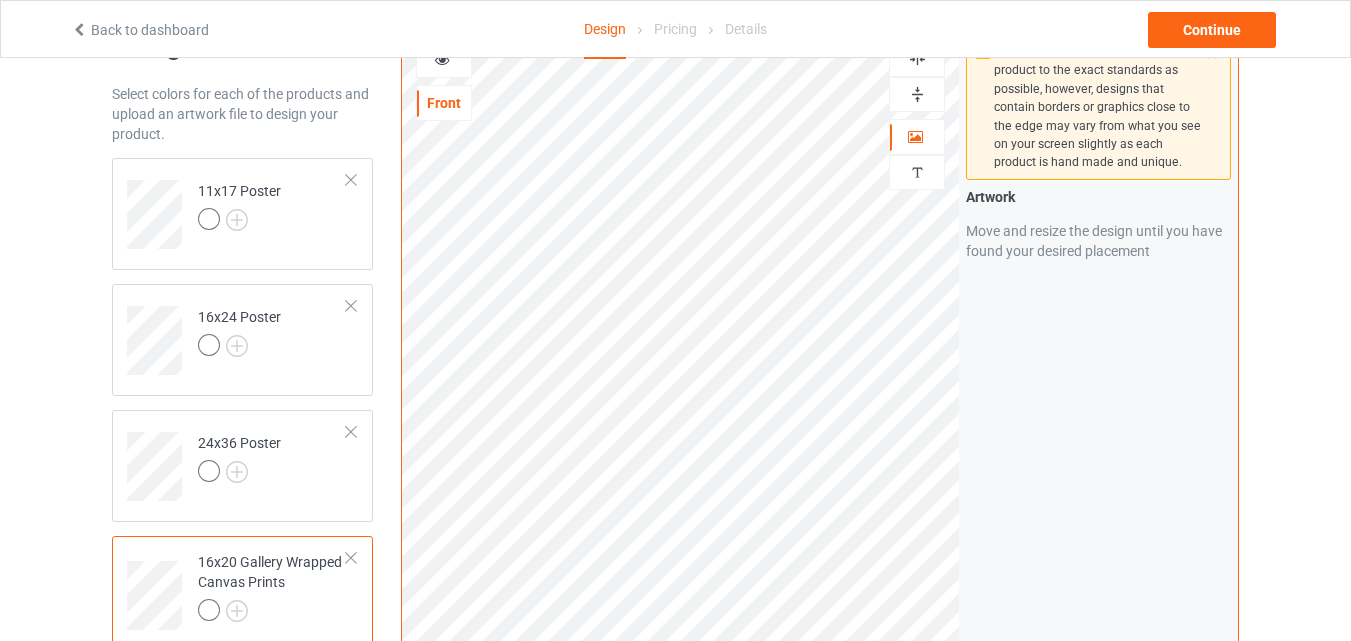 click at bounding box center [351, 558] 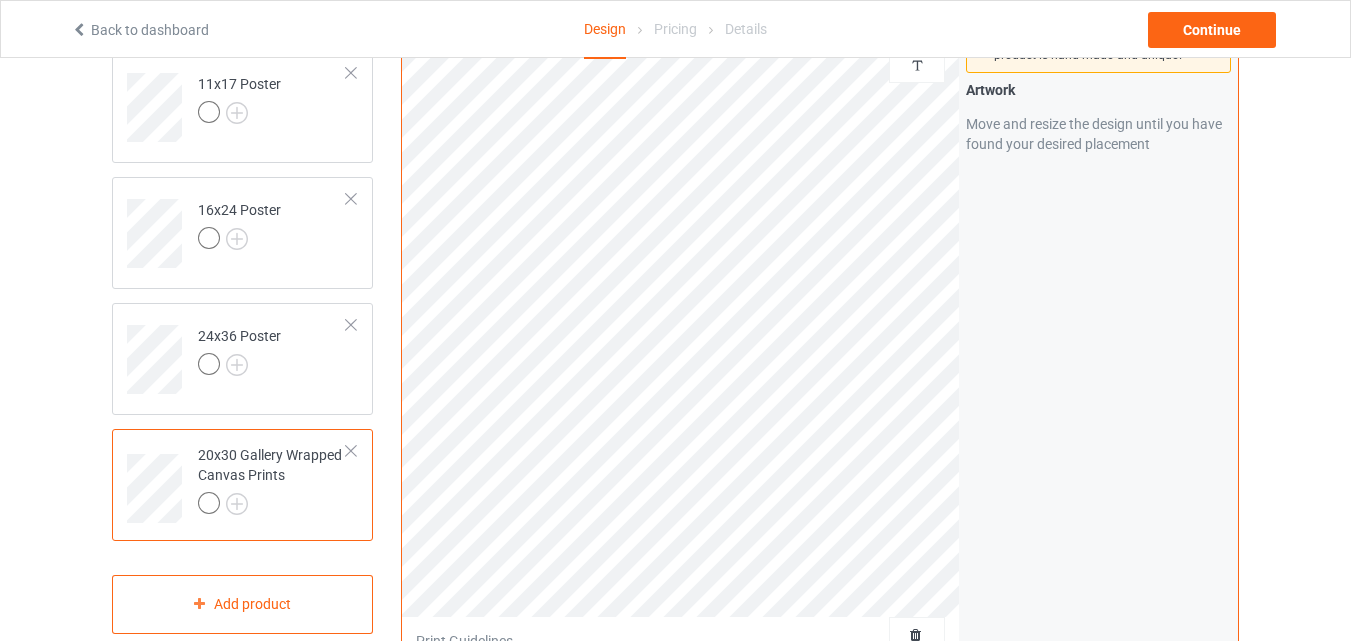 scroll, scrollTop: 0, scrollLeft: 0, axis: both 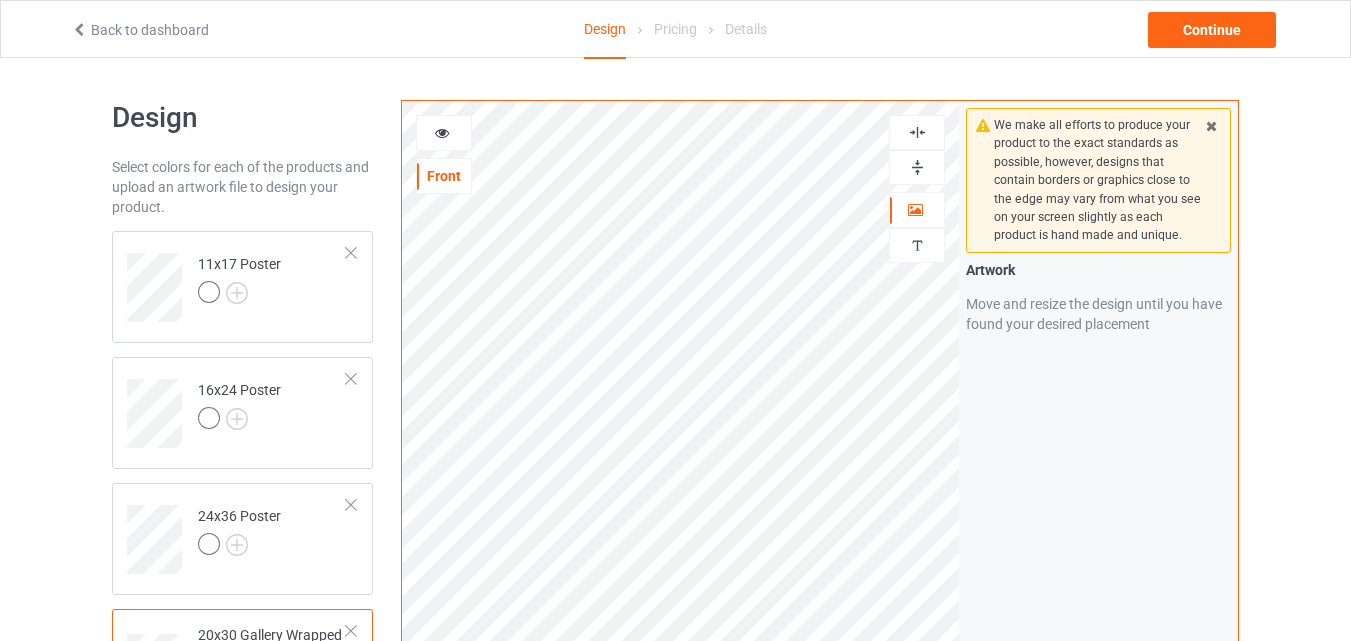 click at bounding box center (917, 167) 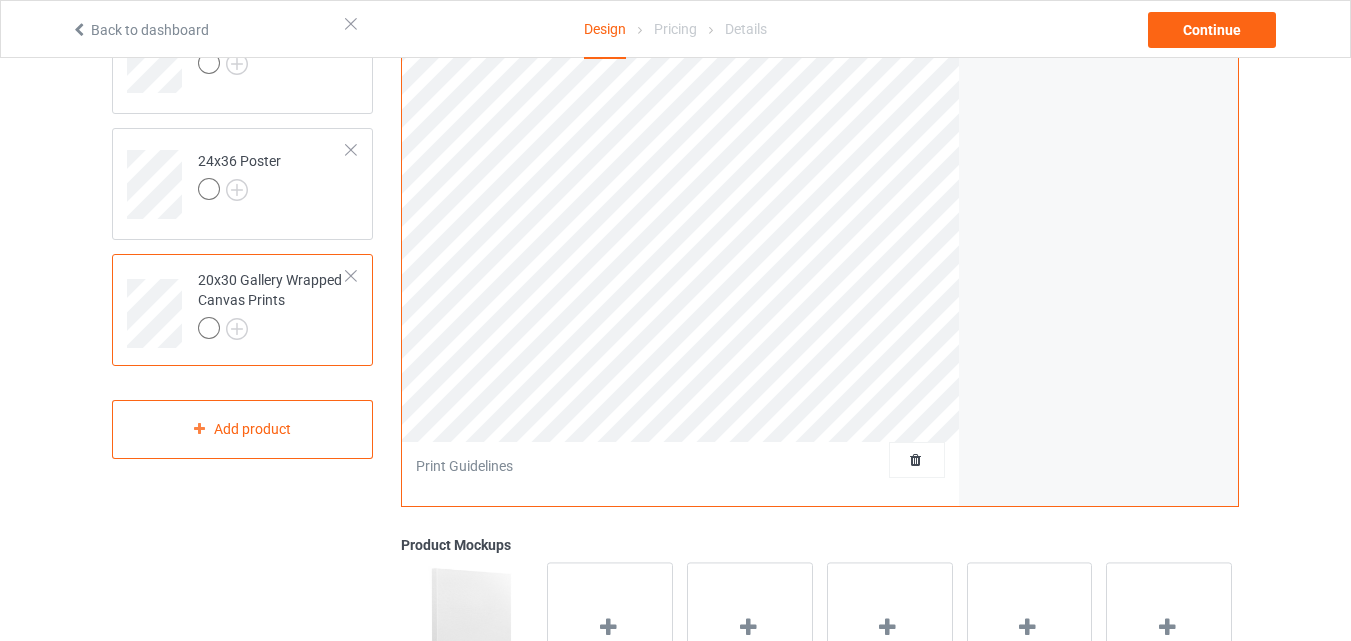 scroll, scrollTop: 126, scrollLeft: 0, axis: vertical 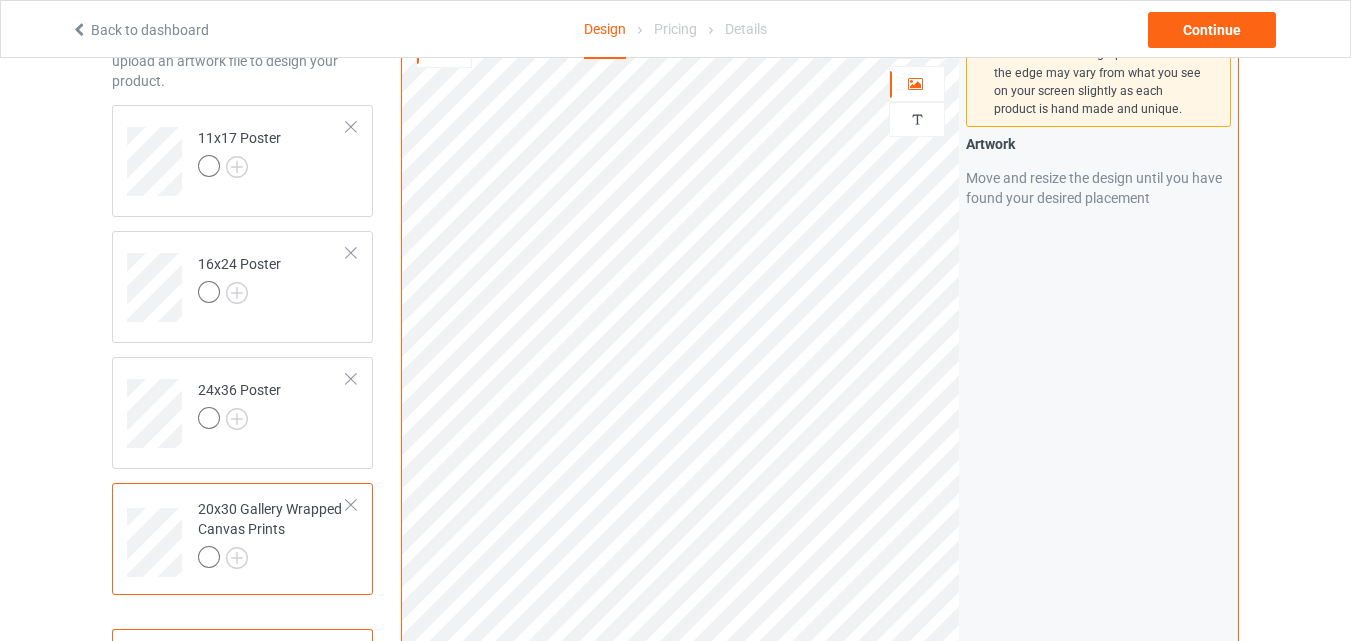 click on "20x30 Gallery Wrapped Canvas Prints" at bounding box center (272, 533) 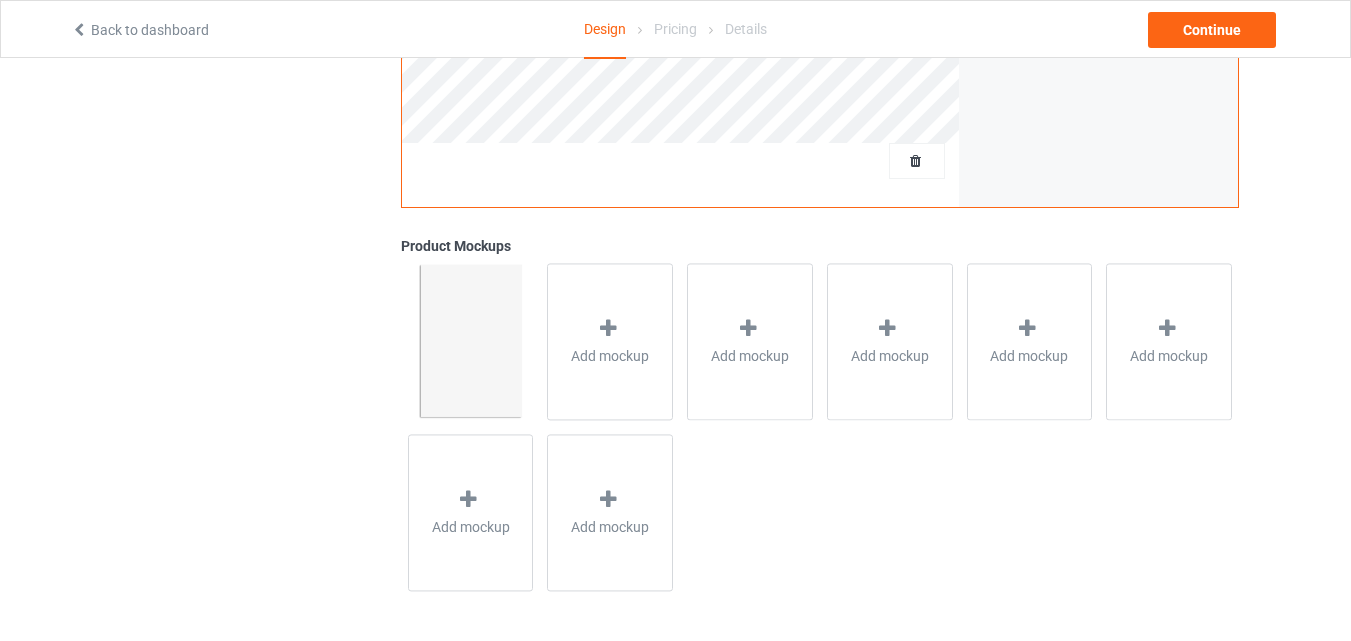 scroll, scrollTop: 0, scrollLeft: 0, axis: both 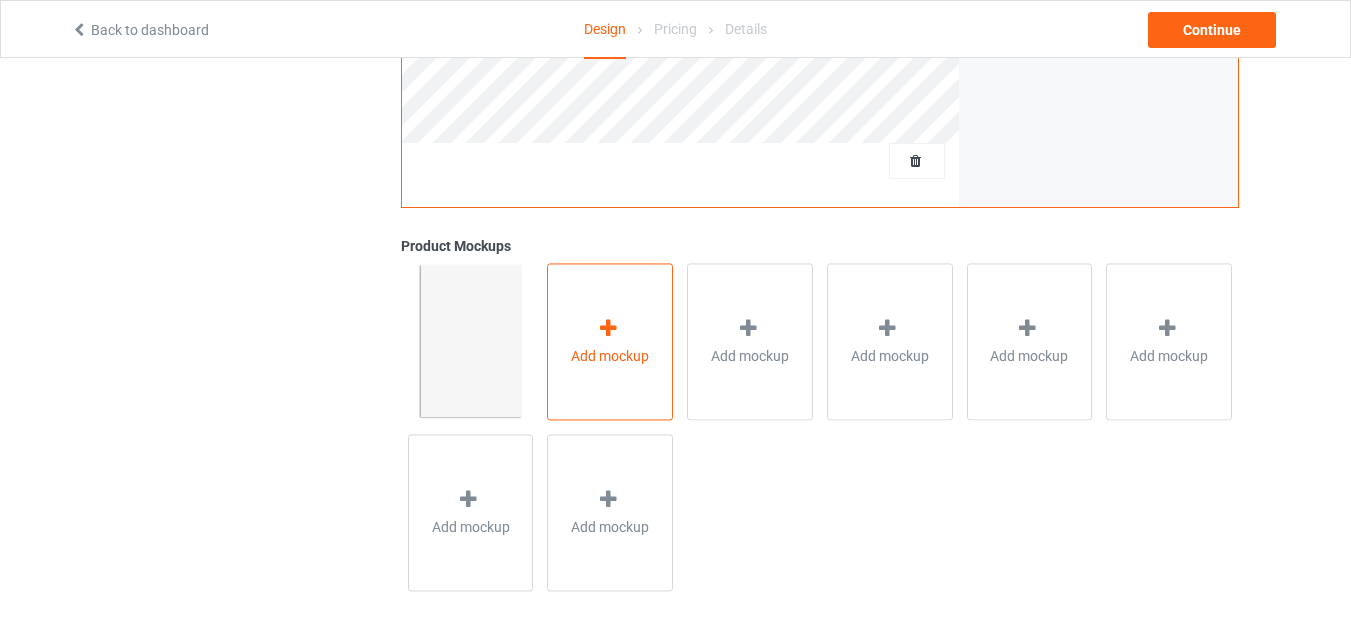 click on "Add mockup" at bounding box center [610, 356] 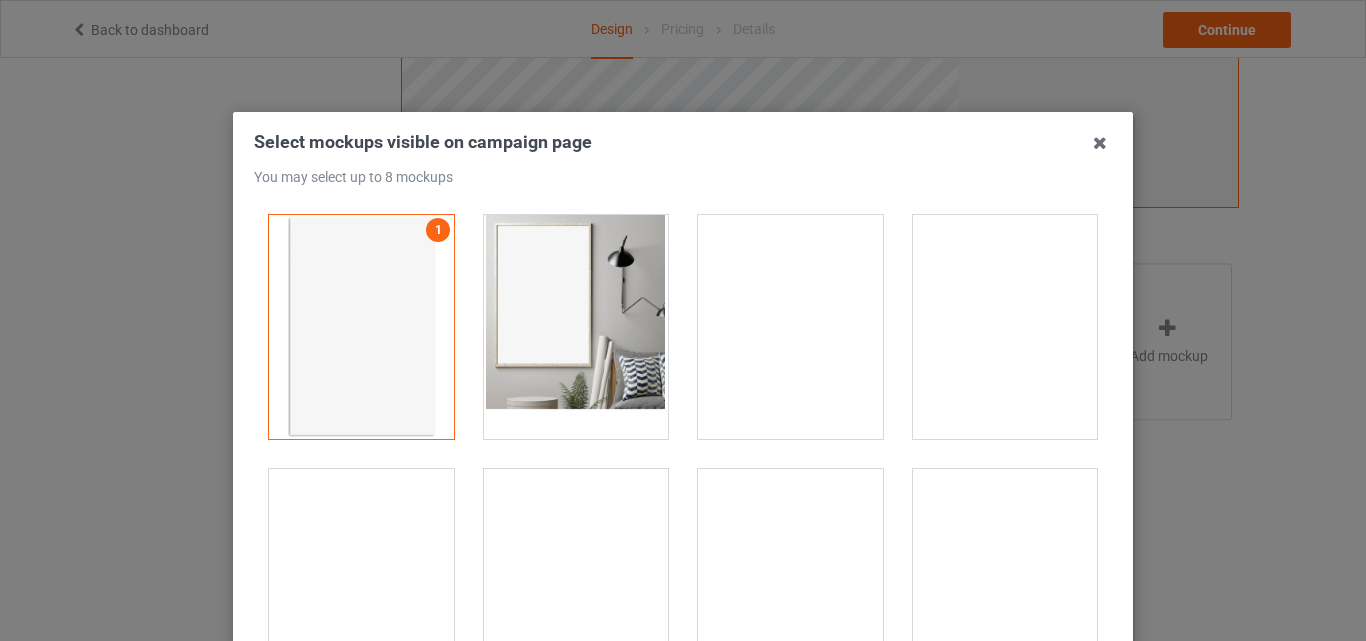 click at bounding box center (576, 327) 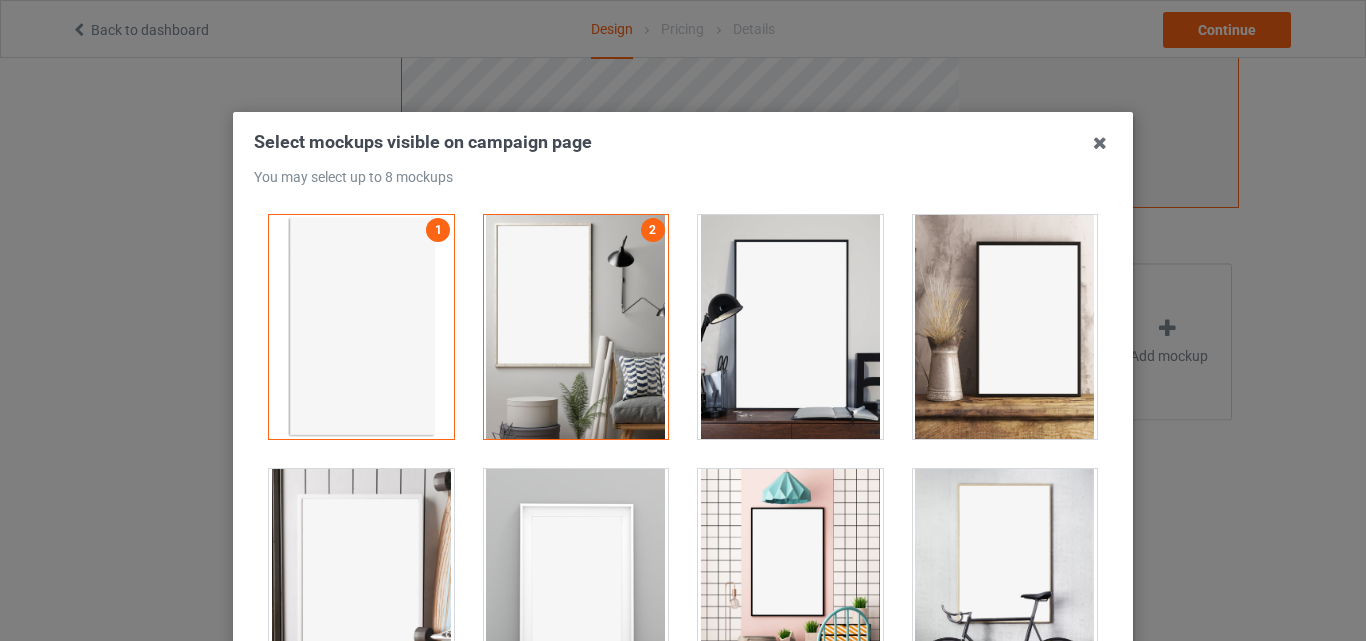 drag, startPoint x: 740, startPoint y: 317, endPoint x: 769, endPoint y: 314, distance: 29.15476 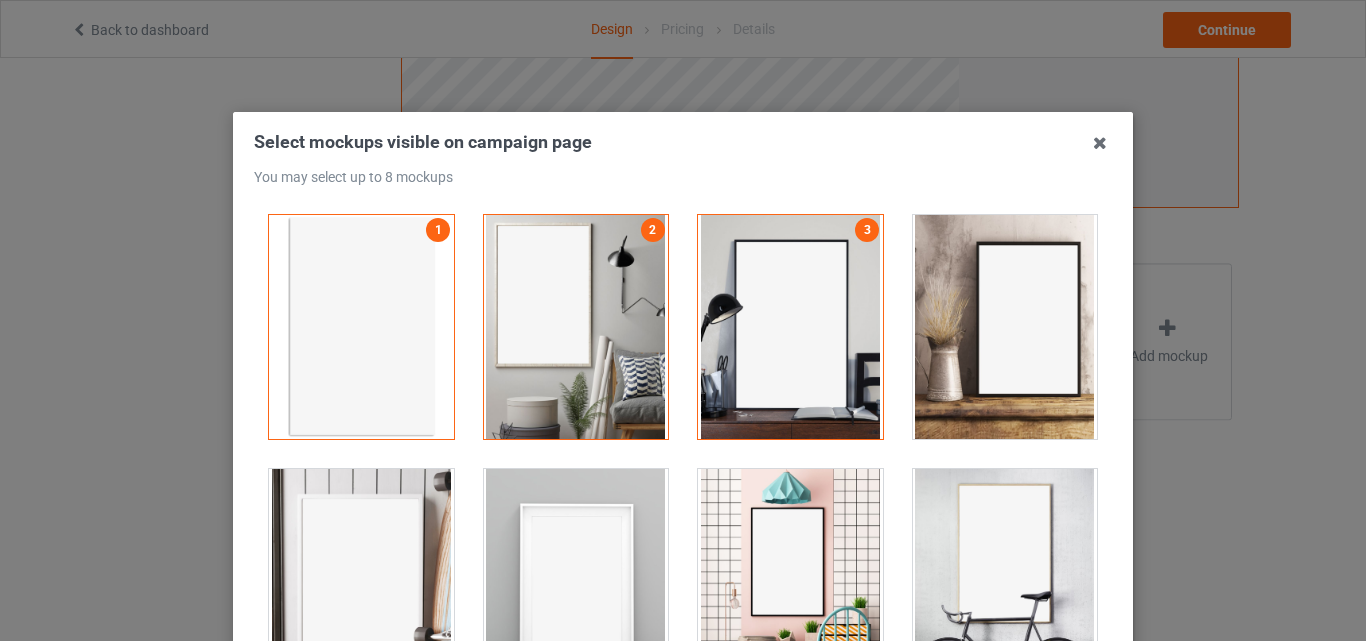 click at bounding box center [790, 327] 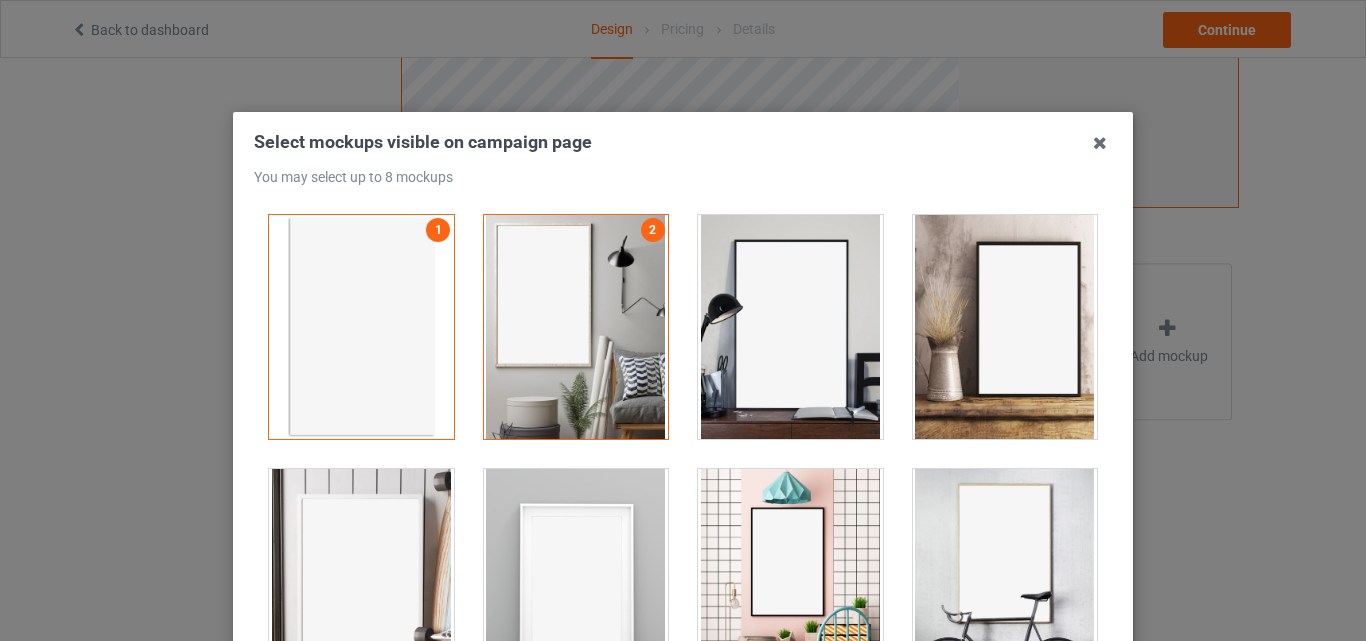 click at bounding box center [1005, 327] 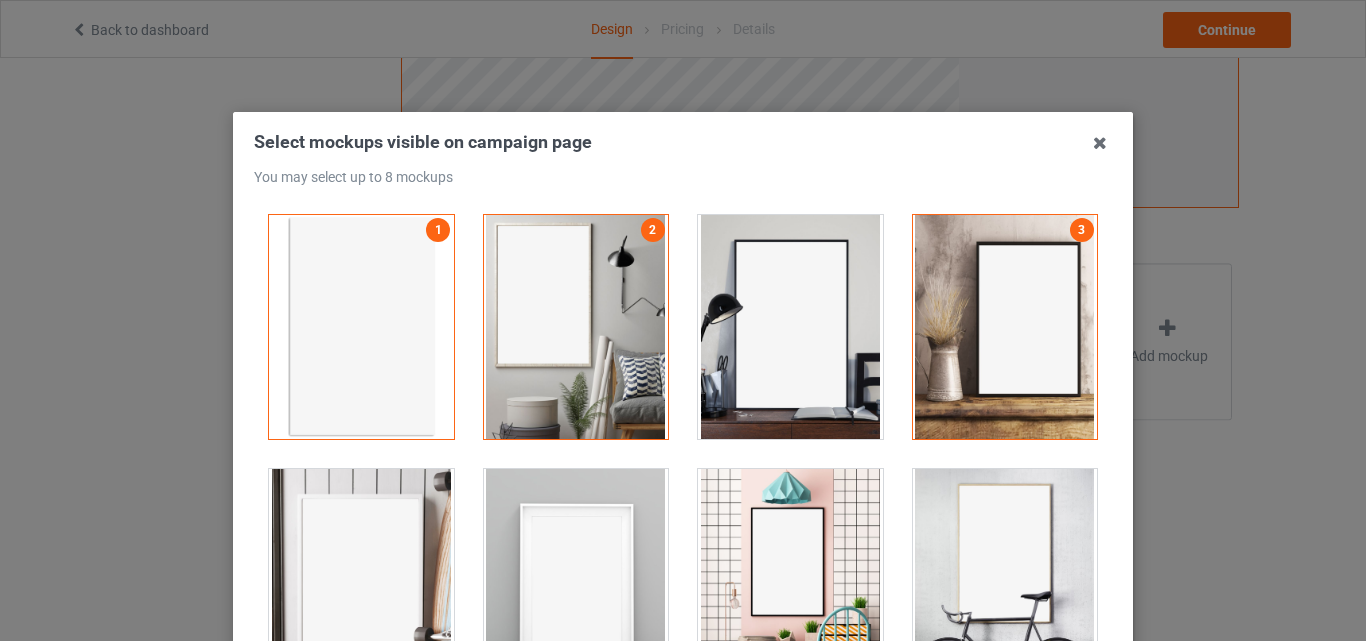 click at bounding box center (790, 327) 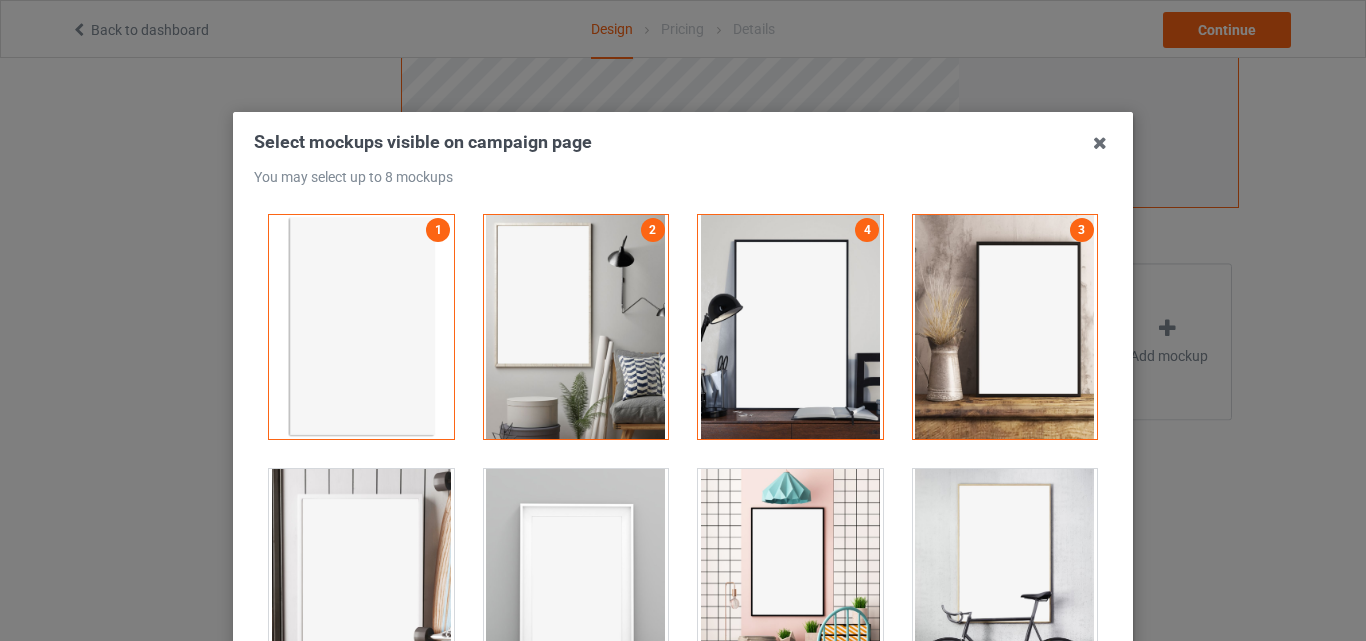 drag, startPoint x: 966, startPoint y: 556, endPoint x: 891, endPoint y: 566, distance: 75.66373 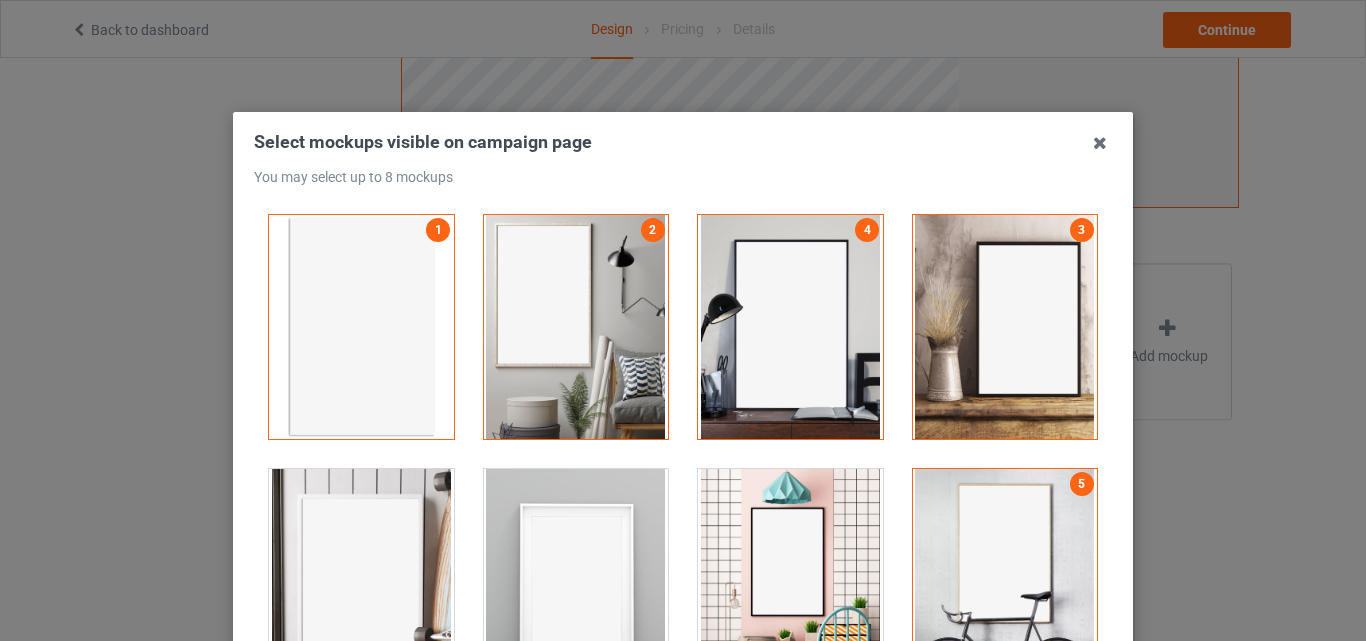 drag, startPoint x: 846, startPoint y: 567, endPoint x: 509, endPoint y: 568, distance: 337.0015 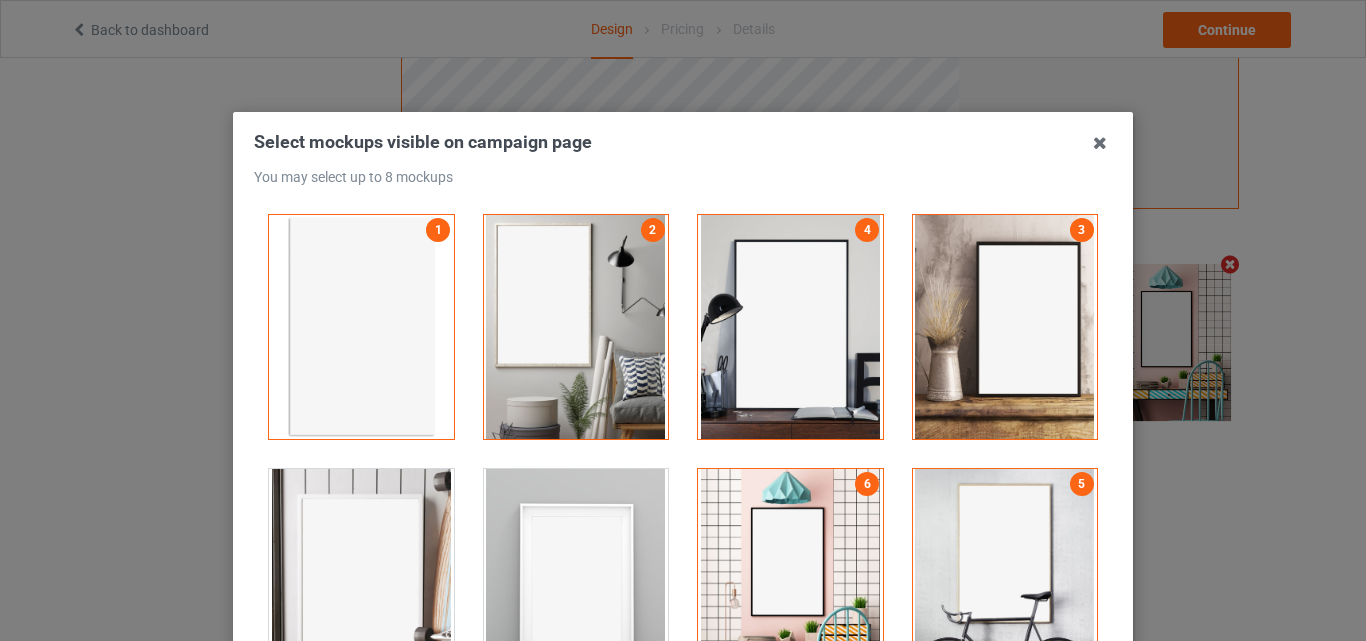 click at bounding box center (361, 581) 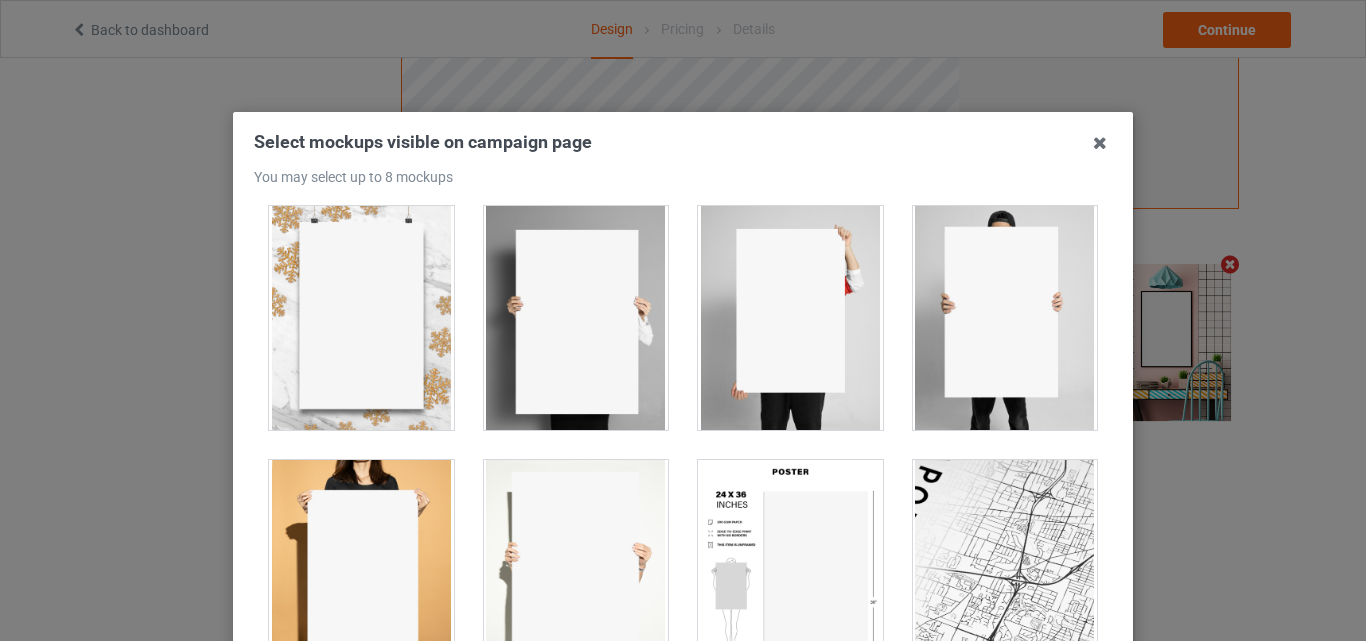 scroll, scrollTop: 1571, scrollLeft: 0, axis: vertical 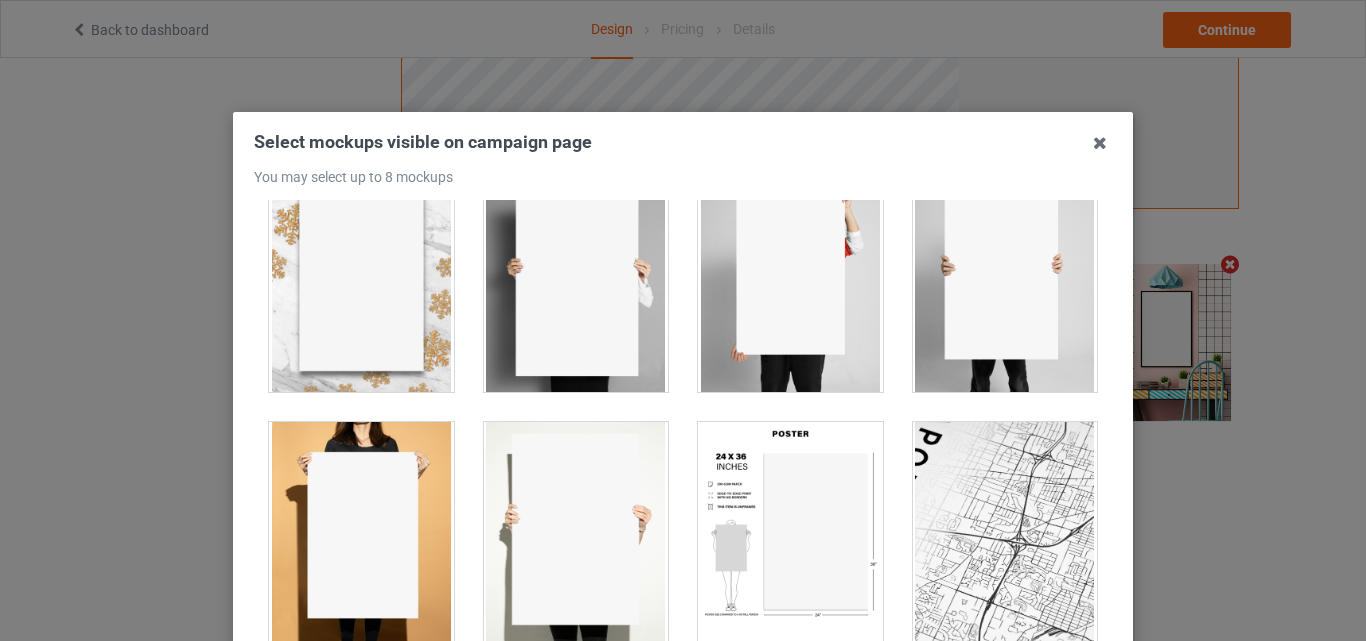 click at bounding box center (790, 534) 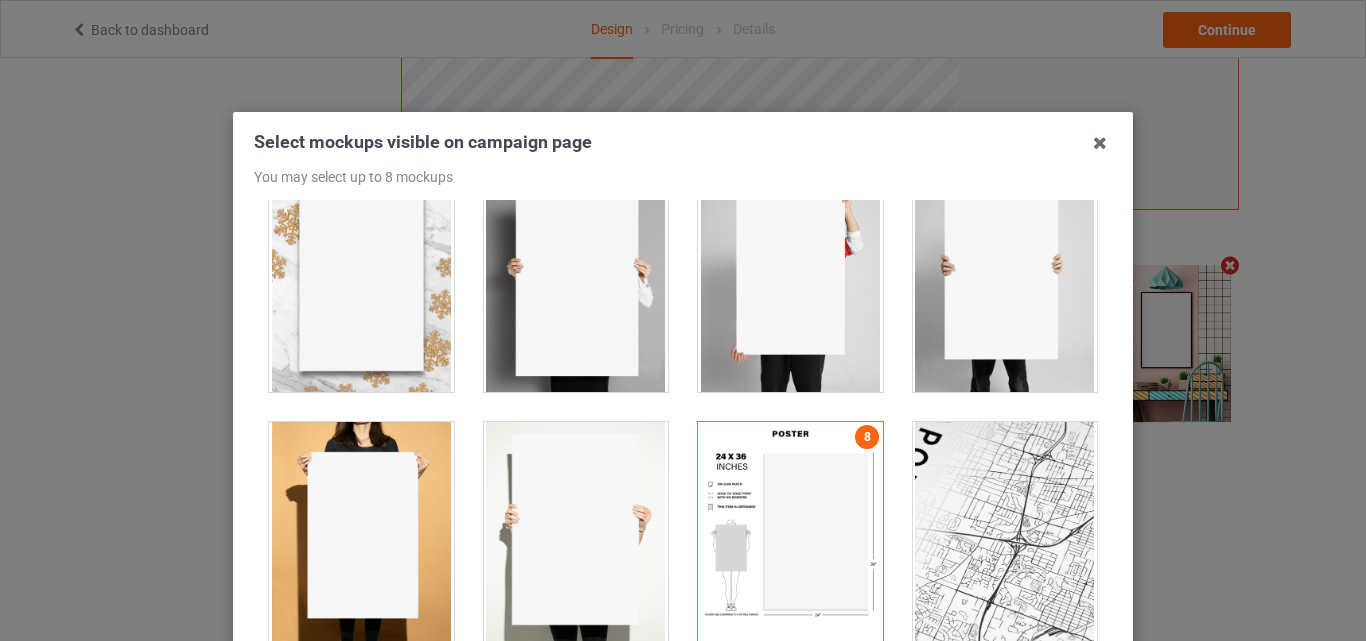 scroll, scrollTop: 653, scrollLeft: 0, axis: vertical 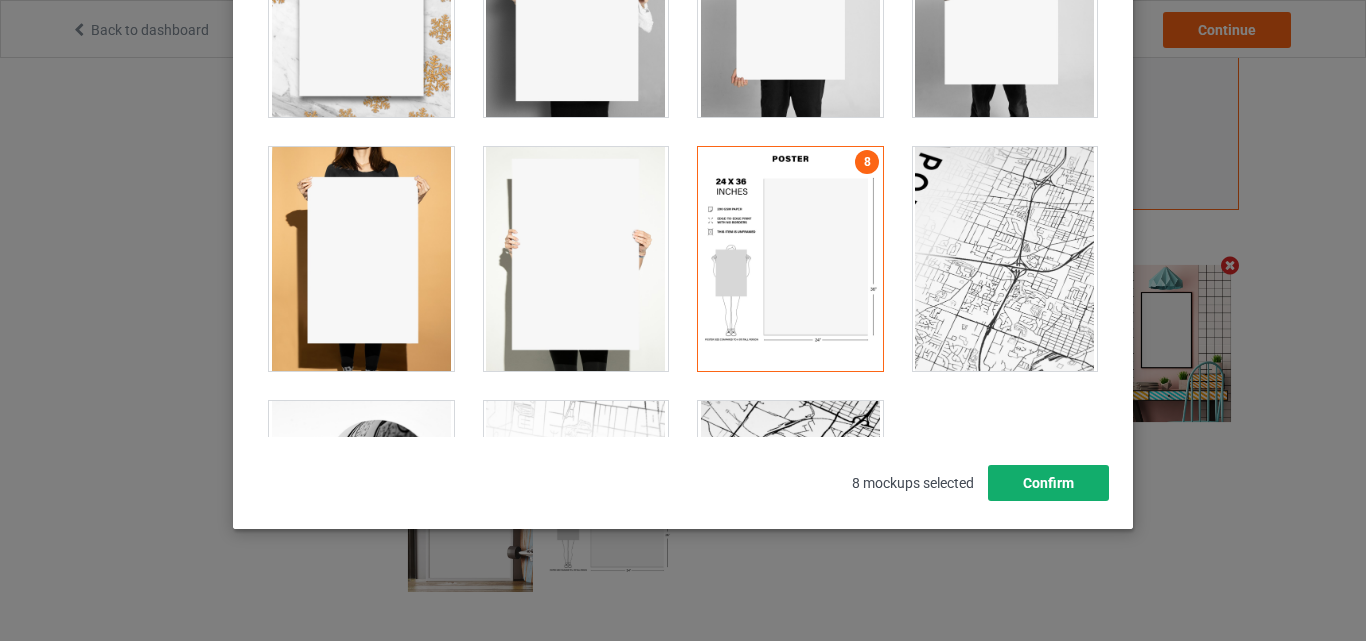 click on "Confirm" at bounding box center [1048, 483] 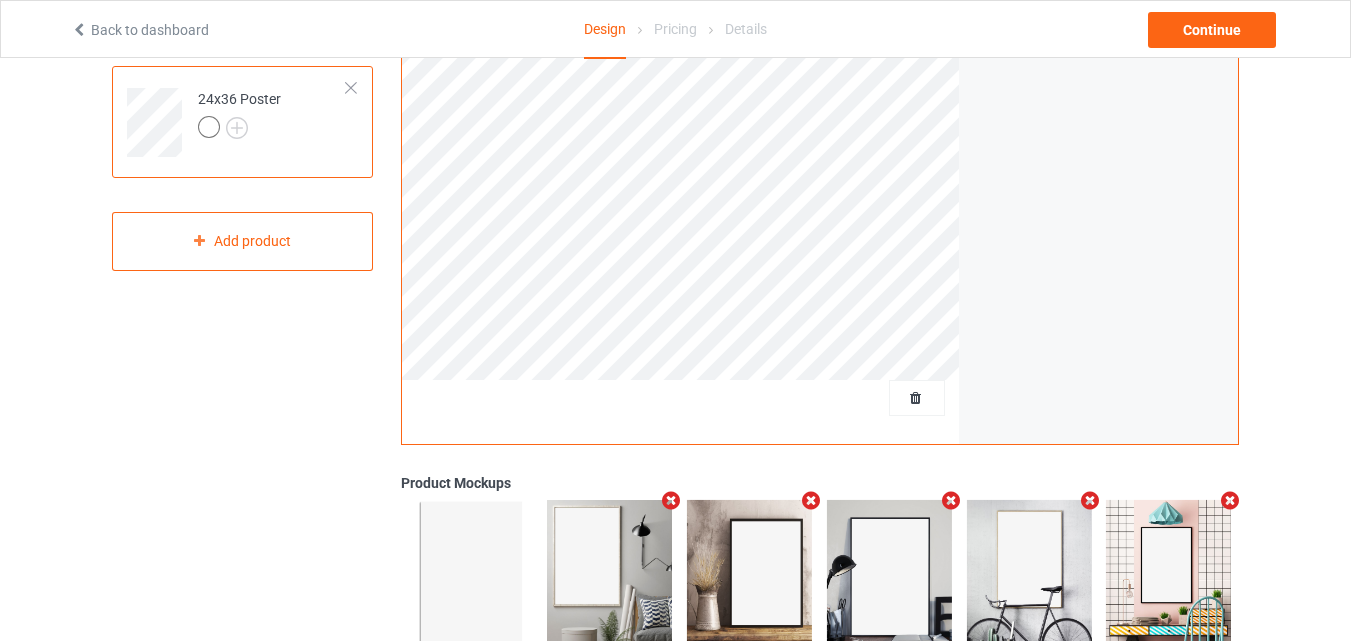 scroll, scrollTop: 257, scrollLeft: 0, axis: vertical 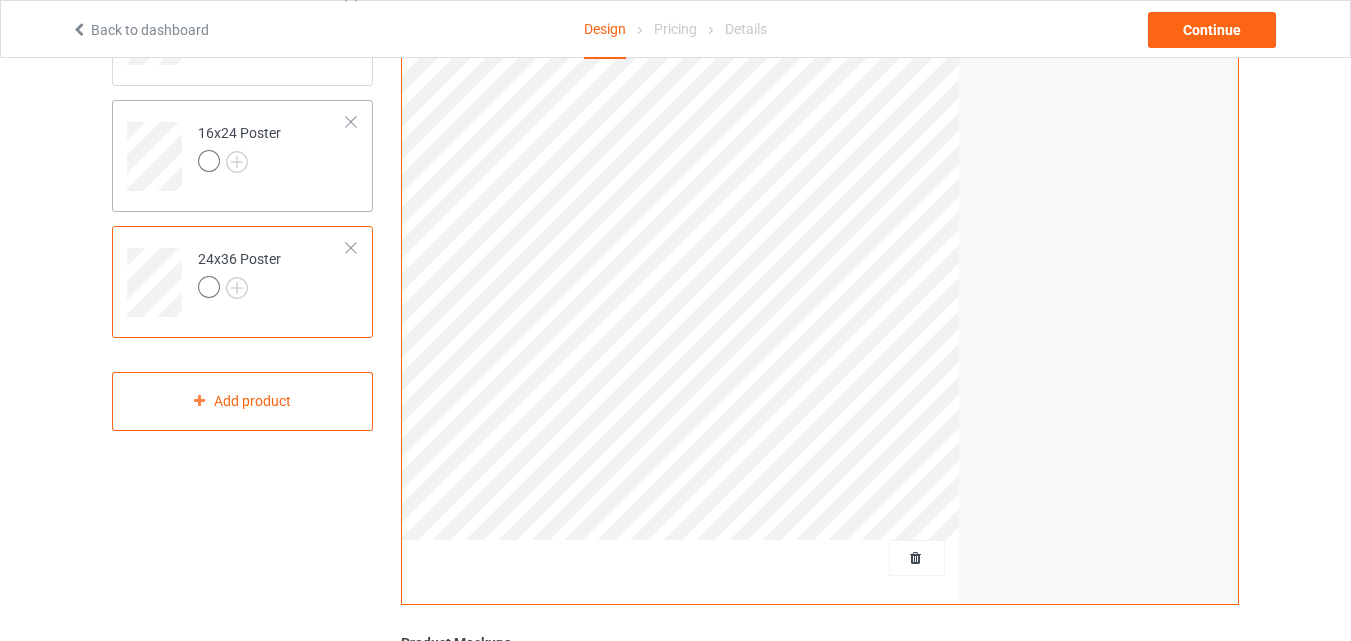 click at bounding box center [239, 164] 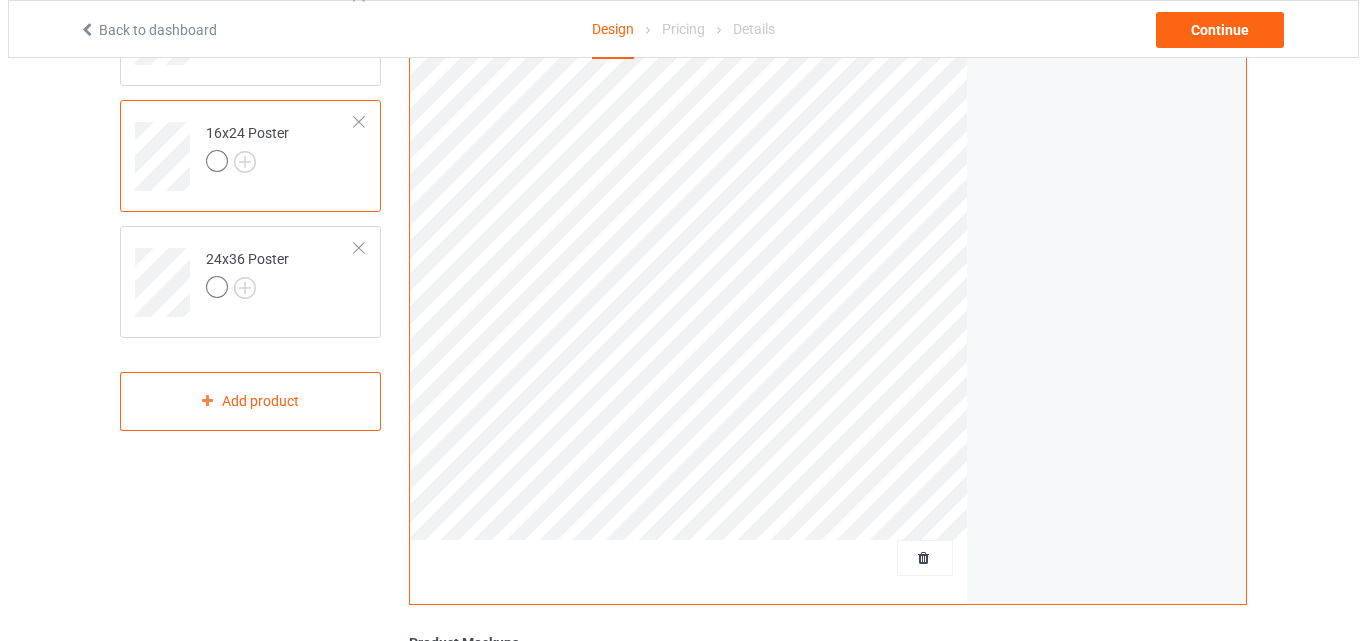 scroll, scrollTop: 655, scrollLeft: 0, axis: vertical 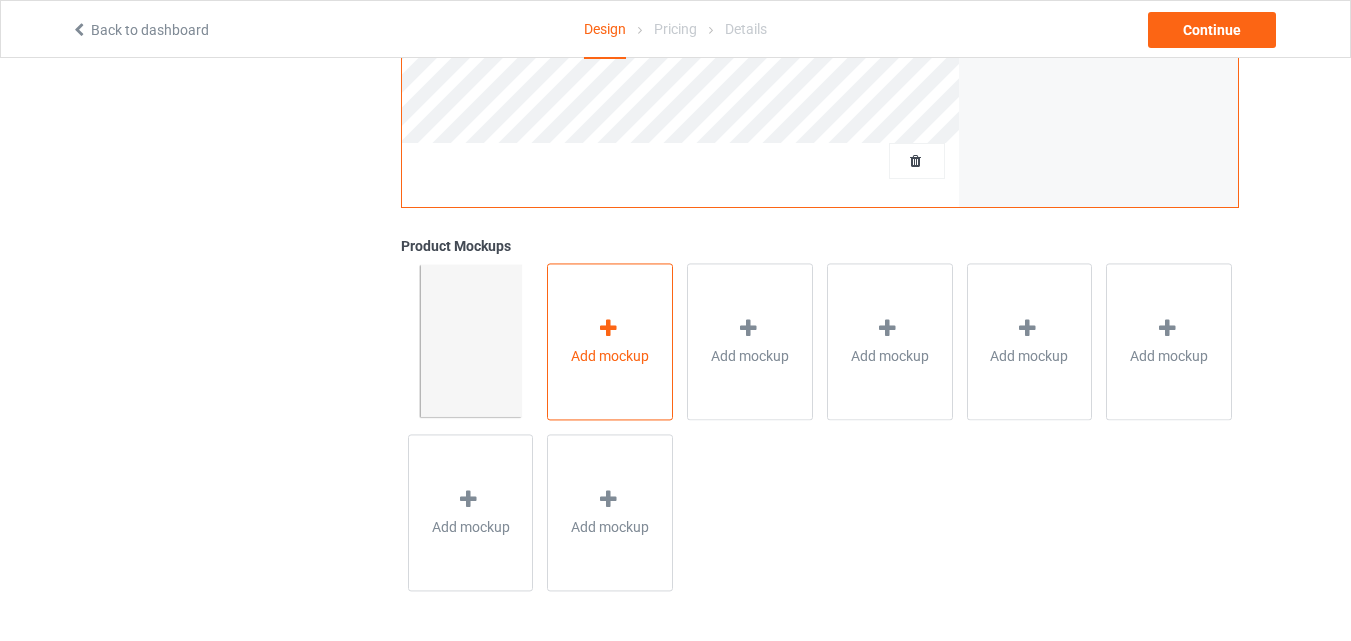 click on "Add mockup" at bounding box center [610, 341] 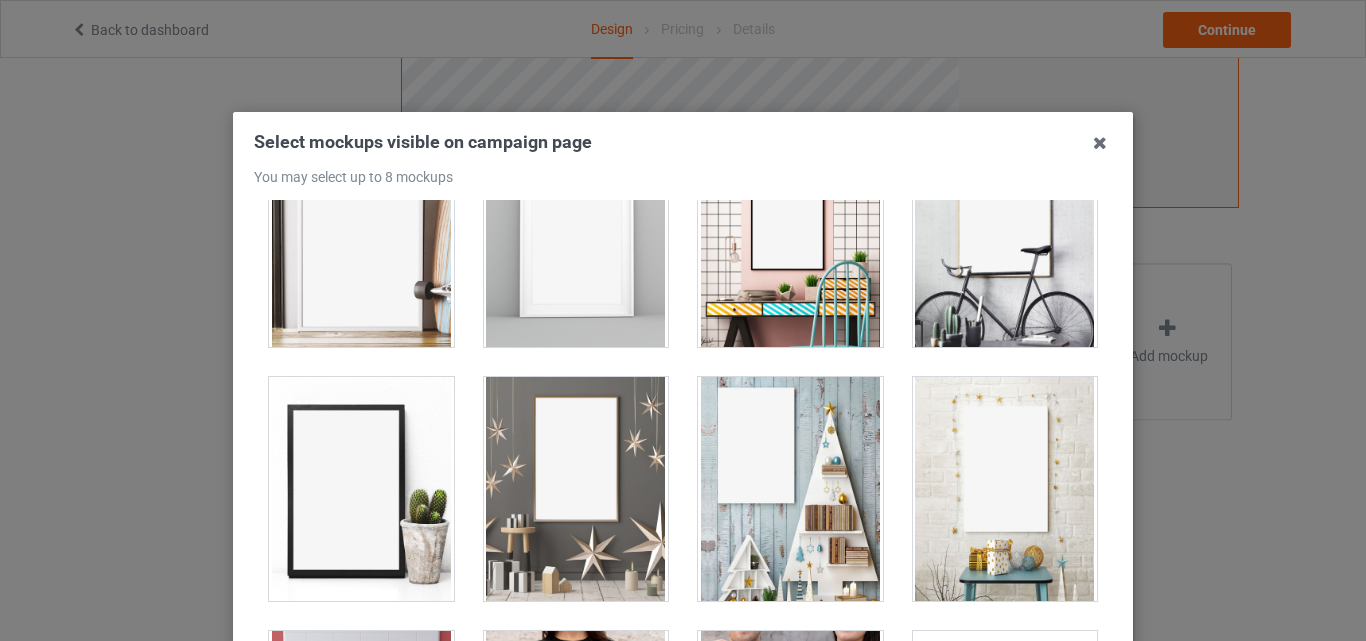 scroll, scrollTop: 422, scrollLeft: 0, axis: vertical 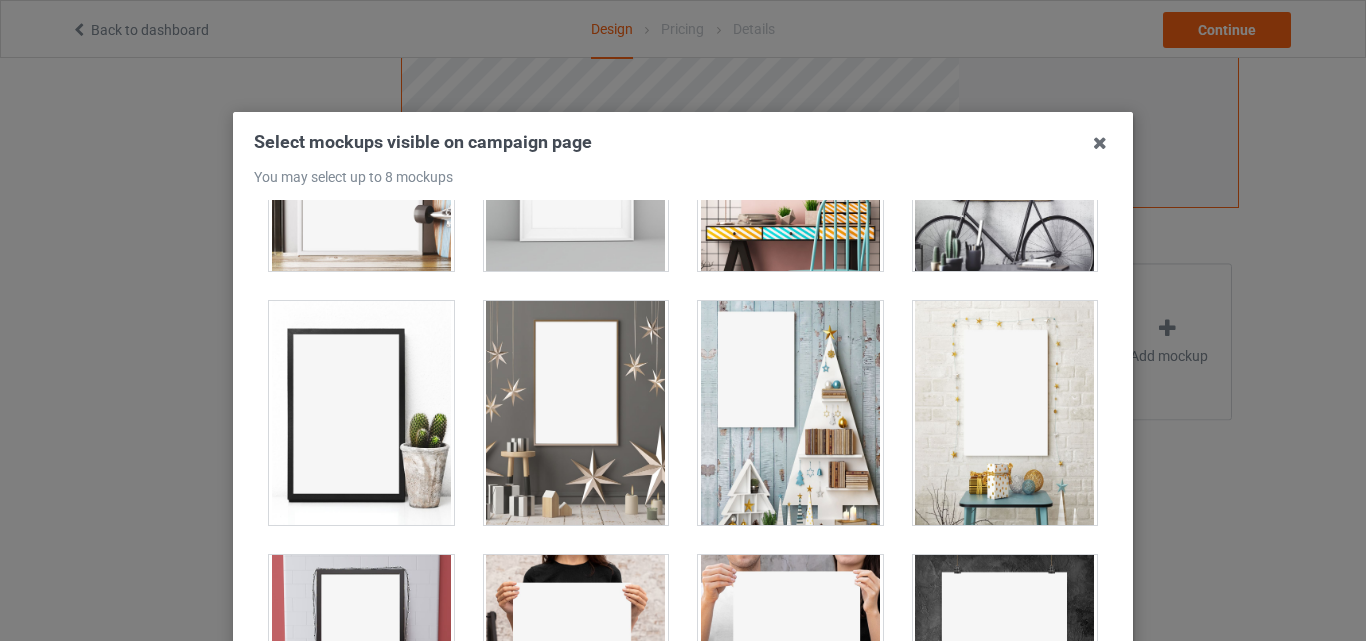 drag, startPoint x: 1013, startPoint y: 372, endPoint x: 997, endPoint y: 381, distance: 18.35756 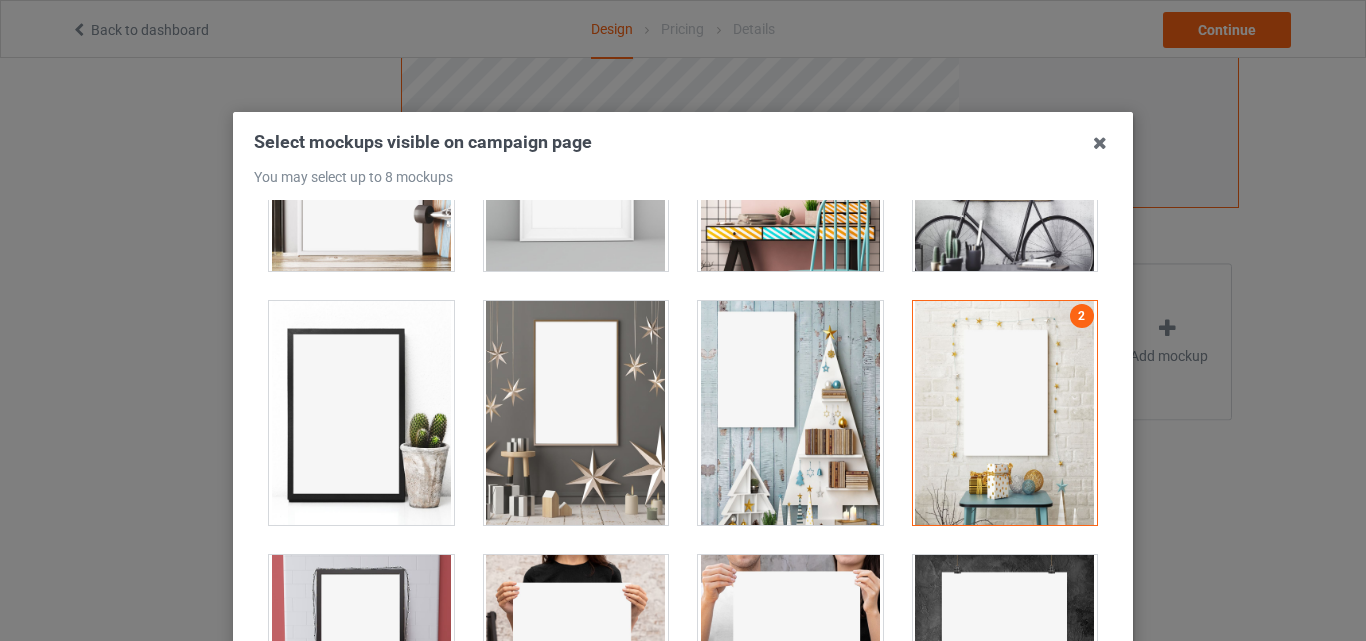 drag, startPoint x: 813, startPoint y: 396, endPoint x: 798, endPoint y: 401, distance: 15.811388 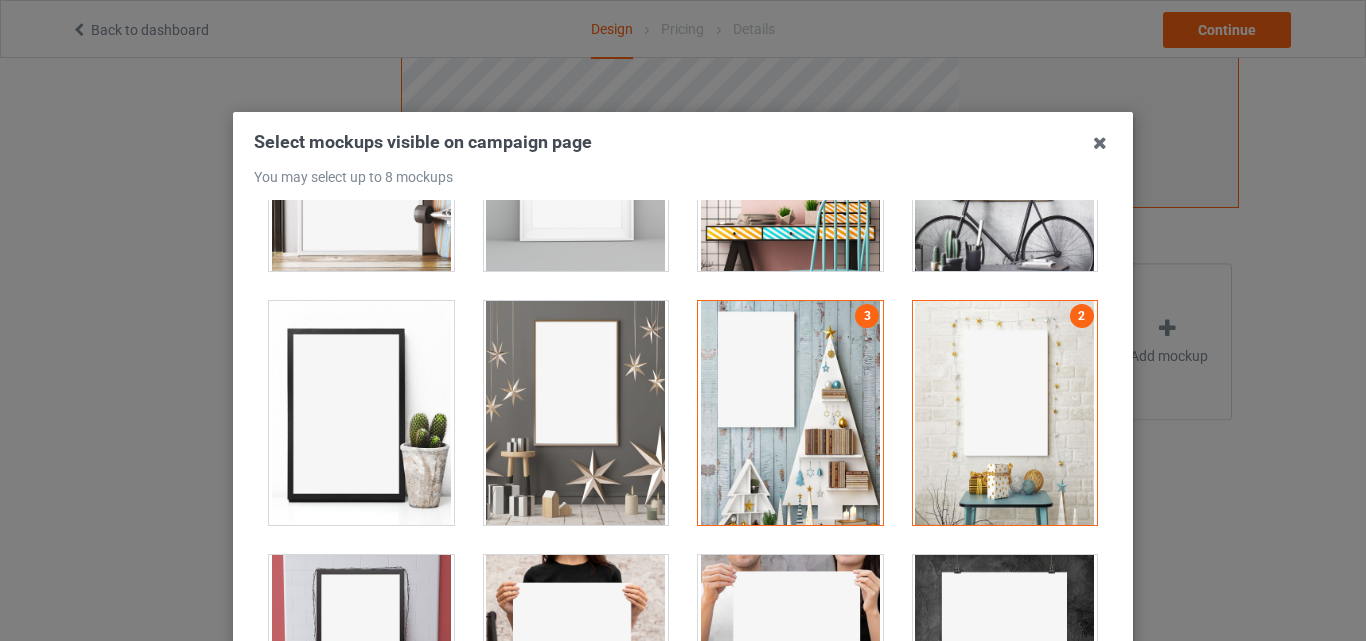 click at bounding box center (576, 413) 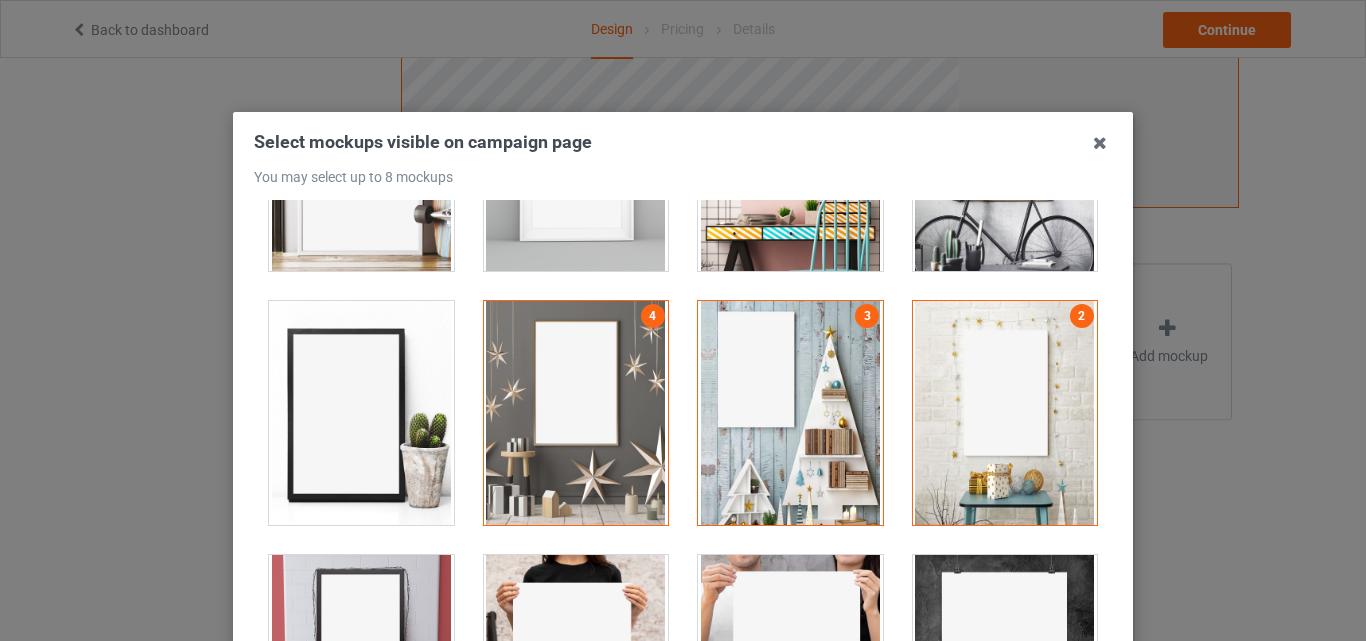 click at bounding box center [361, 413] 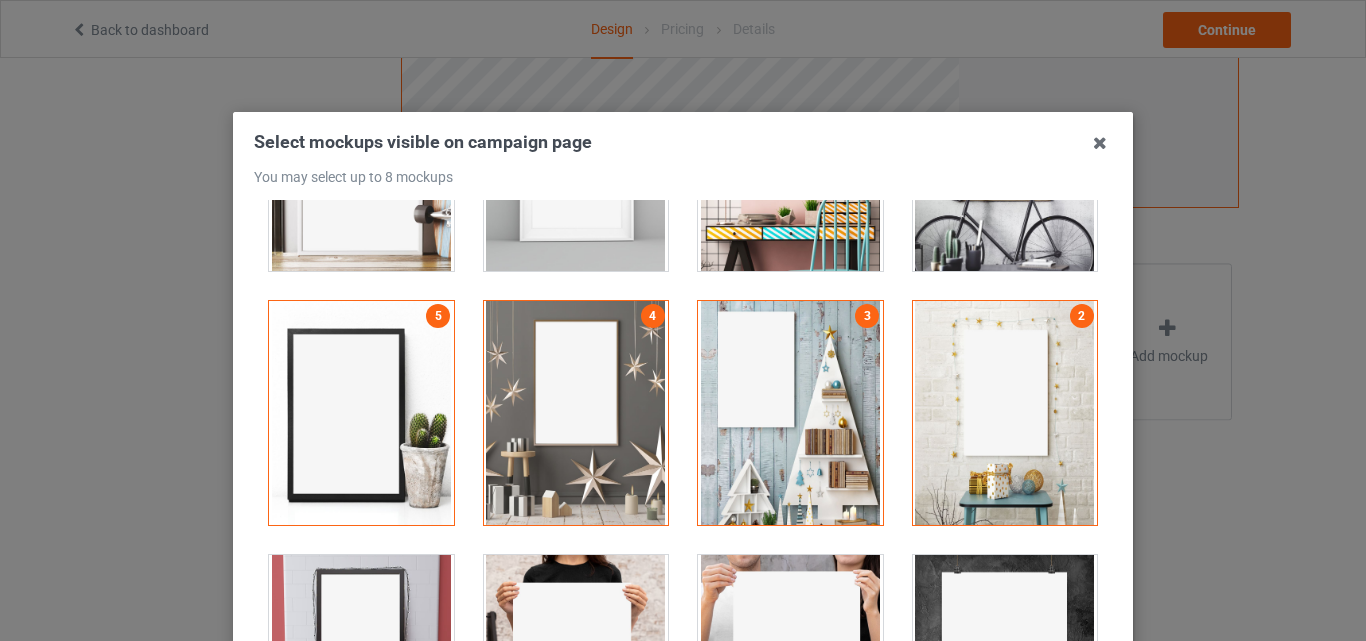 click at bounding box center (361, 667) 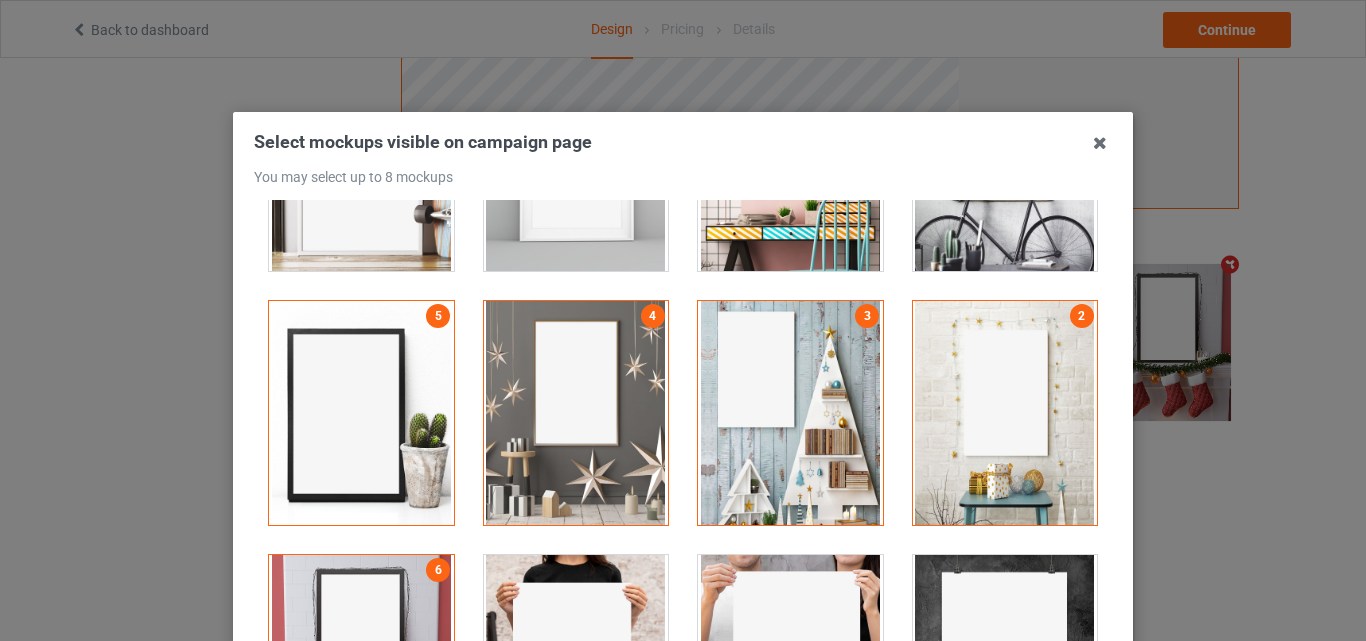 scroll, scrollTop: 654, scrollLeft: 0, axis: vertical 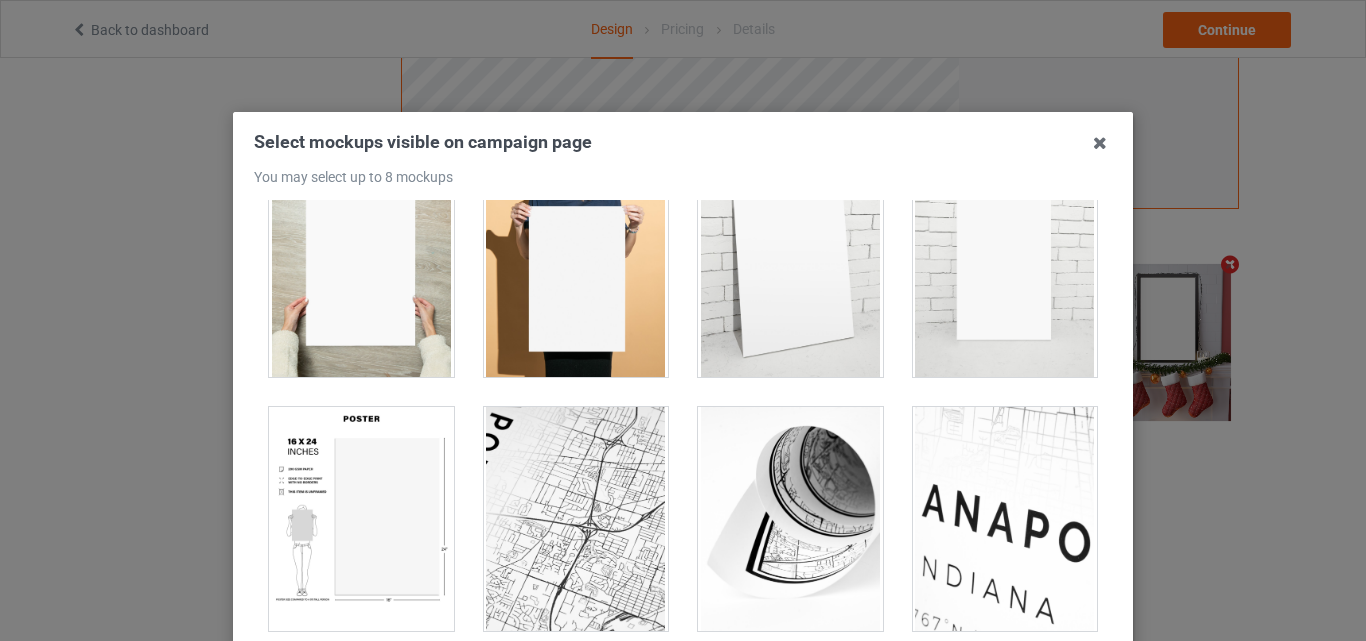 click at bounding box center (790, 265) 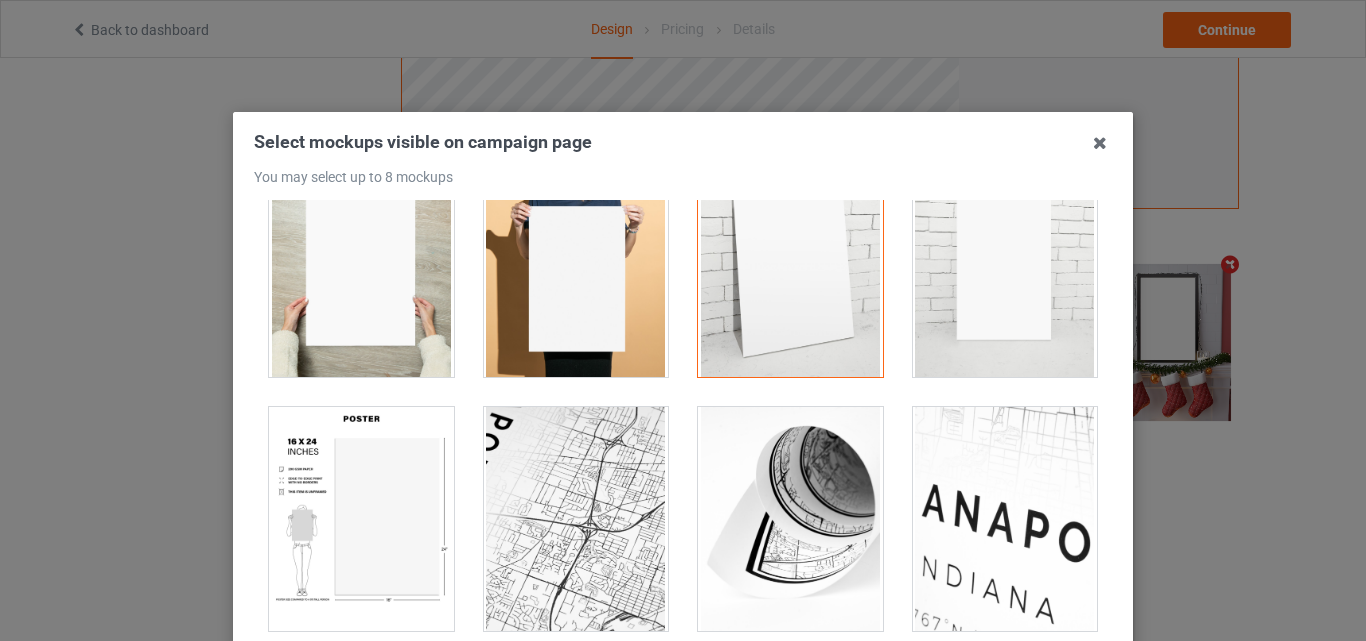 click at bounding box center (361, 519) 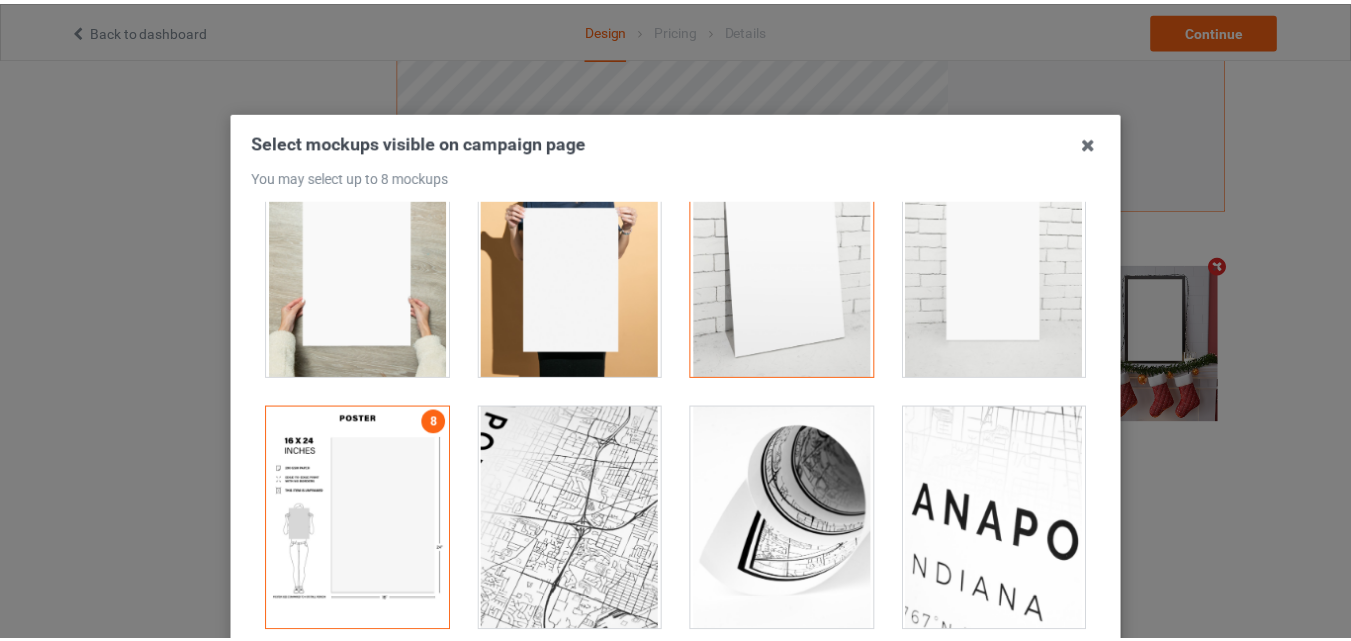 scroll, scrollTop: 275, scrollLeft: 0, axis: vertical 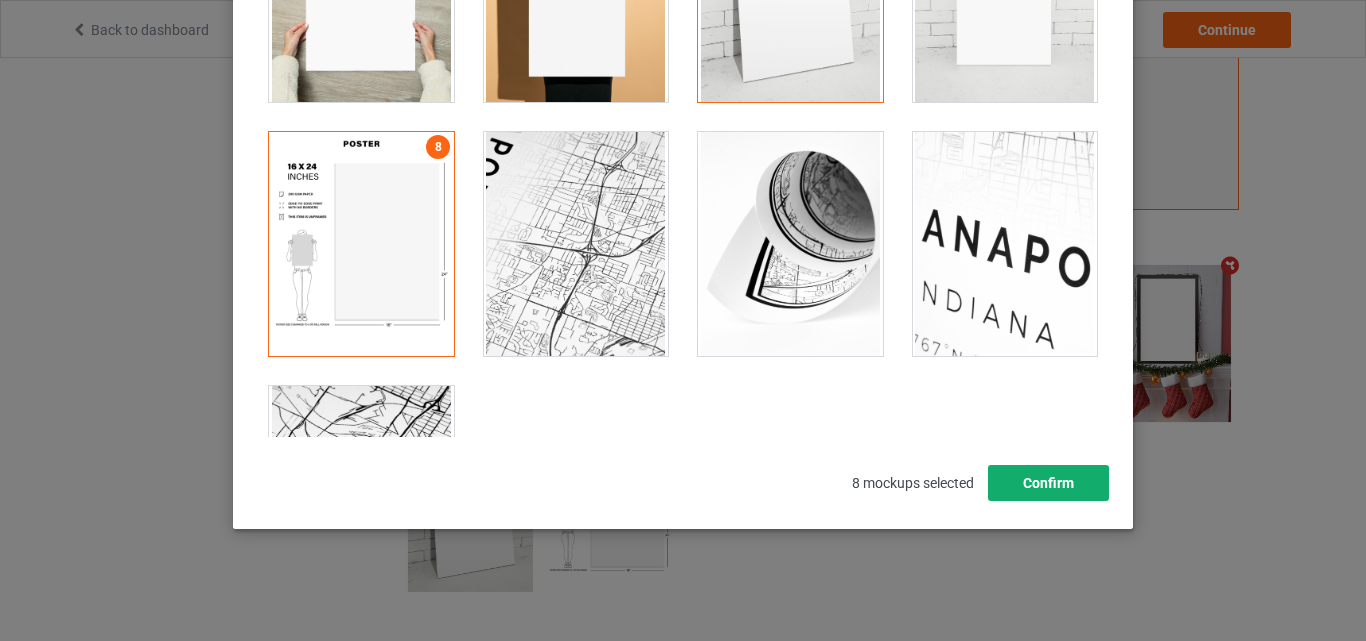drag, startPoint x: 1071, startPoint y: 491, endPoint x: 690, endPoint y: 475, distance: 381.33582 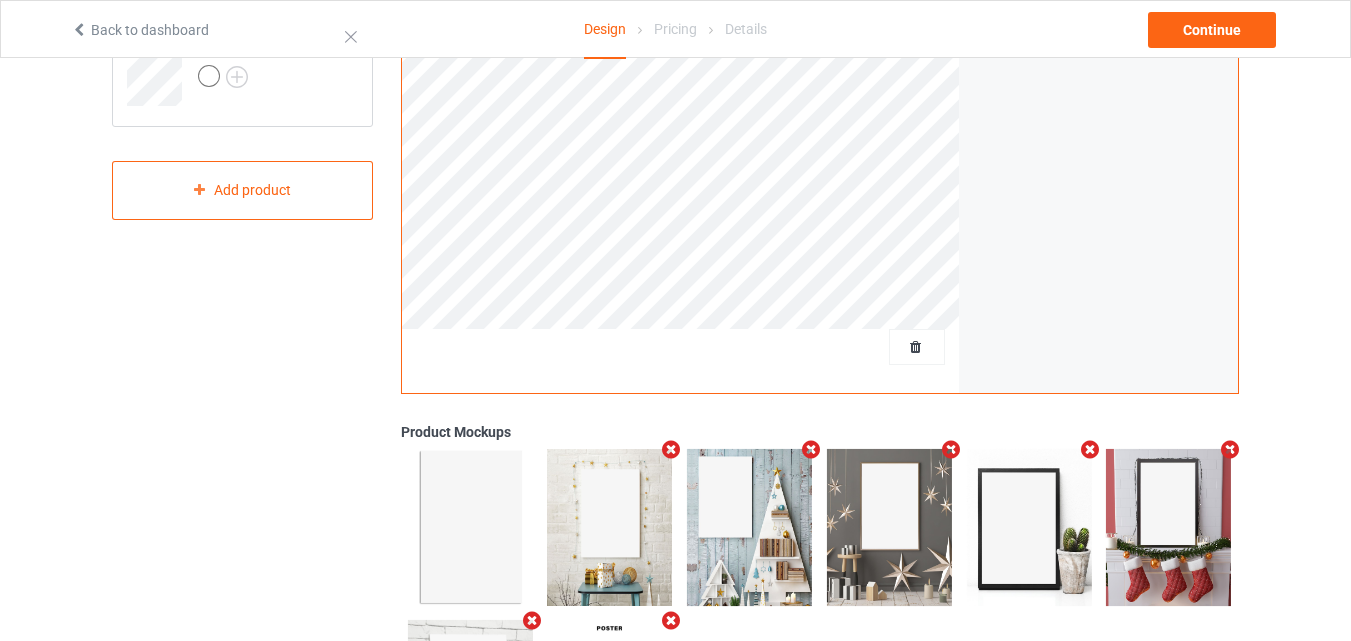 scroll, scrollTop: 0, scrollLeft: 0, axis: both 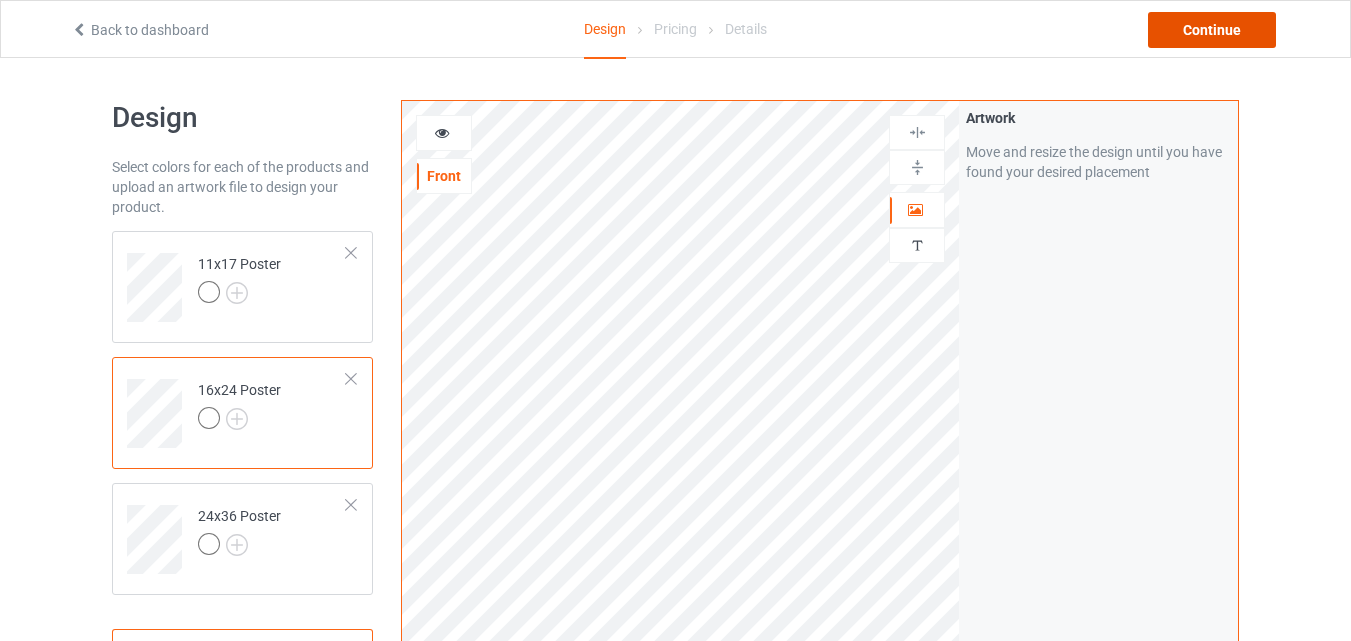 click on "Continue" at bounding box center (1212, 30) 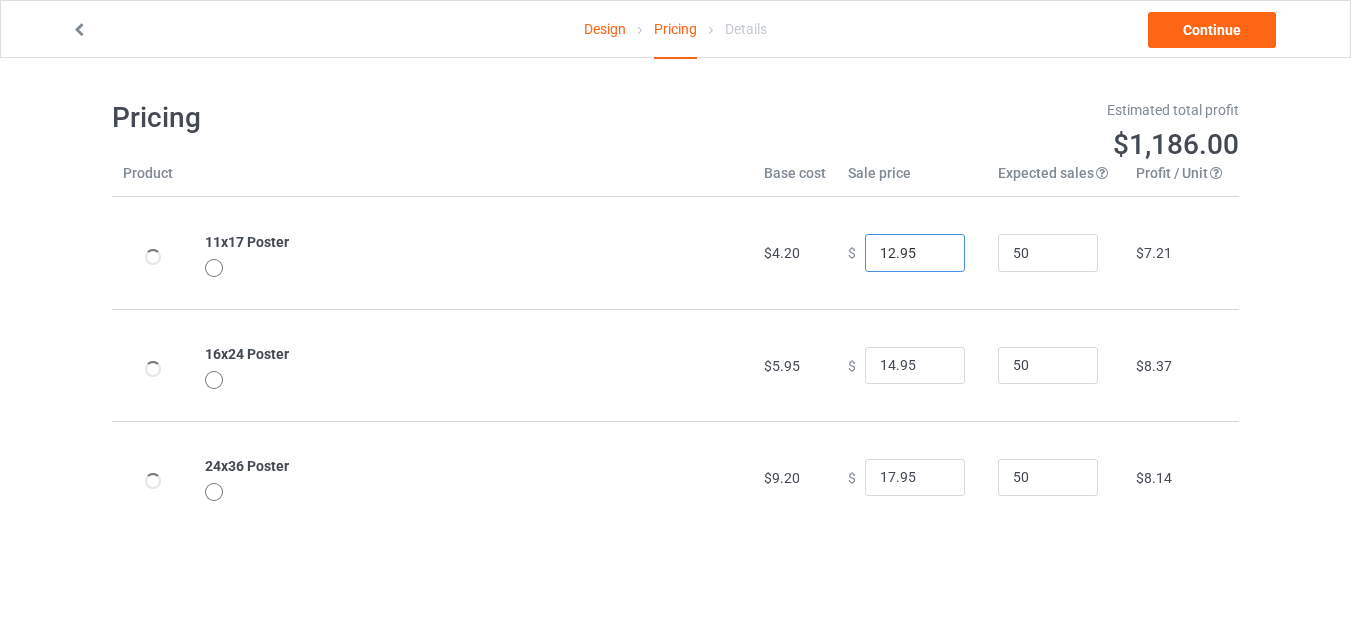 click on "12.95" at bounding box center [915, 253] 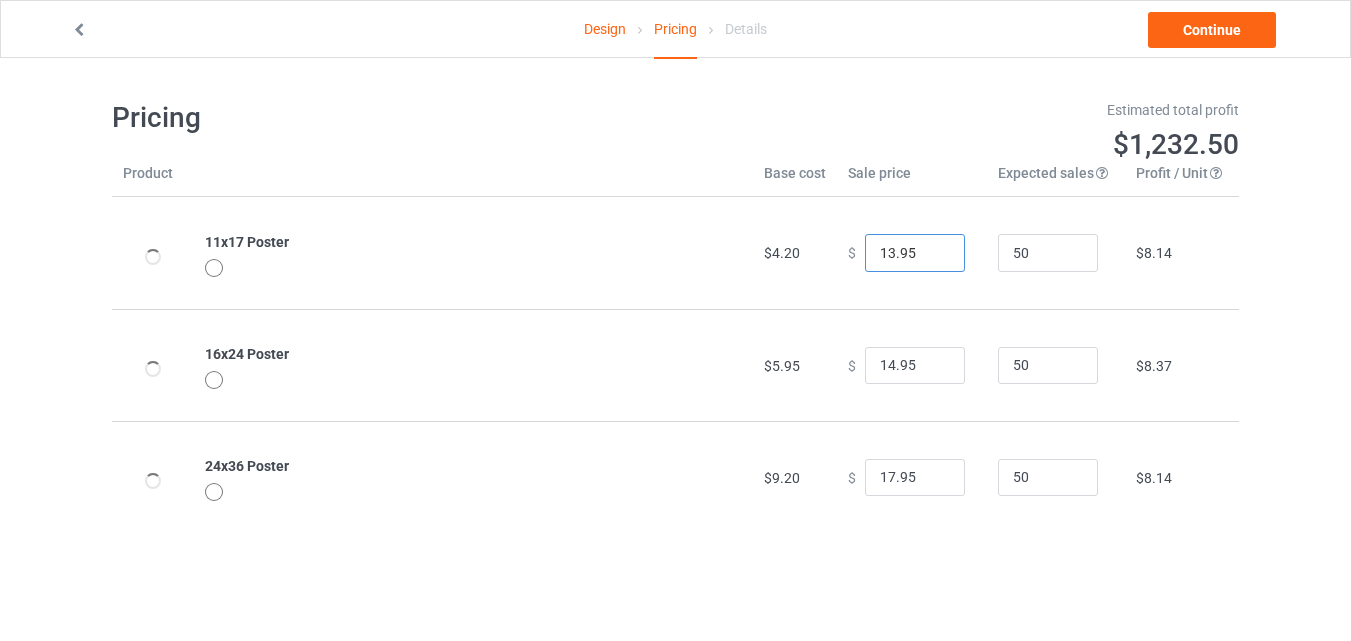 type on "13.95" 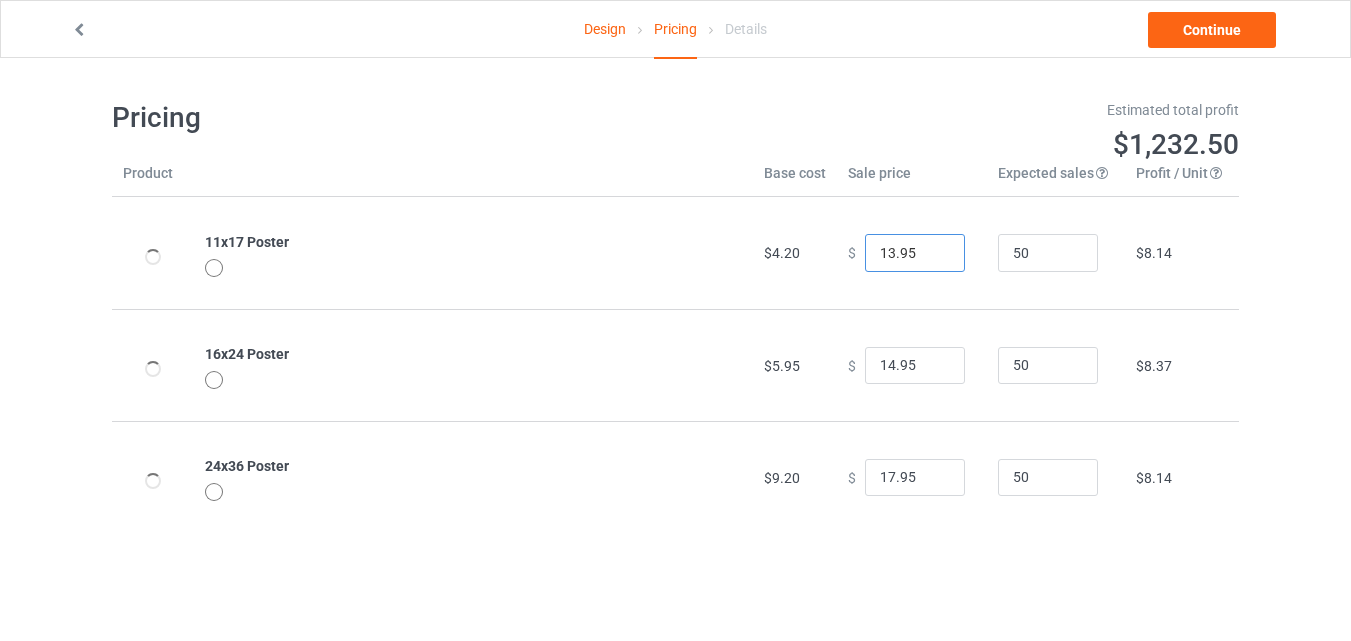 click on "13.95" at bounding box center [915, 253] 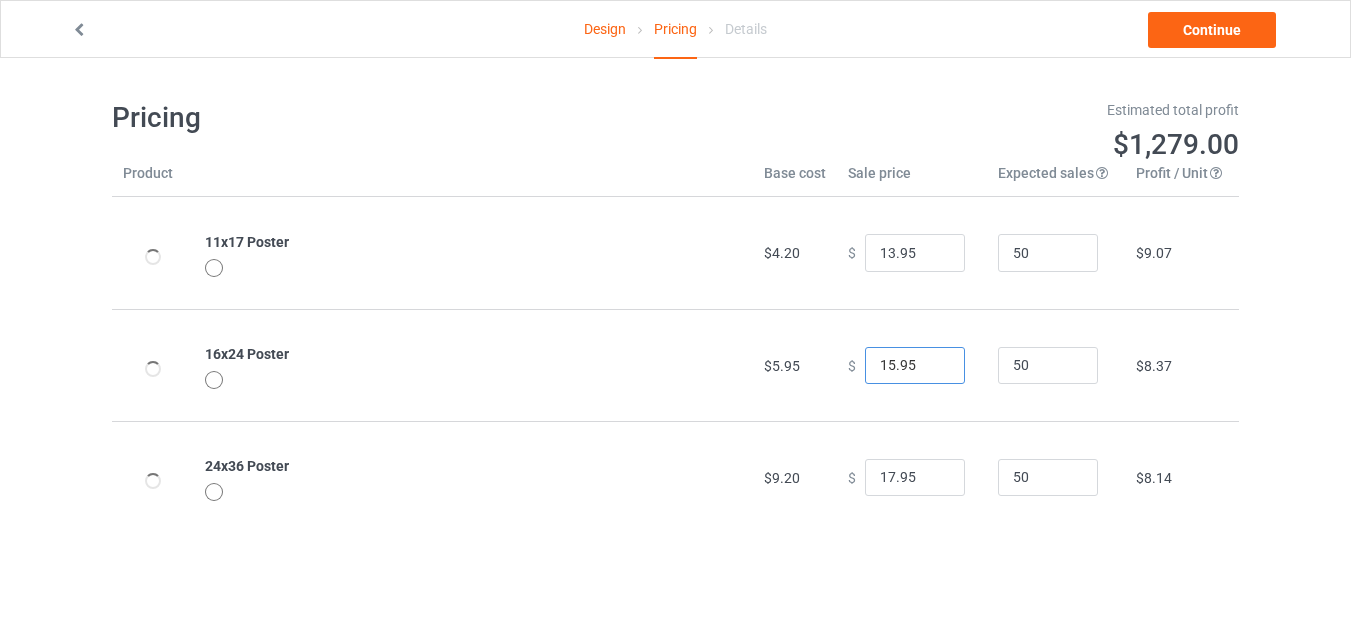 type on "15.95" 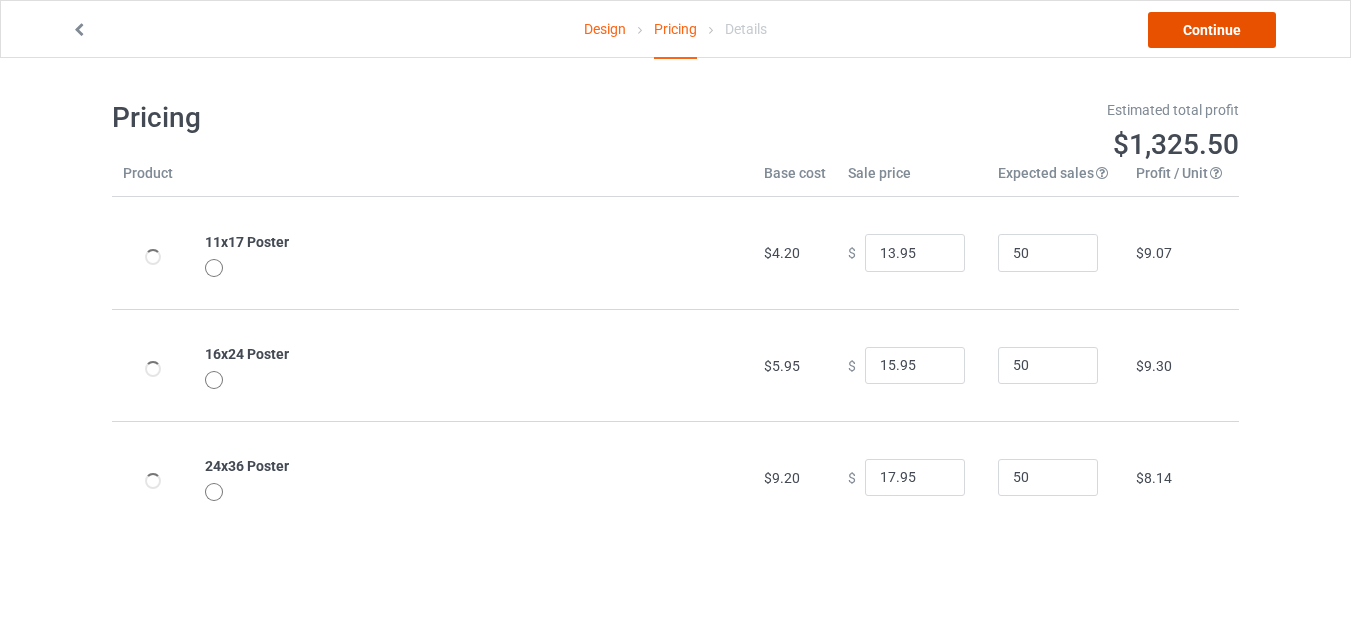 click on "Continue" at bounding box center [1212, 30] 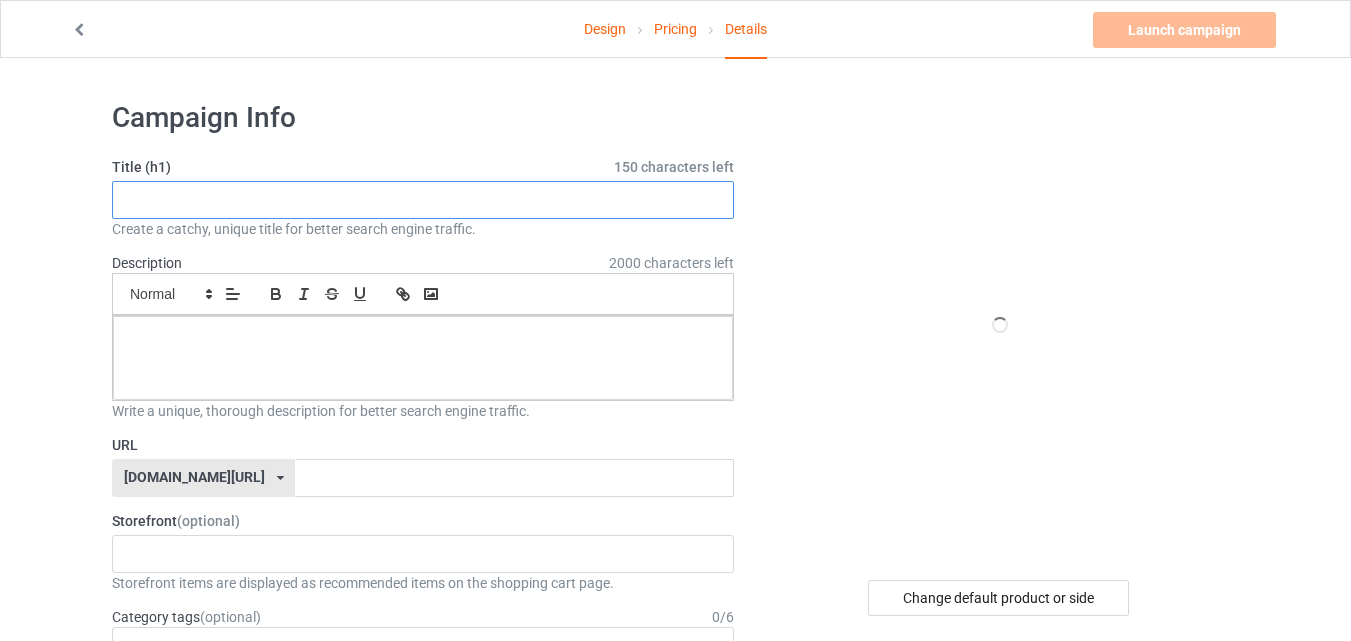 click at bounding box center (423, 200) 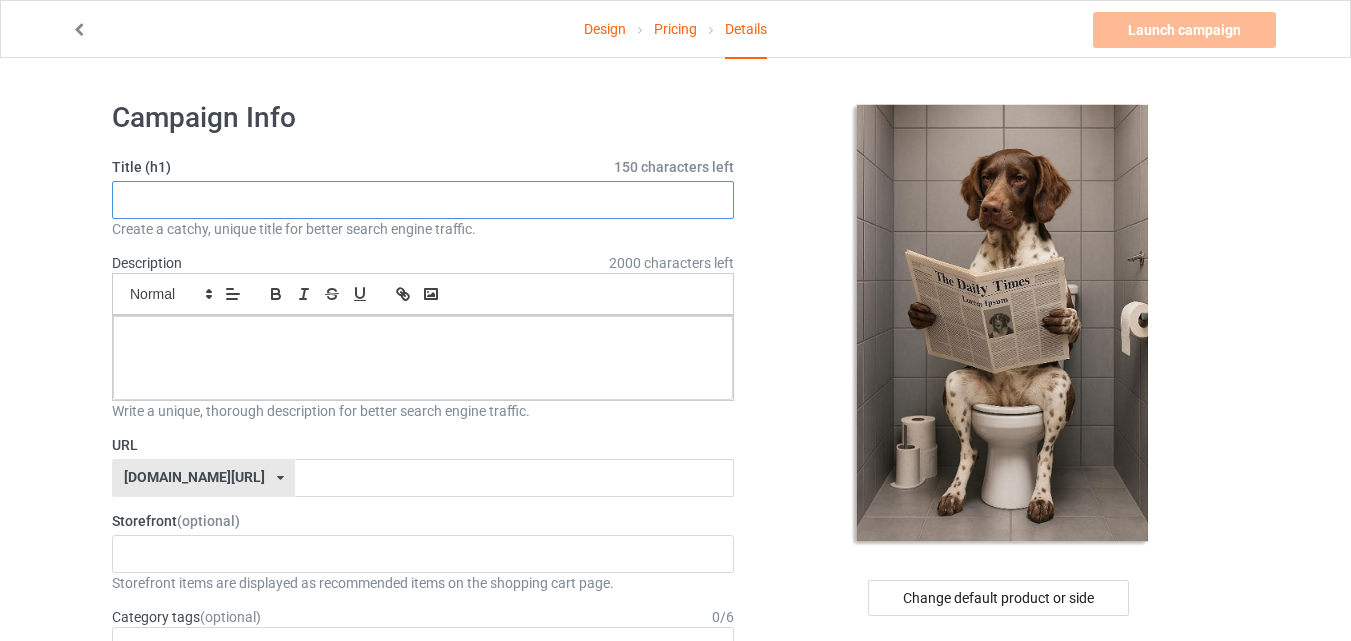 paste on "[GEOGRAPHIC_DATA]" 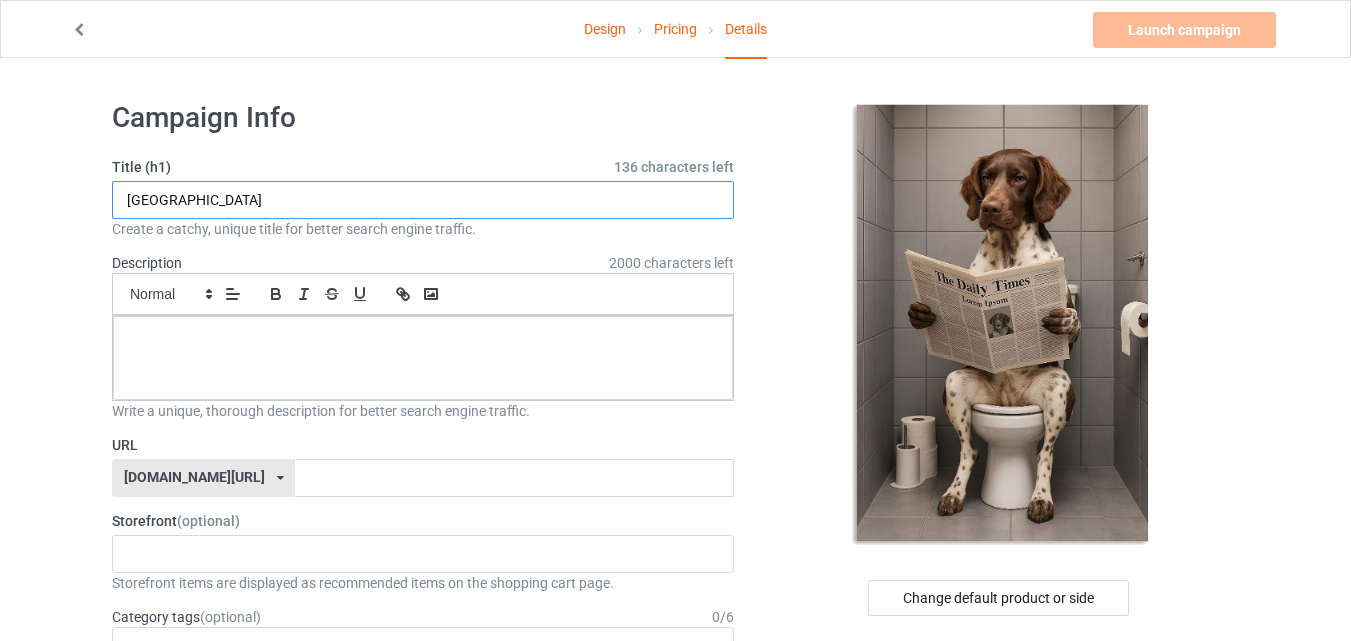 paste on "Sitting on Toilet Reading Newspaper,Funny" 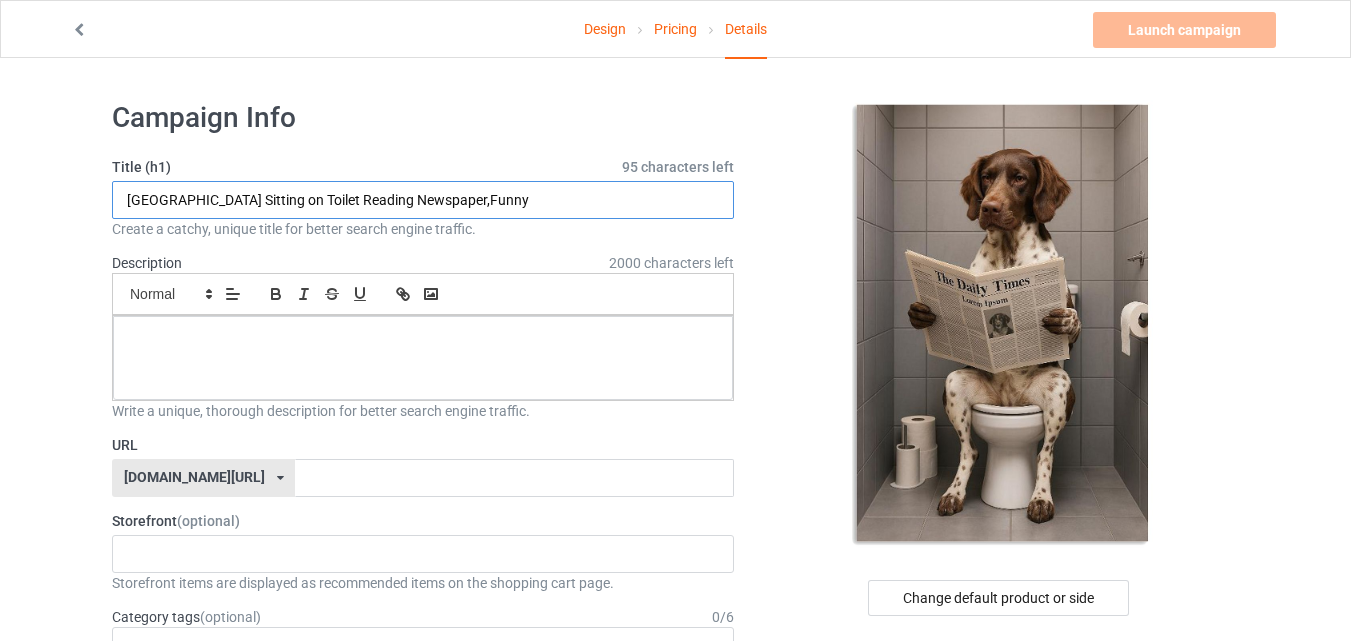 click on "[GEOGRAPHIC_DATA] Sitting on Toilet Reading Newspaper,Funny" at bounding box center (423, 200) 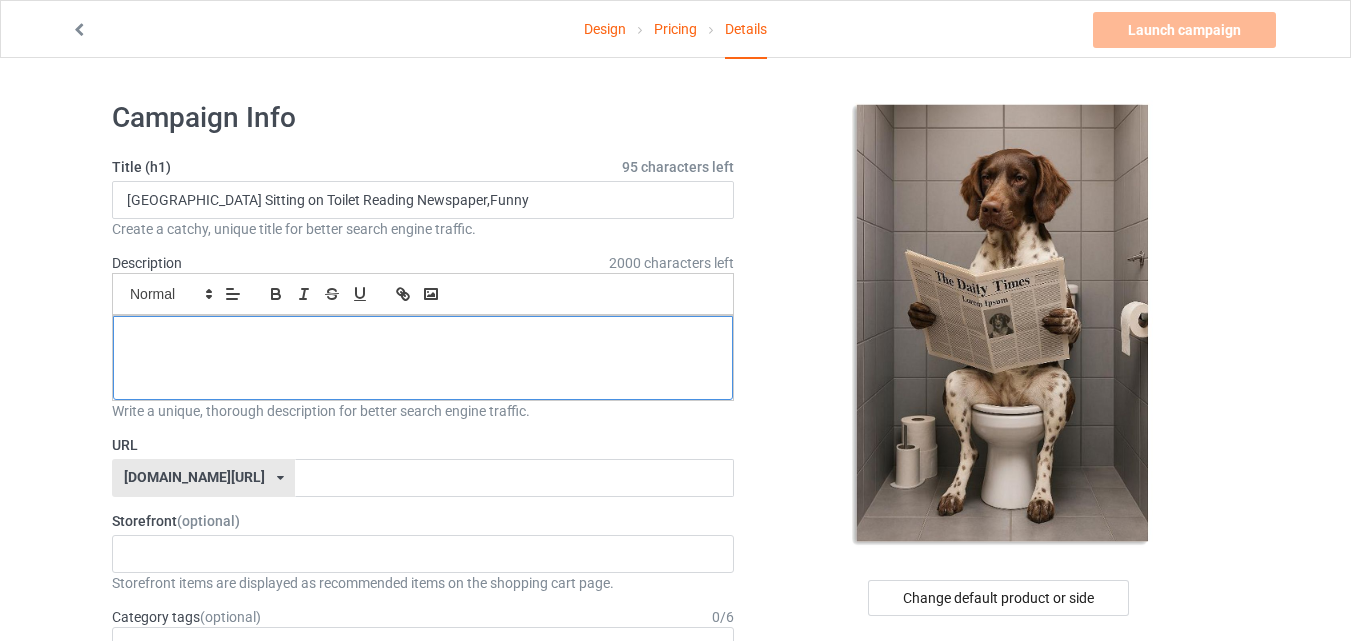 click at bounding box center [423, 358] 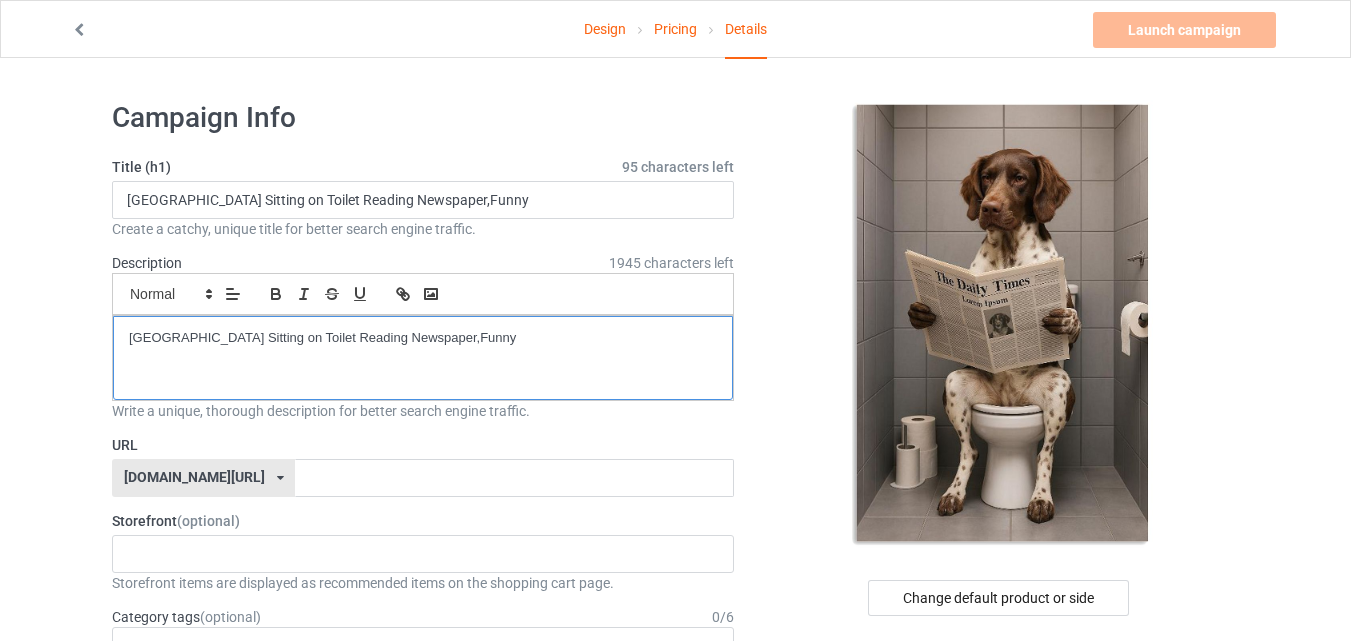 scroll, scrollTop: 0, scrollLeft: 0, axis: both 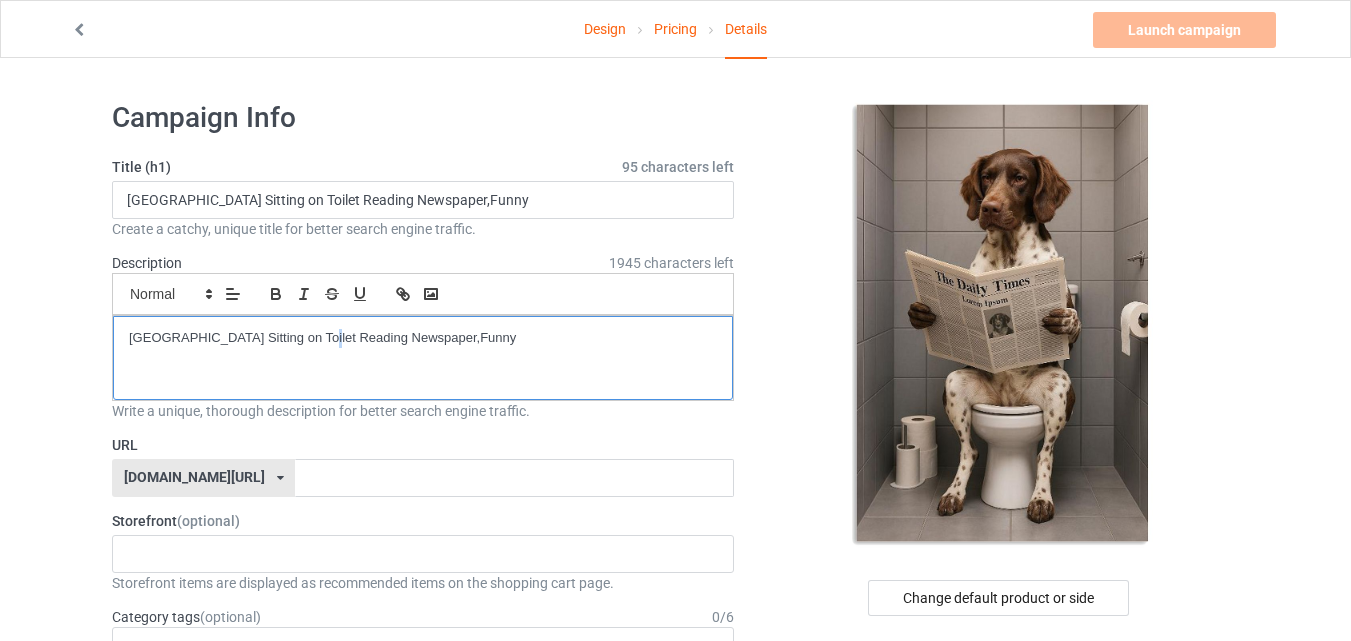 click on "[GEOGRAPHIC_DATA] Sitting on Toilet Reading Newspaper,Funny" at bounding box center [423, 338] 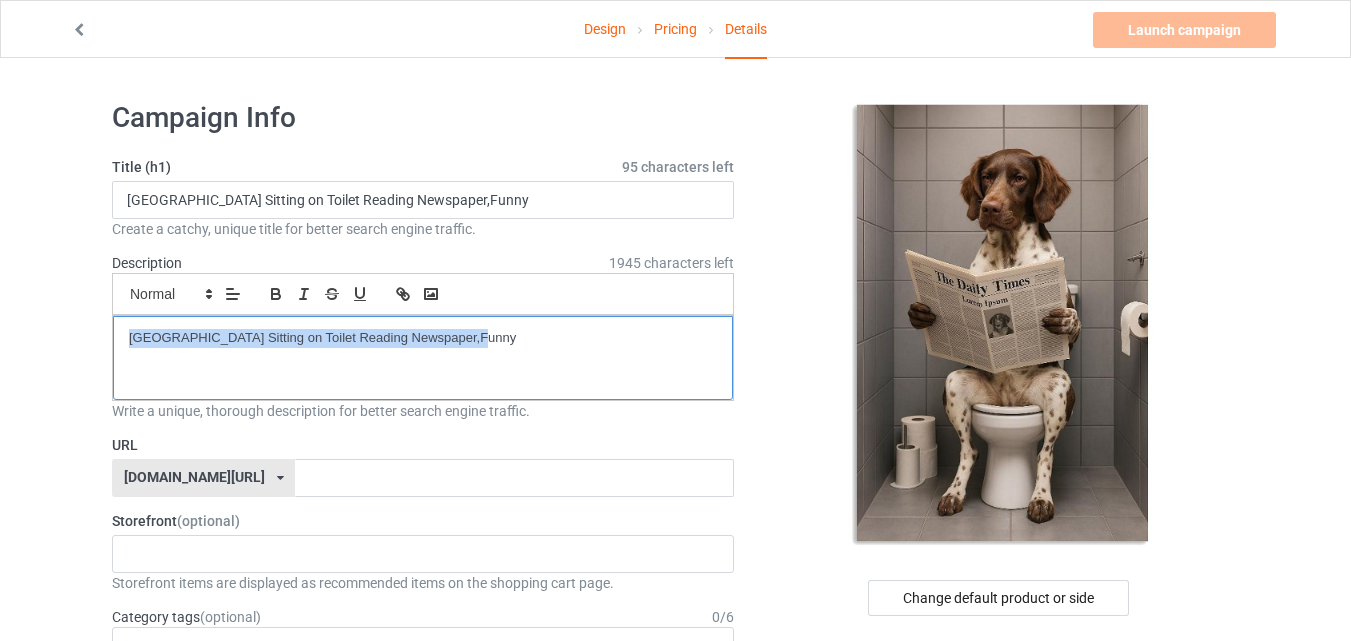 click on "[GEOGRAPHIC_DATA] Sitting on Toilet Reading Newspaper,Funny" at bounding box center [423, 338] 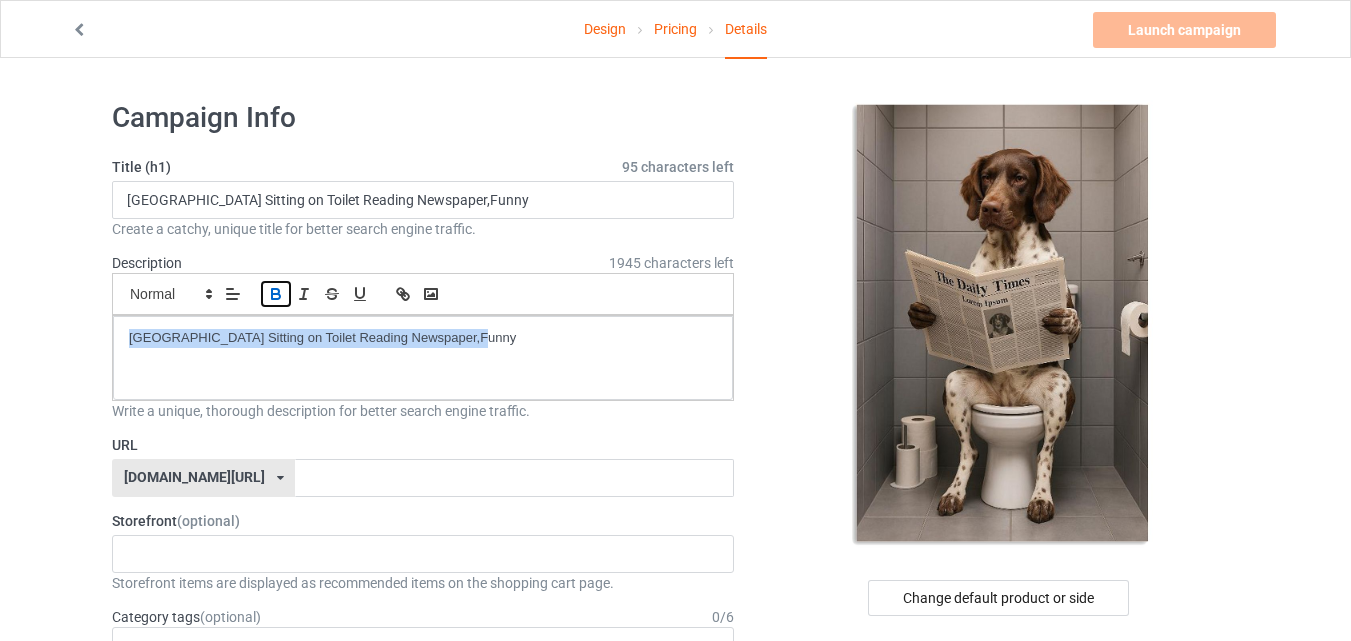 click 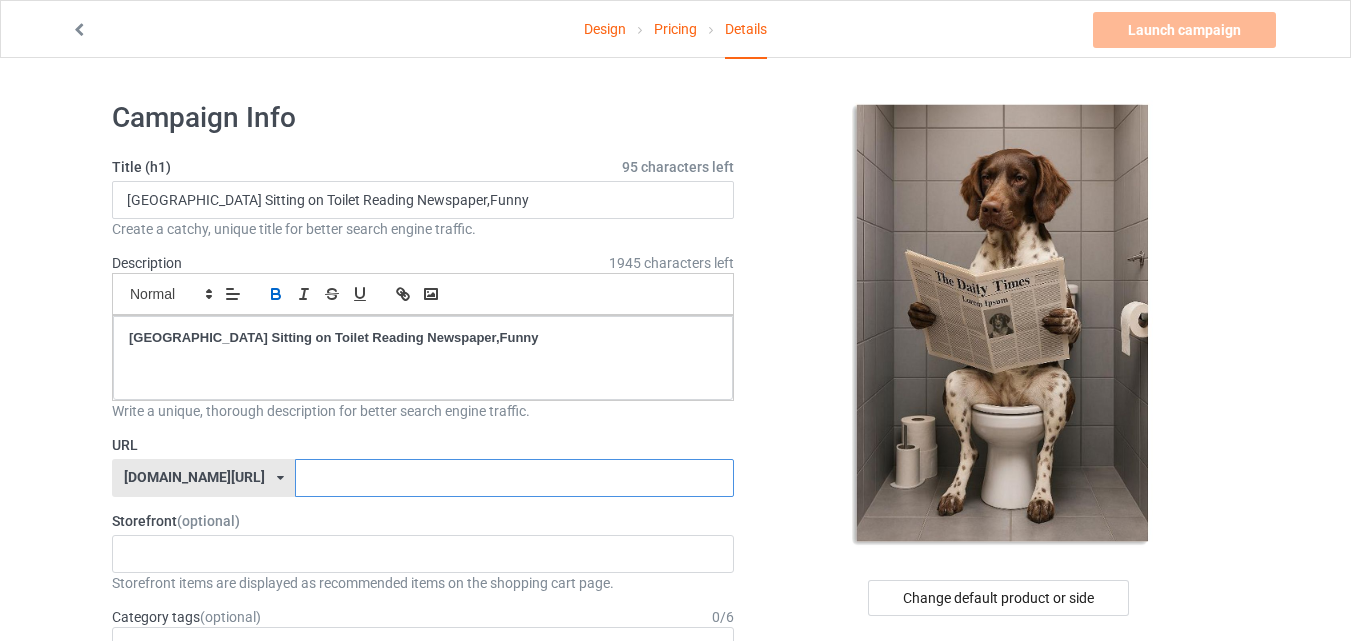 click at bounding box center [514, 478] 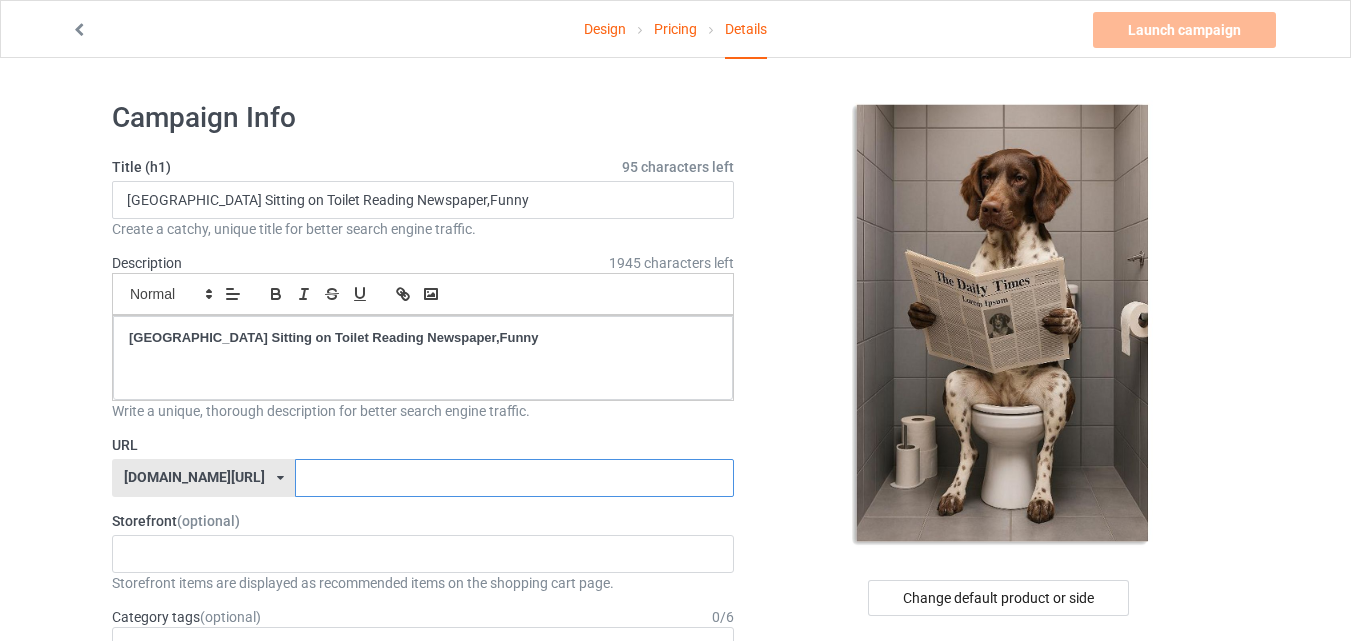 paste on "[GEOGRAPHIC_DATA] Sitting on Toilet Reading Newspaper," 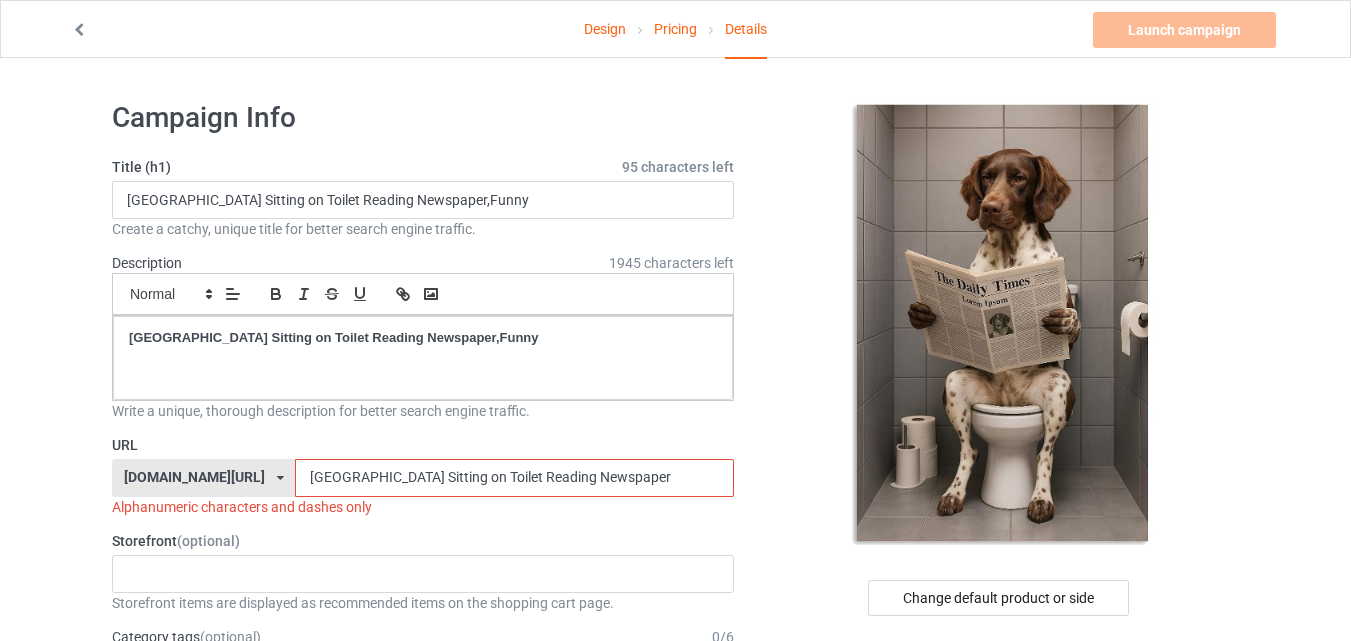 click on "[GEOGRAPHIC_DATA] Sitting on Toilet Reading Newspaper" at bounding box center (514, 478) 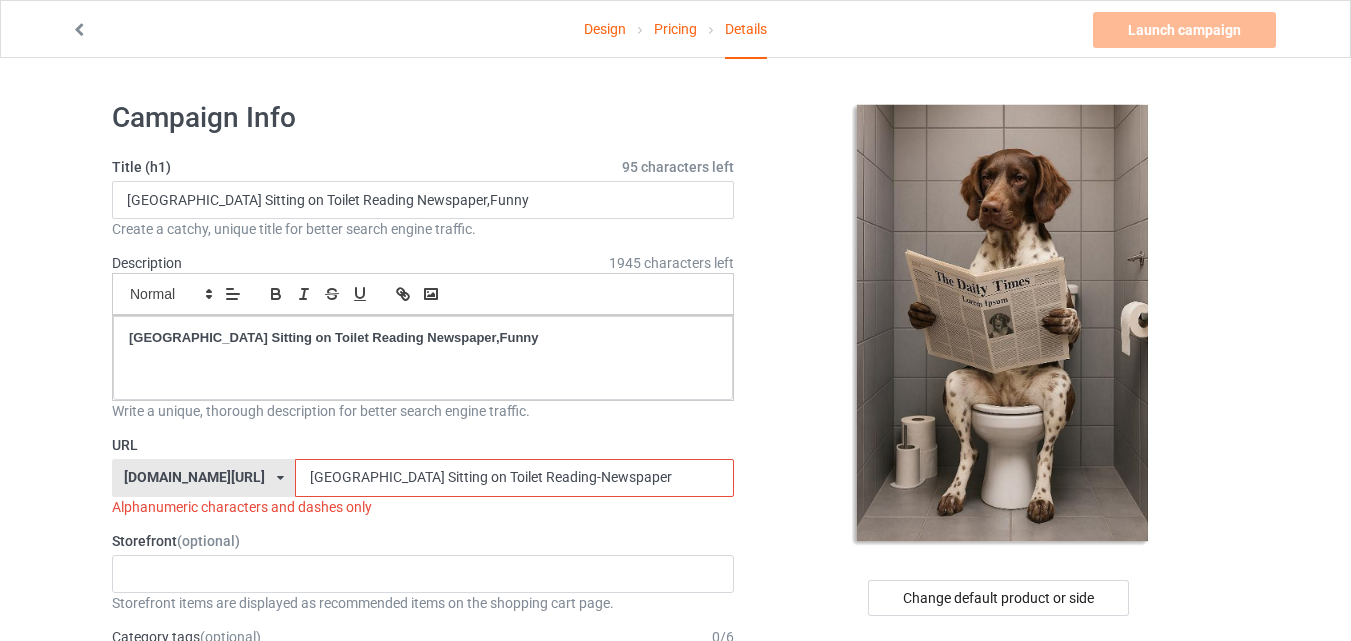 click on "[GEOGRAPHIC_DATA] Sitting on Toilet Reading-Newspaper" at bounding box center [514, 478] 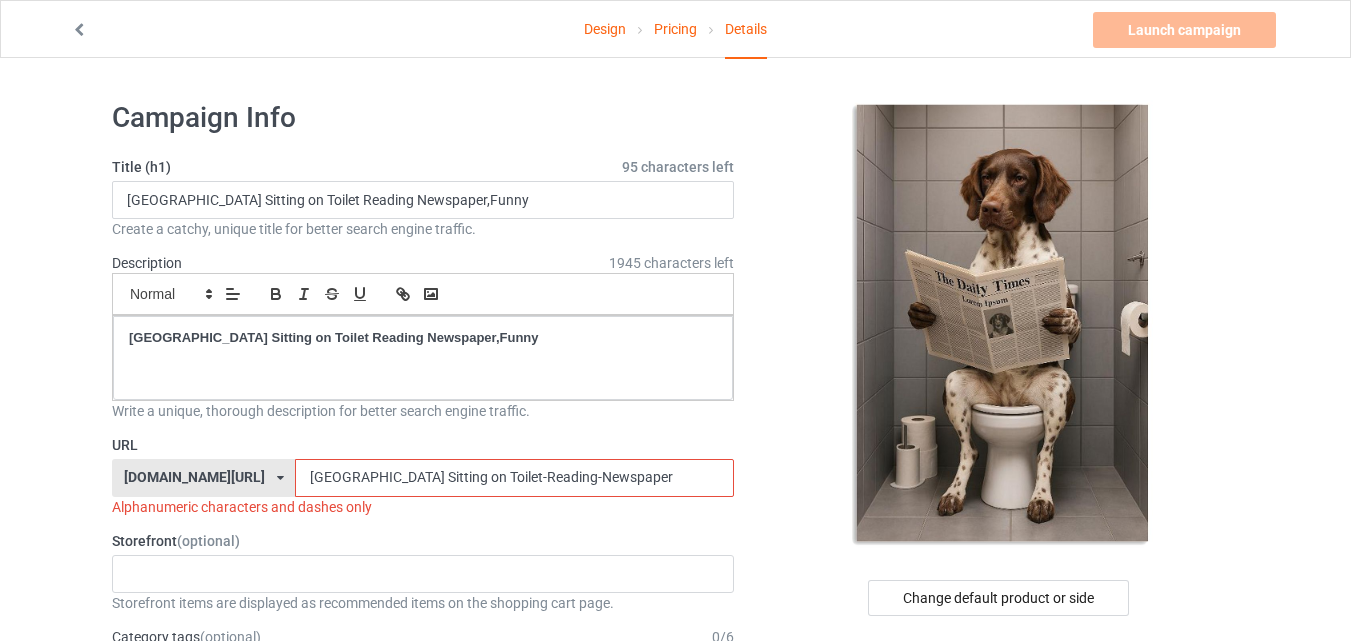 click on "[GEOGRAPHIC_DATA] Sitting on Toilet-Reading-Newspaper" at bounding box center (514, 478) 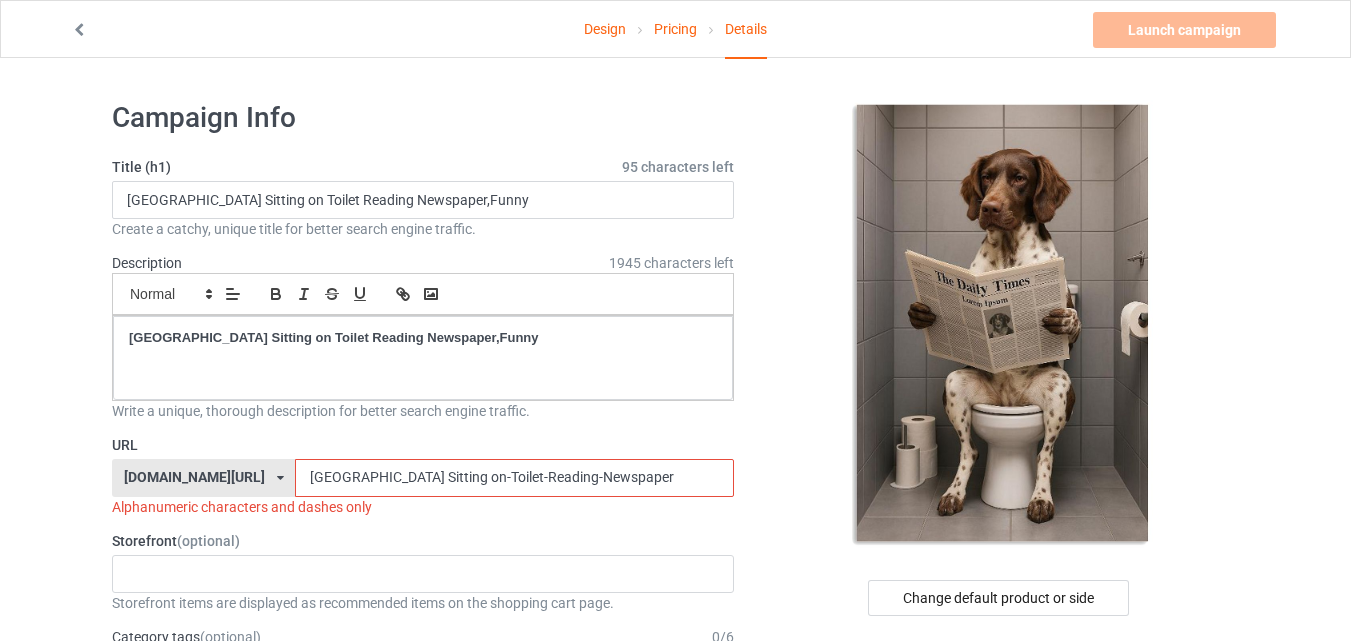 click on "[GEOGRAPHIC_DATA] Sitting on-Toilet-Reading-Newspaper" at bounding box center (514, 478) 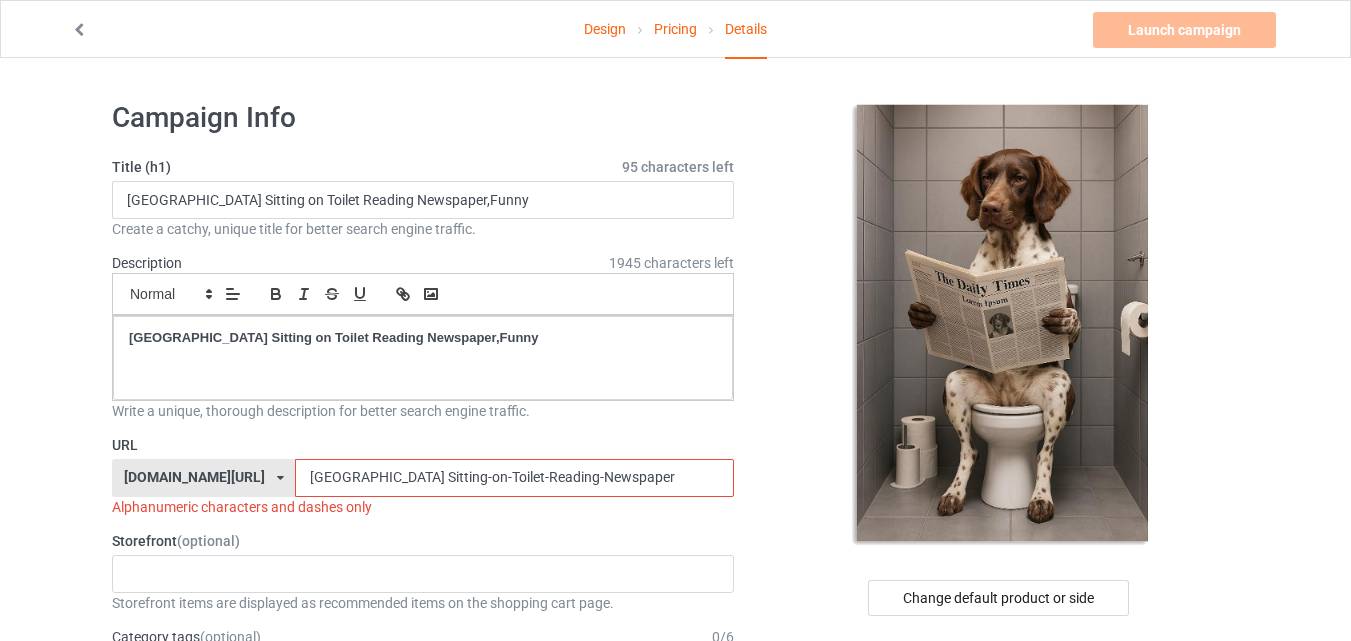 click on "[GEOGRAPHIC_DATA] Sitting-on-Toilet-Reading-Newspaper" at bounding box center (514, 478) 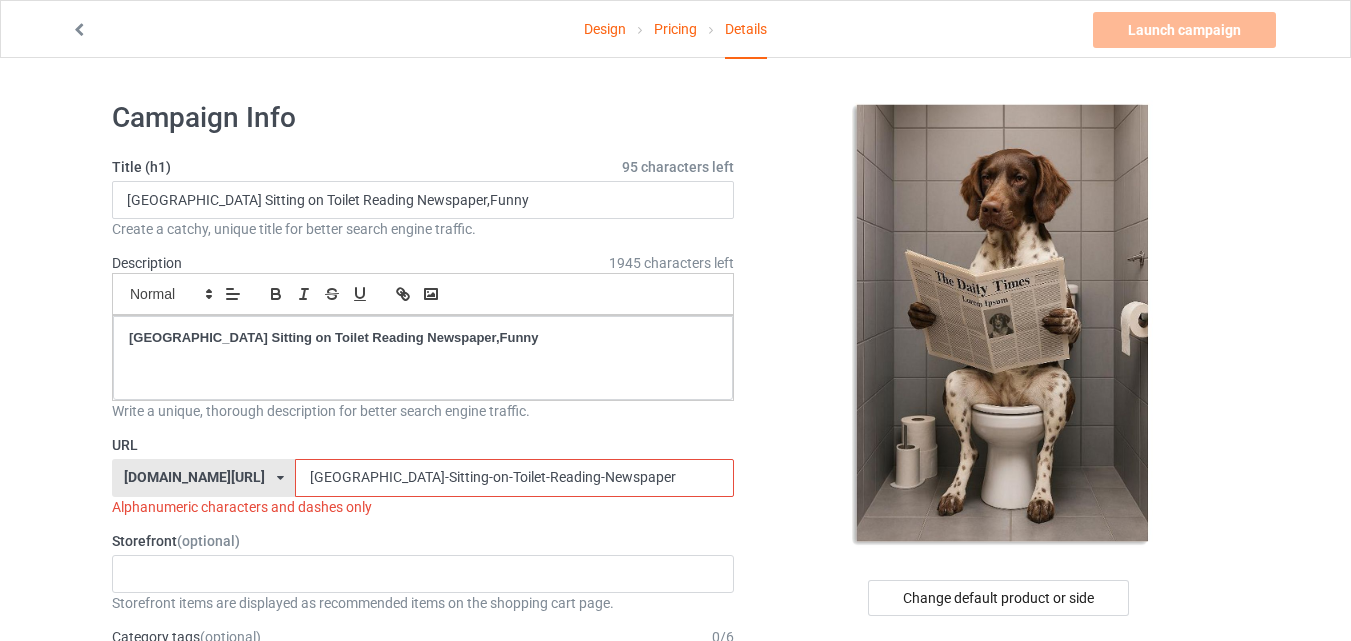 click on "[GEOGRAPHIC_DATA]-Sitting-on-Toilet-Reading-Newspaper" at bounding box center [514, 478] 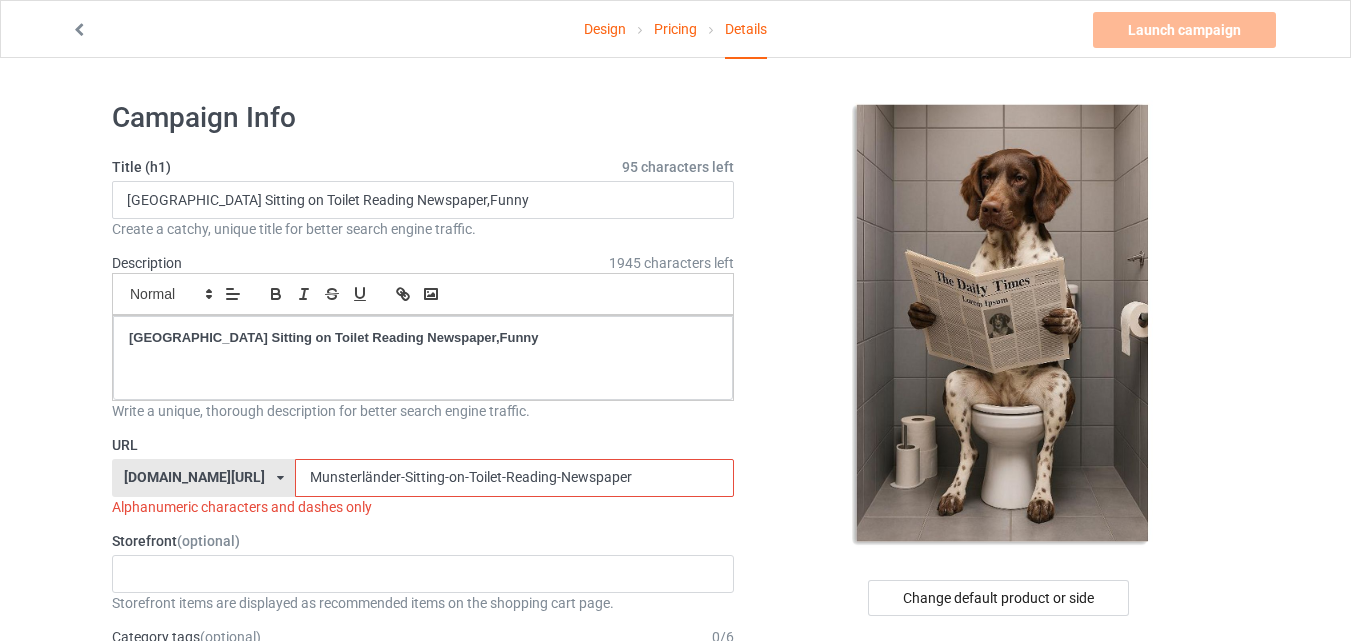 click on "Munsterländer-Sitting-on-Toilet-Reading-Newspaper" at bounding box center (514, 478) 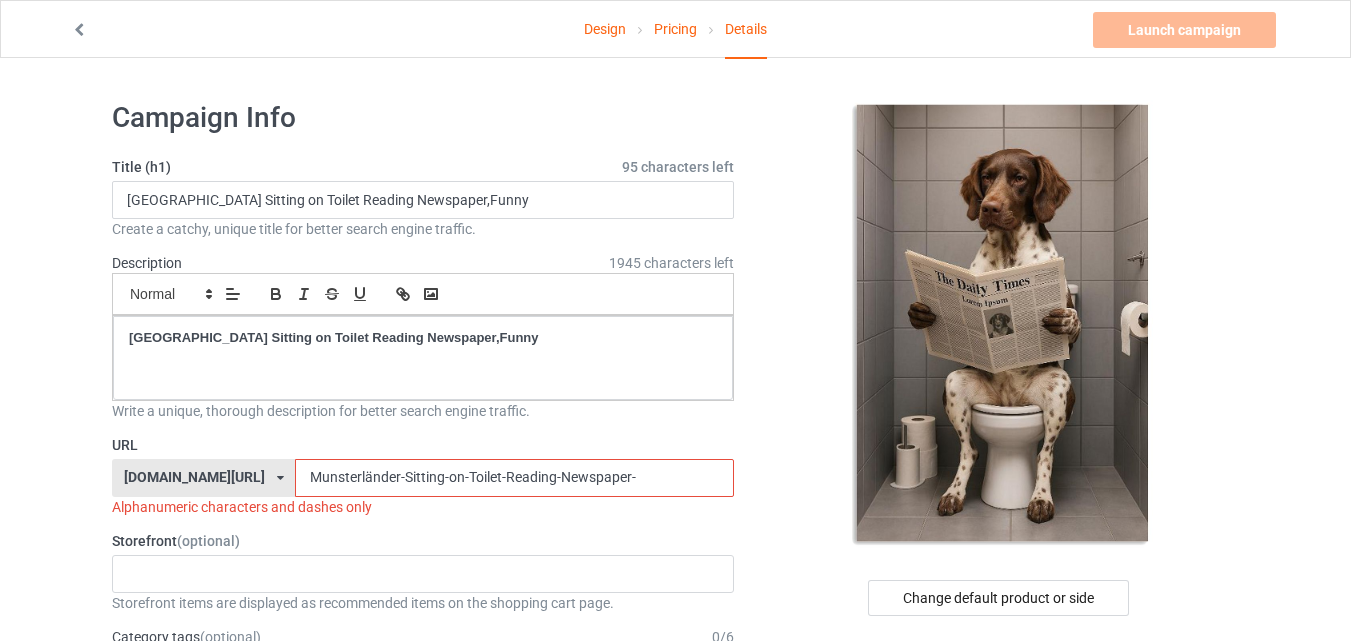 click on "Alphanumeric characters and dashes only" at bounding box center [423, 507] 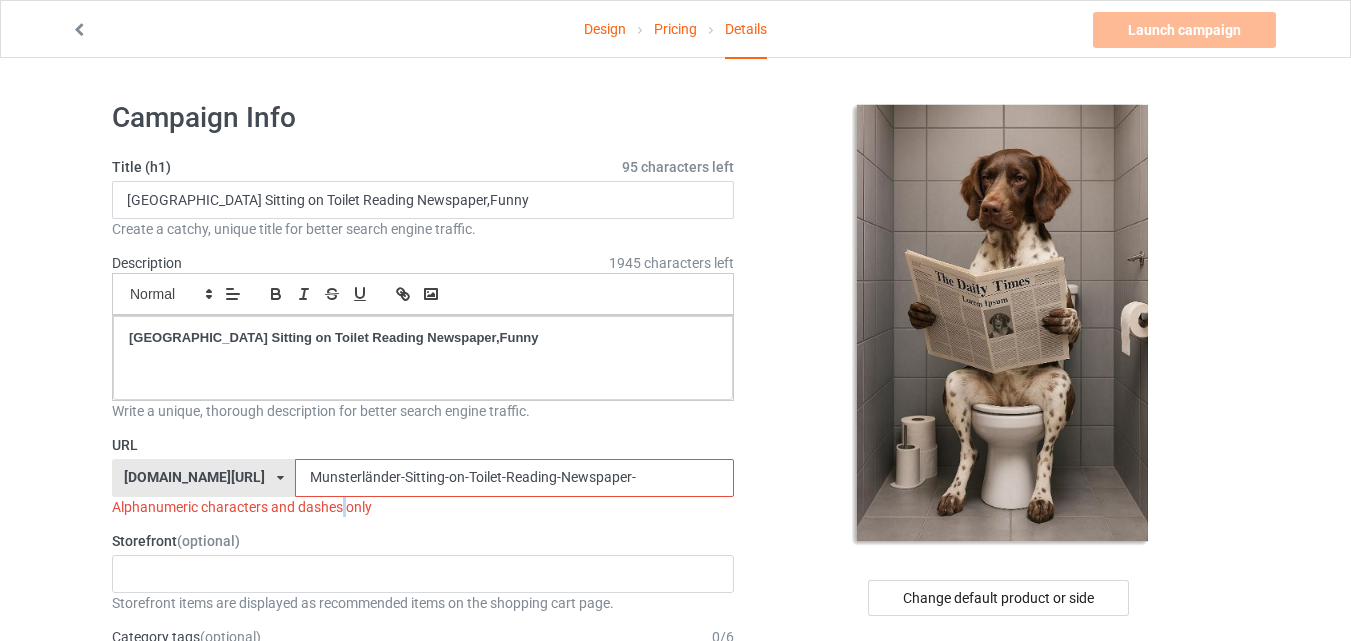 click on "Alphanumeric characters and dashes only" at bounding box center [423, 507] 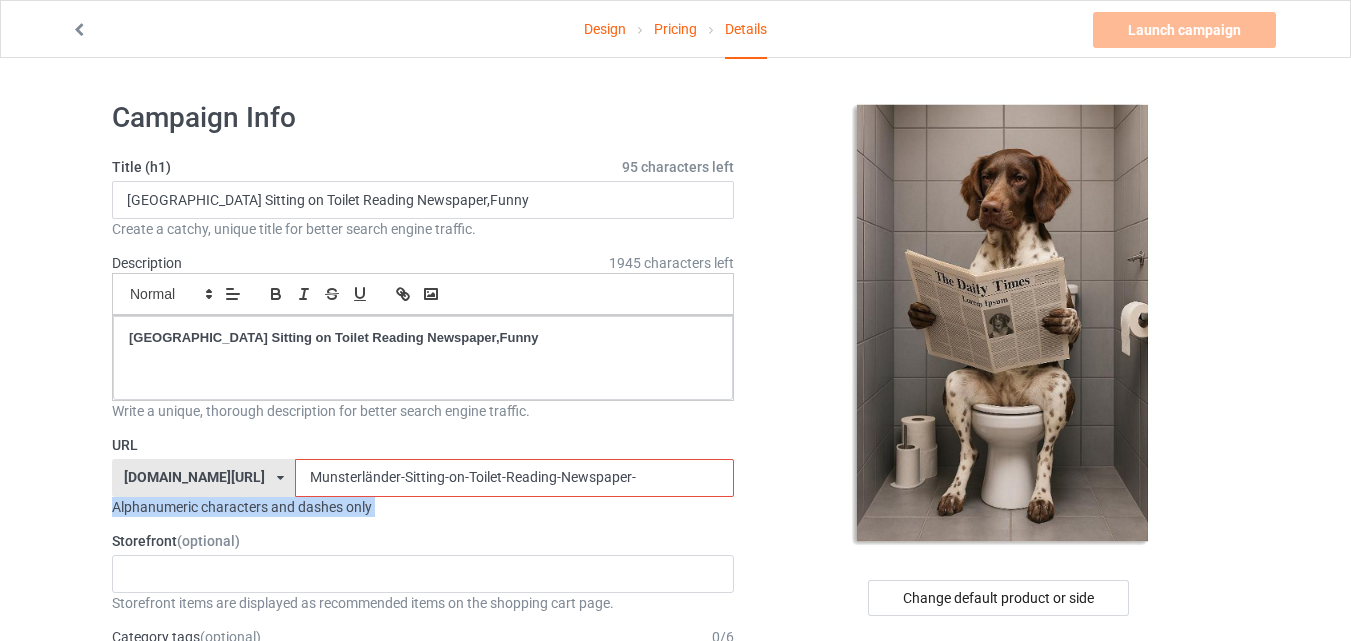 click on "Alphanumeric characters and dashes only" at bounding box center (423, 507) 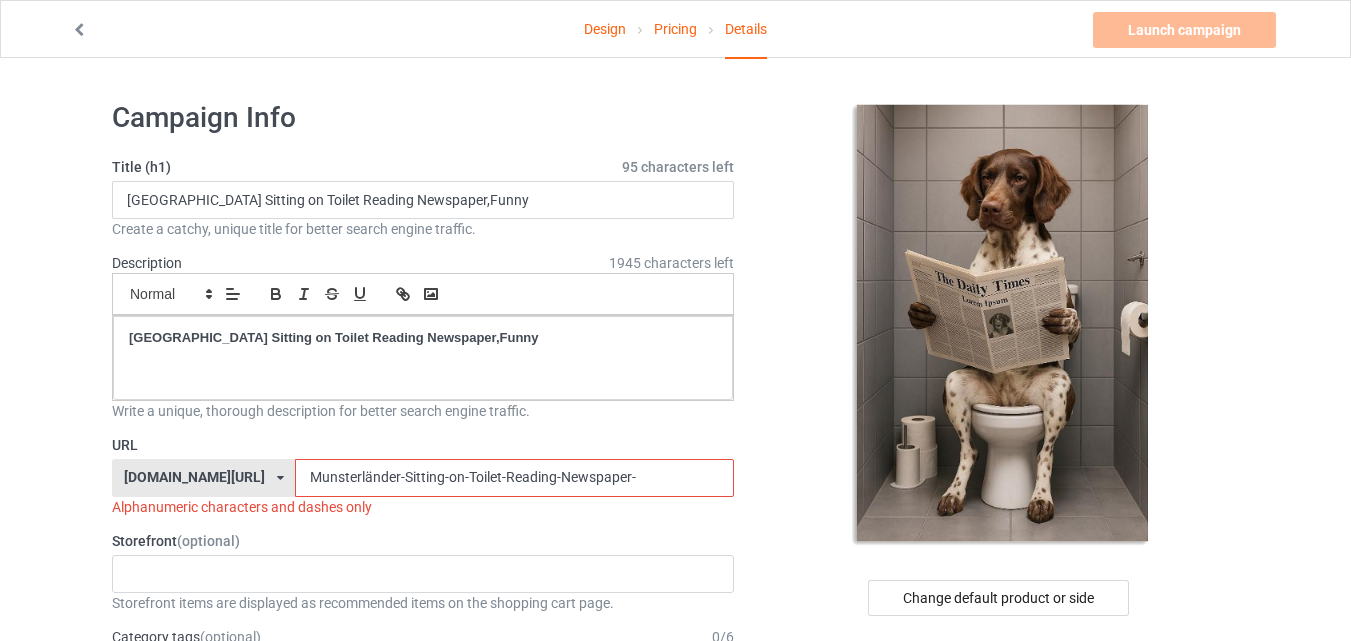 click on "Munsterländer-Sitting-on-Toilet-Reading-Newspaper-" at bounding box center (514, 478) 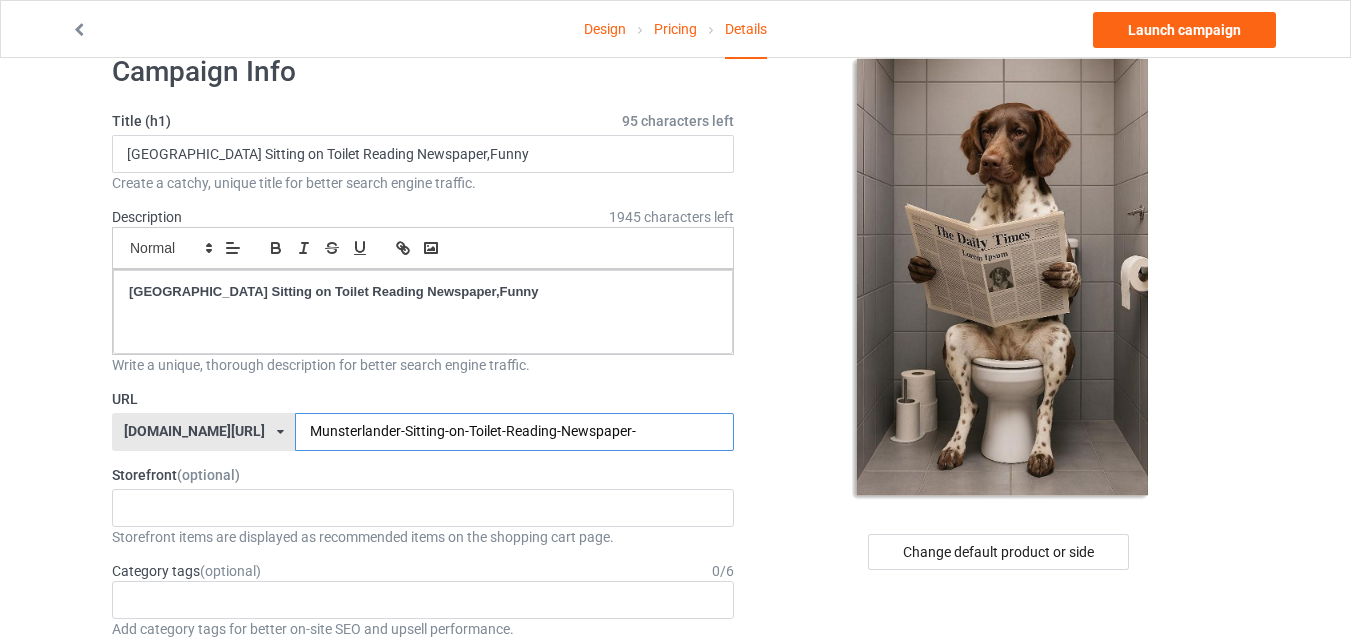 scroll, scrollTop: 99, scrollLeft: 0, axis: vertical 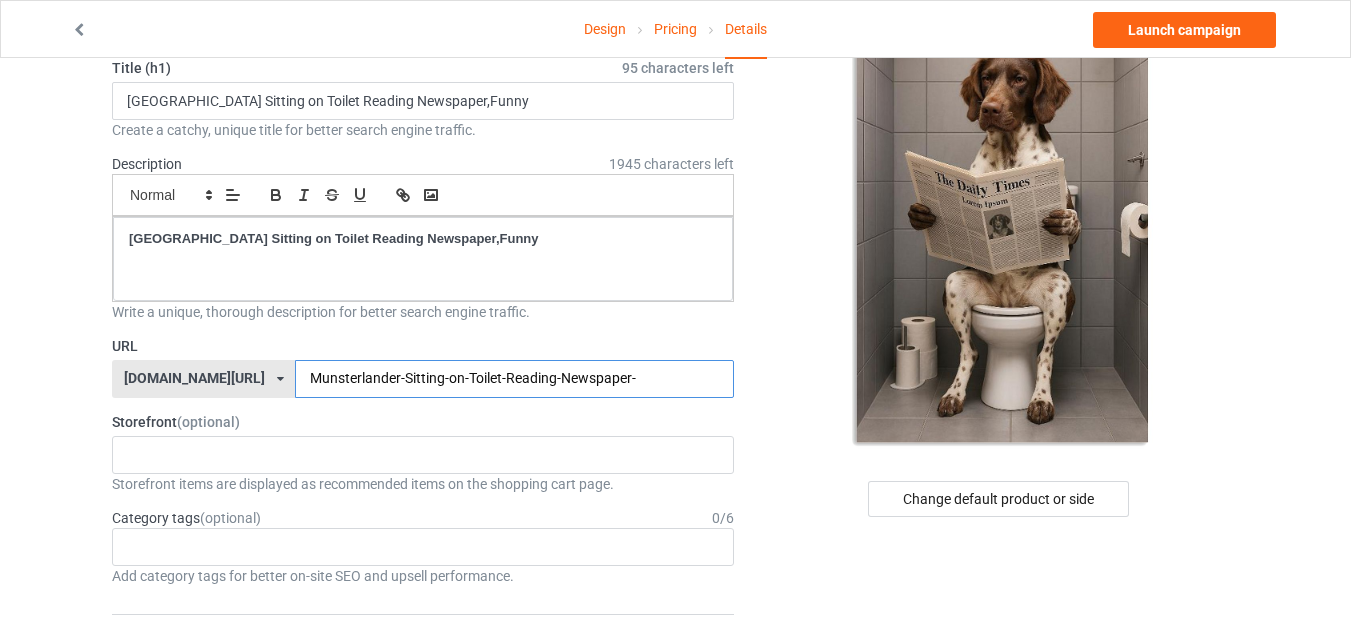 type on "Munsterlander-Sitting-on-Toilet-Reading-Newspaper-" 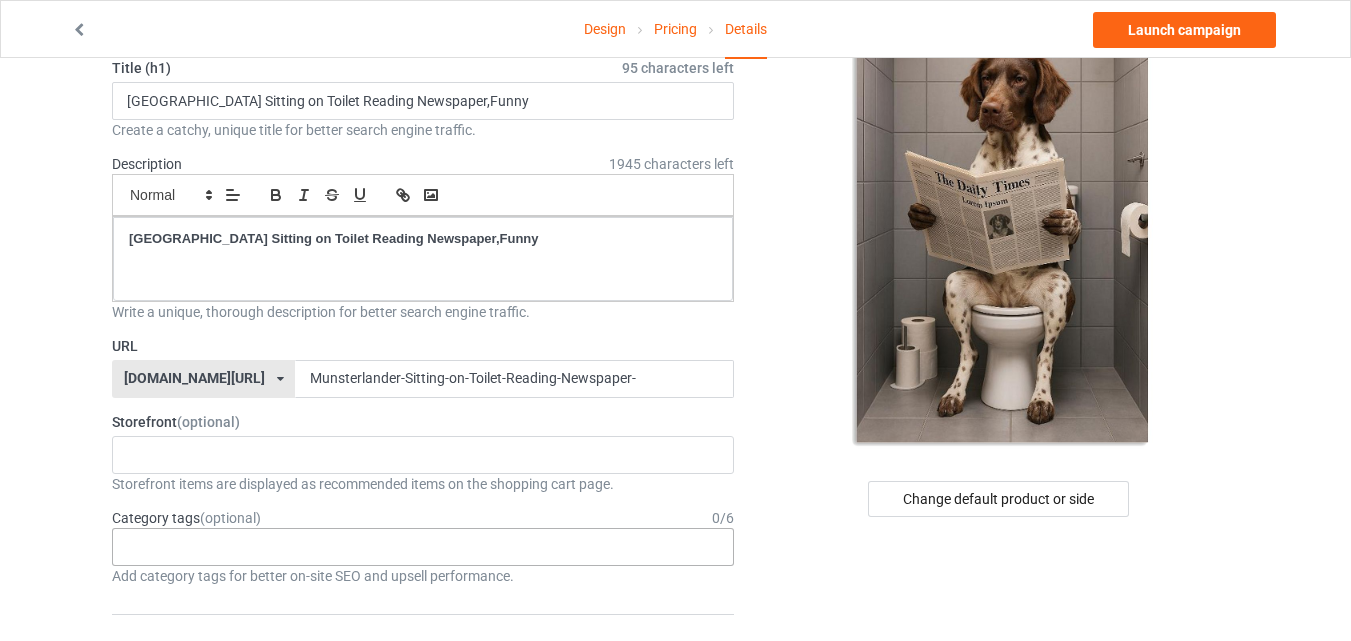 click on "Category tags (optional) 0 / 6 Age > [DEMOGRAPHIC_DATA] > 1 Age > [DEMOGRAPHIC_DATA] Months > 1 Month Age > [DEMOGRAPHIC_DATA] Months Age > [DEMOGRAPHIC_DATA] Age > [DEMOGRAPHIC_DATA] > 10 Age > [DEMOGRAPHIC_DATA] Months > 10 Month Age > [DEMOGRAPHIC_DATA] > 100 Sports > Running > 10K Run Age > [DEMOGRAPHIC_DATA] > 11 Age > [DEMOGRAPHIC_DATA] Months > 11 Month Age > [DEMOGRAPHIC_DATA] > 12 Age > [DEMOGRAPHIC_DATA] Months > 12 Month Age > [DEMOGRAPHIC_DATA] > 13 Age > [DEMOGRAPHIC_DATA] > 14 Age > [DEMOGRAPHIC_DATA] > 15 Sports > Running > 15K Run Age > [DEMOGRAPHIC_DATA] > 16 Age > [DEMOGRAPHIC_DATA] > 17 Age > [DEMOGRAPHIC_DATA] > 18 Age > [DEMOGRAPHIC_DATA] > 19 Age > Decades > 1920s Age > Decades > 1930s Age > Decades > 1940s Age > Decades > 1950s Age > Decades > 1960s Age > Decades > 1970s Age > Decades > 1980s Age > Decades > 1990s Age > [DEMOGRAPHIC_DATA] > 2 Age > [DEMOGRAPHIC_DATA] Months > 2 Month Age > [DEMOGRAPHIC_DATA] > 20 Age > [DEMOGRAPHIC_DATA] Age > Decades > 2000s Age > Decades > 2010s Age > [DEMOGRAPHIC_DATA] > 21 Age > [DEMOGRAPHIC_DATA] > 22 Age > [DEMOGRAPHIC_DATA] > 23 Age > [DEMOGRAPHIC_DATA] > 24 Age > [DEMOGRAPHIC_DATA] > 25 Age > [DEMOGRAPHIC_DATA] > 26 Age > [DEMOGRAPHIC_DATA] > 27 Age > [DEMOGRAPHIC_DATA] > 28 Age > [DEMOGRAPHIC_DATA] > 29 Age > [DEMOGRAPHIC_DATA] > 3 Age > [DEMOGRAPHIC_DATA] Months > 3 Month Sports > Basketball > 3-Pointer Age > [DEMOGRAPHIC_DATA] > 30 Age > [DEMOGRAPHIC_DATA] > 31 Age > [DEMOGRAPHIC_DATA] > 32 Age > [DEMOGRAPHIC_DATA] > 33 Age > [DEMOGRAPHIC_DATA] 1" at bounding box center (423, 547) 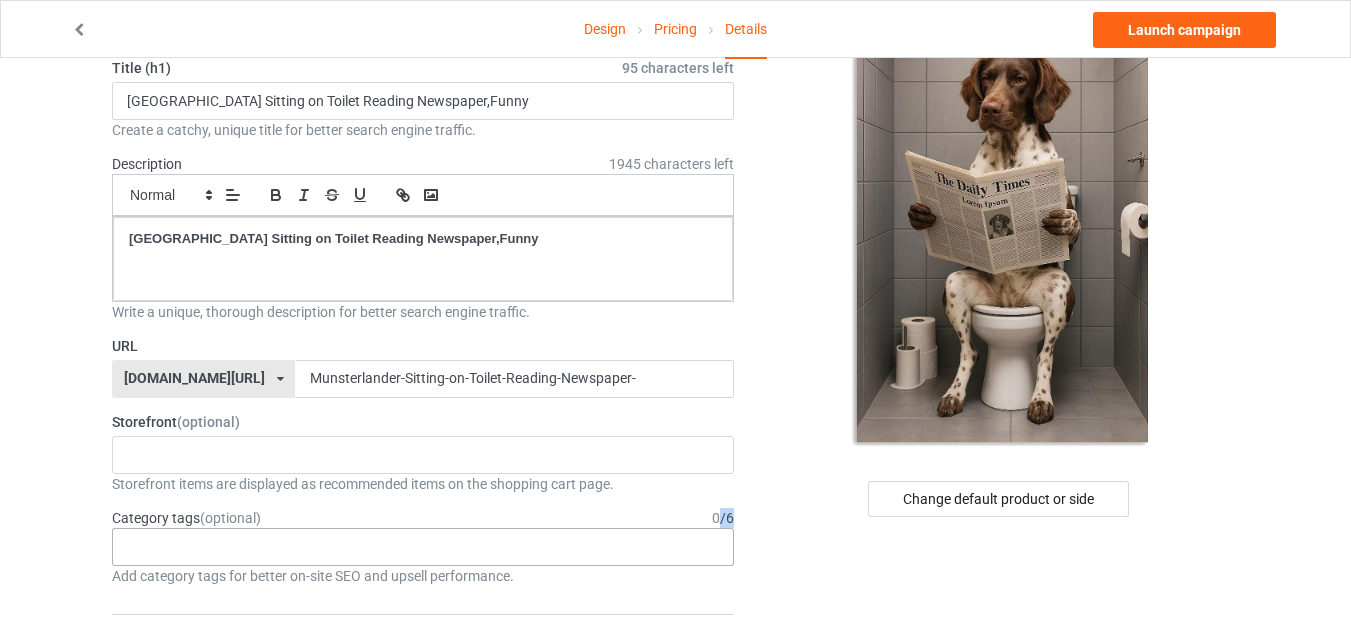 click on "Age > [DEMOGRAPHIC_DATA] > 1 Age > [DEMOGRAPHIC_DATA] Months > 1 Month Age > [DEMOGRAPHIC_DATA] Months Age > [DEMOGRAPHIC_DATA] Age > [DEMOGRAPHIC_DATA] > 10 Age > [DEMOGRAPHIC_DATA] Months > 10 Month Age > [DEMOGRAPHIC_DATA] > 100 Sports > Running > 10K Run Age > [DEMOGRAPHIC_DATA] > 11 Age > [DEMOGRAPHIC_DATA] Months > 11 Month Age > [DEMOGRAPHIC_DATA] > 12 Age > [DEMOGRAPHIC_DATA] Months > 12 Month Age > [DEMOGRAPHIC_DATA] > 13 Age > [DEMOGRAPHIC_DATA] > 14 Age > [DEMOGRAPHIC_DATA] > 15 Sports > Running > 15K Run Age > [DEMOGRAPHIC_DATA] > 16 Age > [DEMOGRAPHIC_DATA] > 17 Age > [DEMOGRAPHIC_DATA] > 18 Age > [DEMOGRAPHIC_DATA] > 19 Age > Decades > 1920s Age > Decades > 1930s Age > Decades > 1940s Age > Decades > 1950s Age > Decades > 1960s Age > Decades > 1970s Age > Decades > 1980s Age > Decades > 1990s Age > [DEMOGRAPHIC_DATA] > 2 Age > [DEMOGRAPHIC_DATA] Months > 2 Month Age > [DEMOGRAPHIC_DATA] > 20 Age > [DEMOGRAPHIC_DATA] Age > Decades > 2000s Age > Decades > 2010s Age > [DEMOGRAPHIC_DATA] > 21 Age > [DEMOGRAPHIC_DATA] > 22 Age > [DEMOGRAPHIC_DATA] > 23 Age > [DEMOGRAPHIC_DATA] > 24 Age > [DEMOGRAPHIC_DATA] > 25 Age > [DEMOGRAPHIC_DATA] > 26 Age > [DEMOGRAPHIC_DATA] > 27 Age > [DEMOGRAPHIC_DATA] > 28 Age > [DEMOGRAPHIC_DATA] > 29 Age > [DEMOGRAPHIC_DATA] > 3 Age > [DEMOGRAPHIC_DATA] Months > 3 Month Sports > Basketball > 3-Pointer Age > [DEMOGRAPHIC_DATA] > 30 Age > [DEMOGRAPHIC_DATA] > 31 Age > [DEMOGRAPHIC_DATA] > 32 Age > [DEMOGRAPHIC_DATA] > 33 Age > [DEMOGRAPHIC_DATA] > 34 Age > [DEMOGRAPHIC_DATA] > 35 Age Jobs 1" at bounding box center (423, 547) 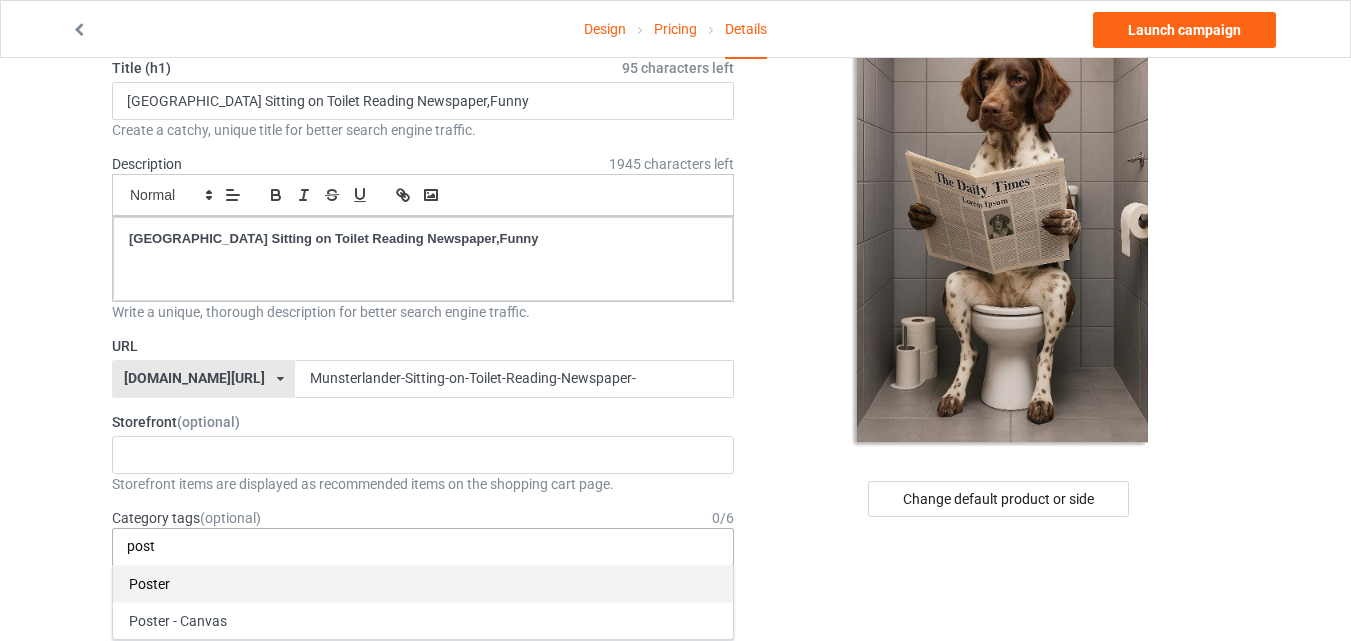 type on "post" 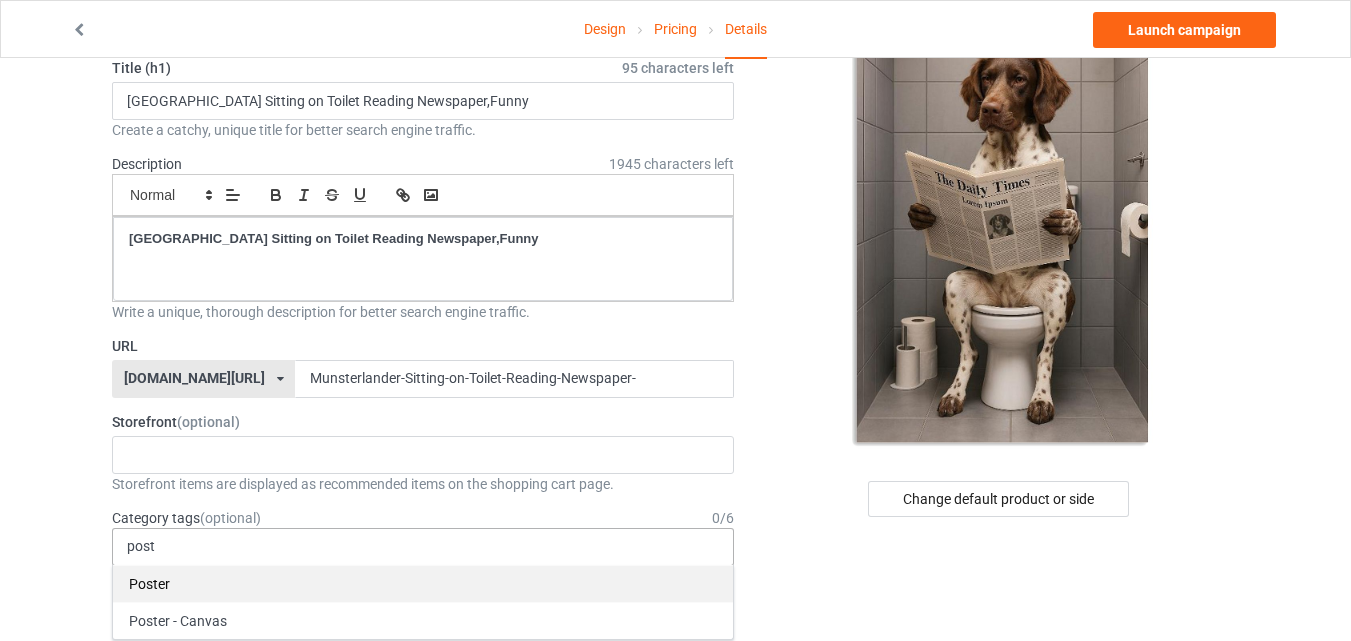 click on "Poster" at bounding box center [423, 583] 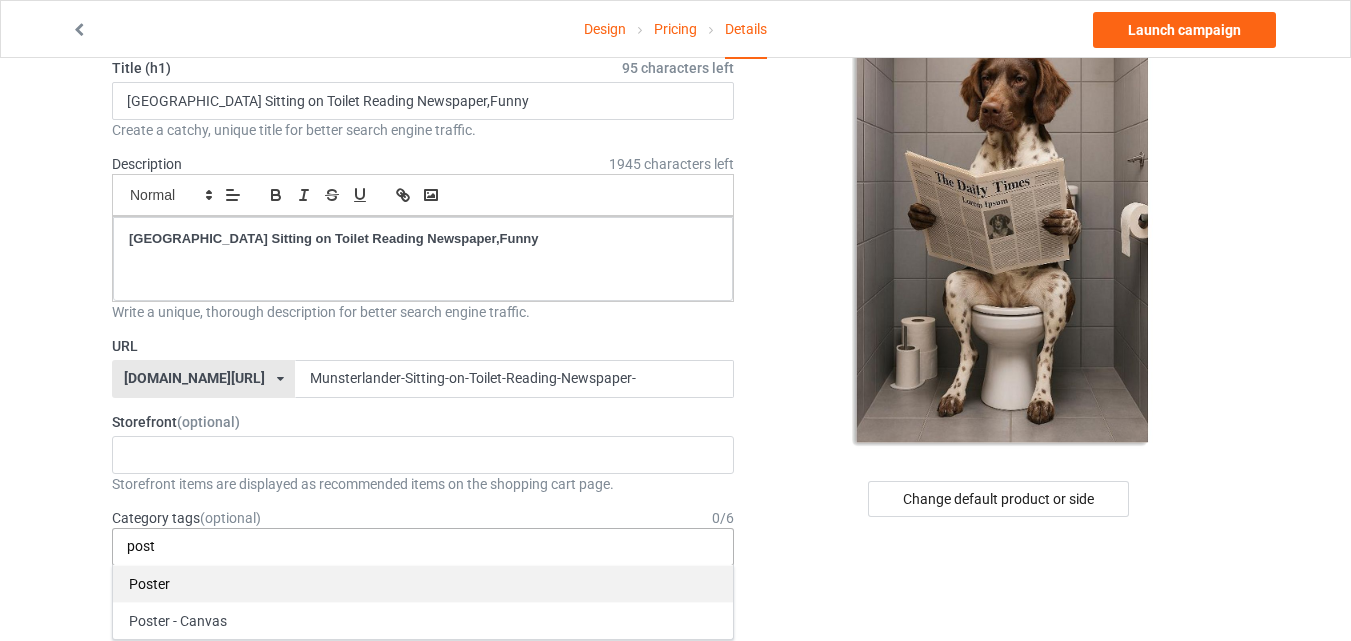 type 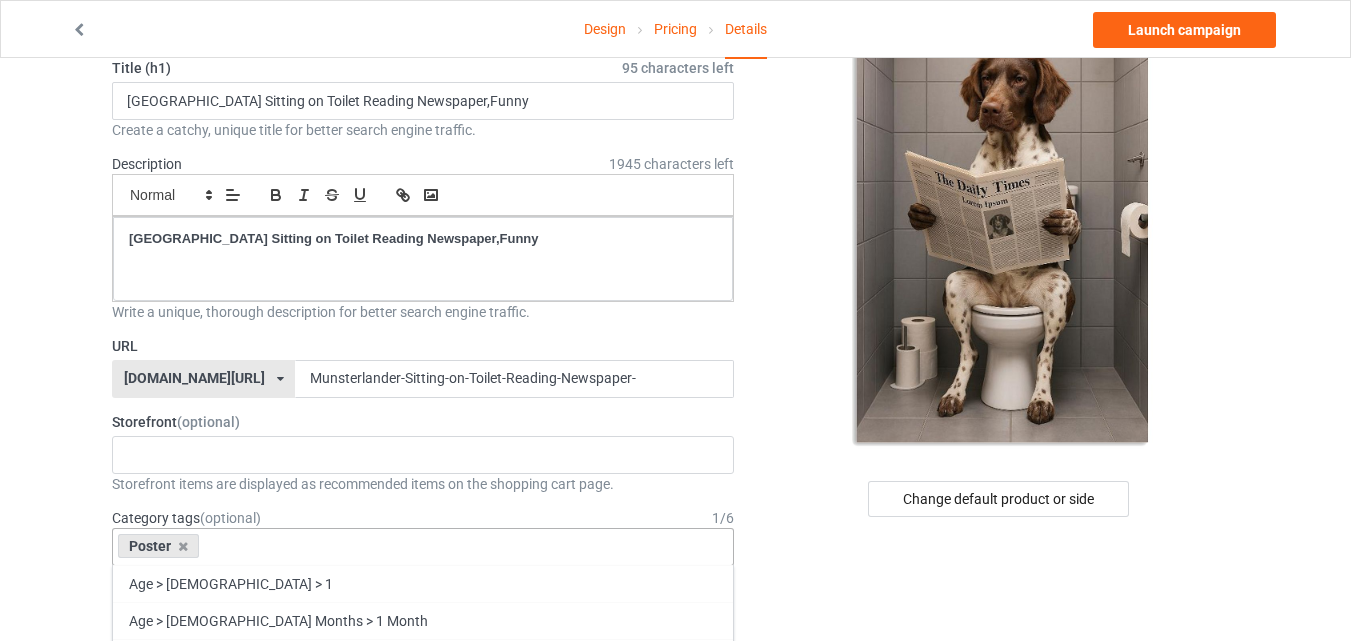 click on "Change default product or side" at bounding box center (1000, 499) 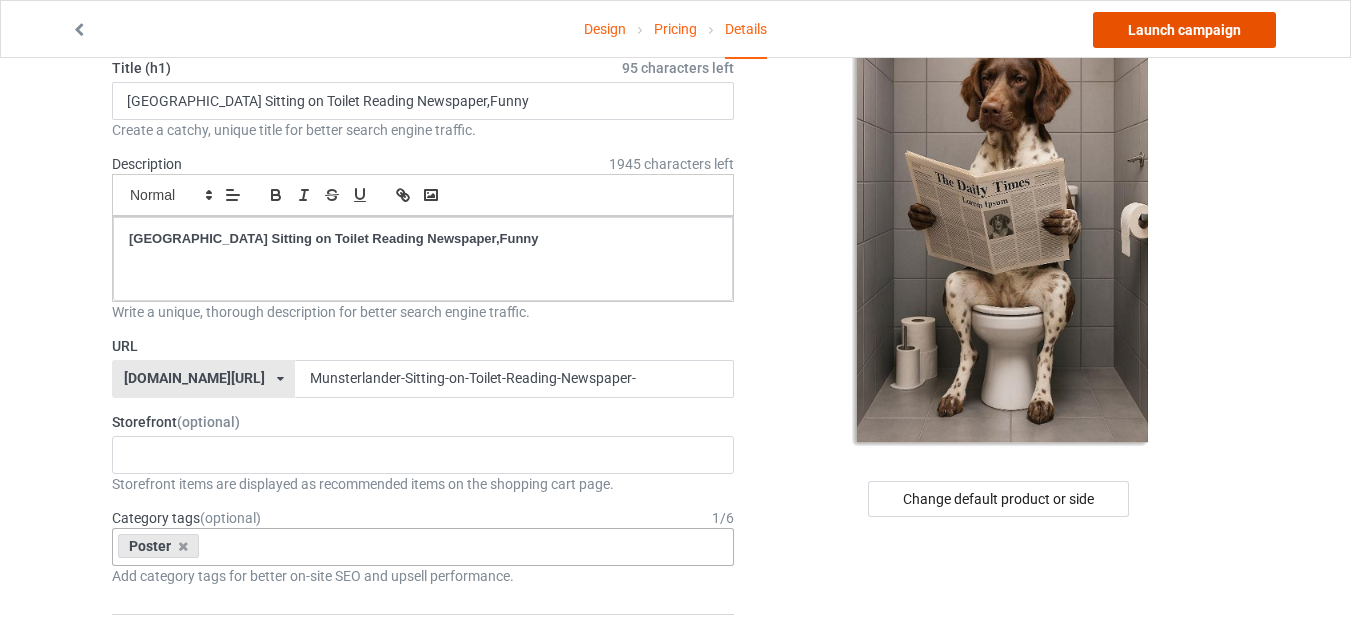 click on "Launch campaign" at bounding box center [1184, 30] 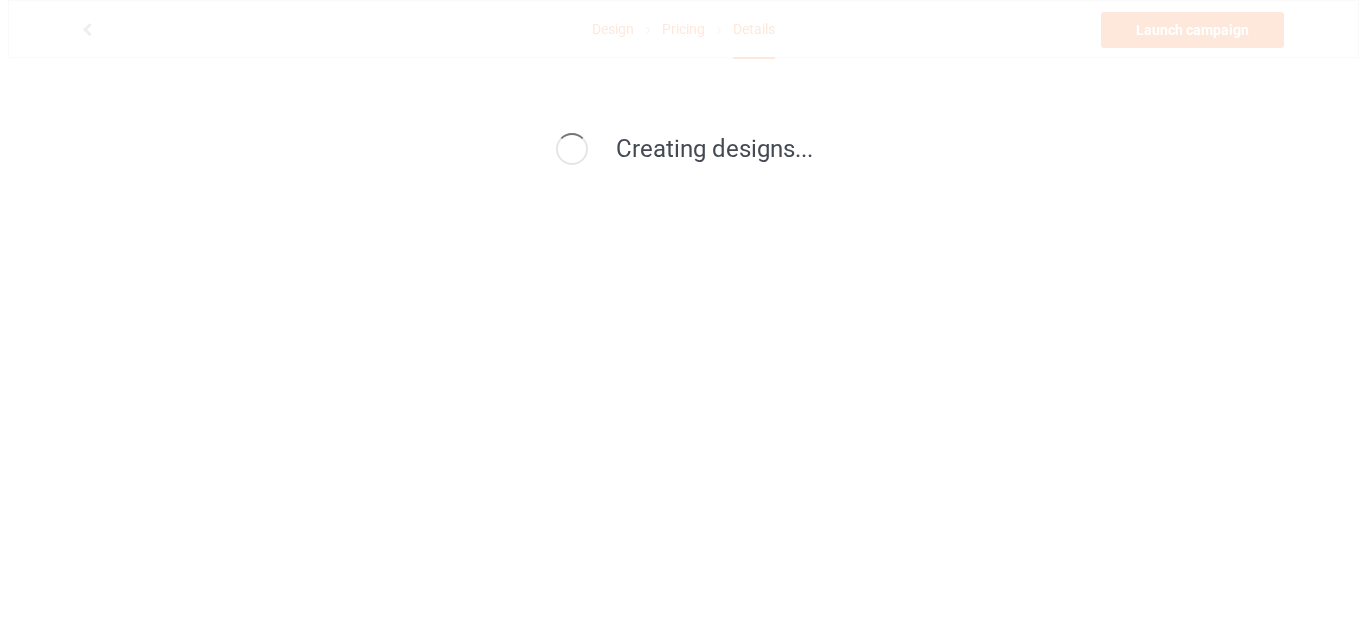 scroll, scrollTop: 0, scrollLeft: 0, axis: both 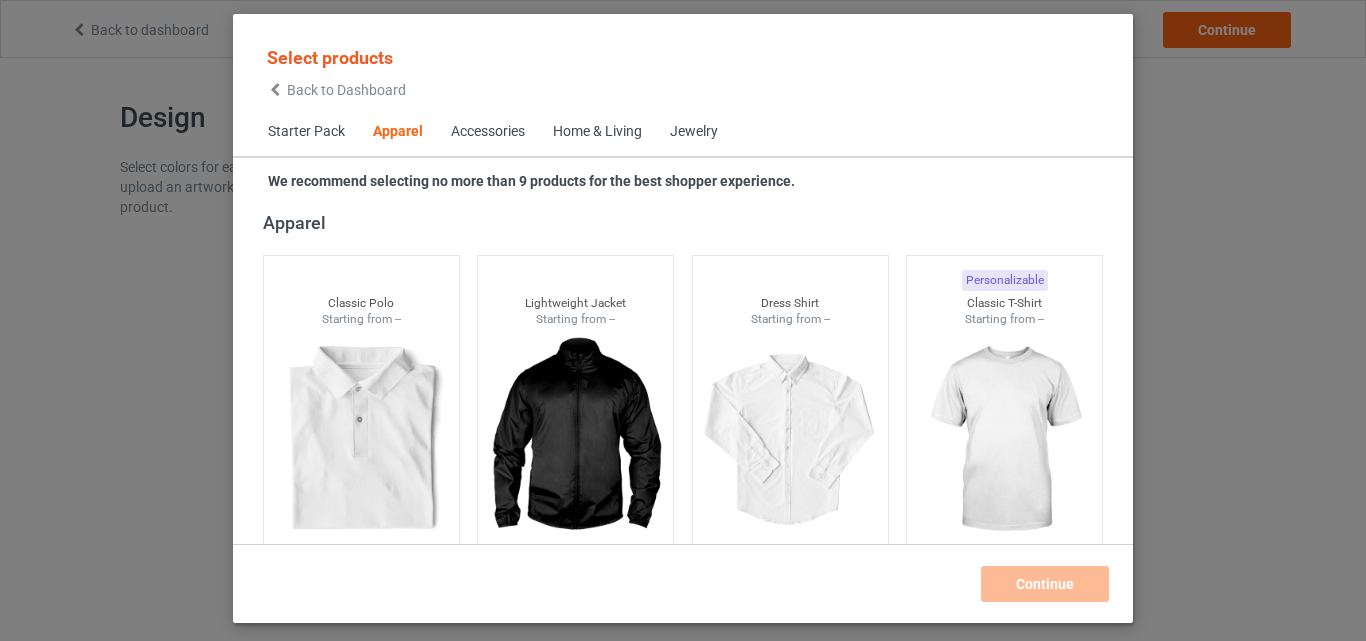 click on "Home & Living" at bounding box center [597, 132] 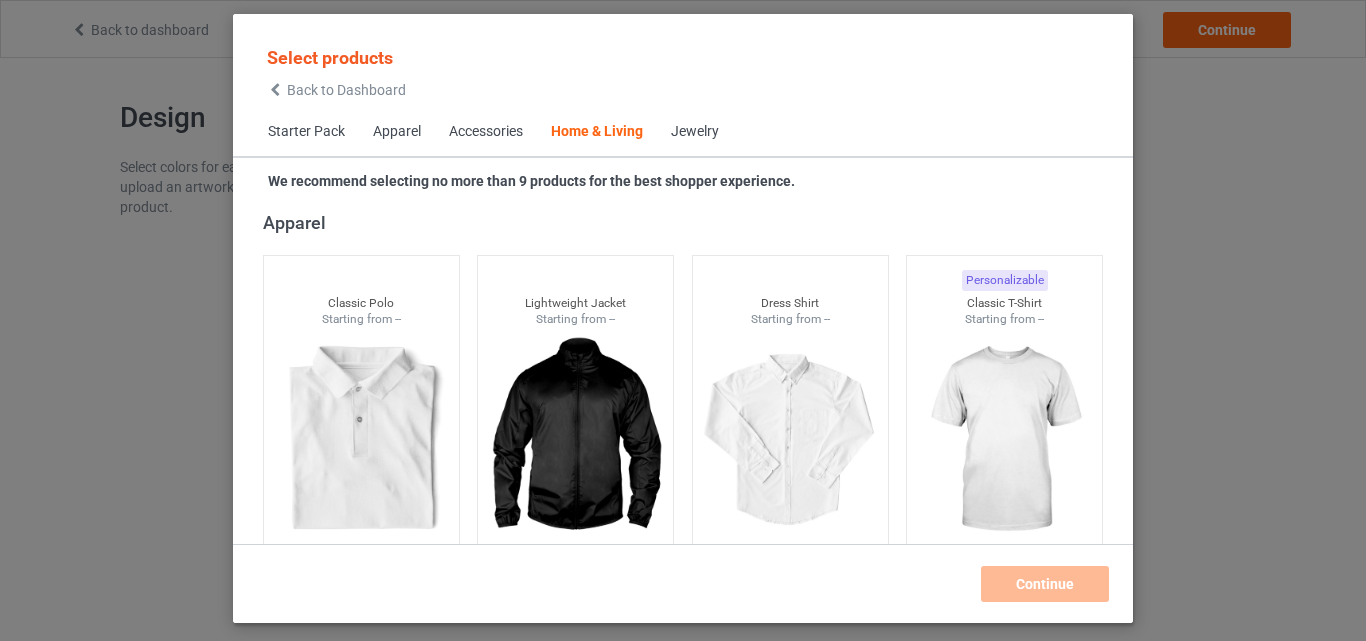 scroll, scrollTop: 9019, scrollLeft: 0, axis: vertical 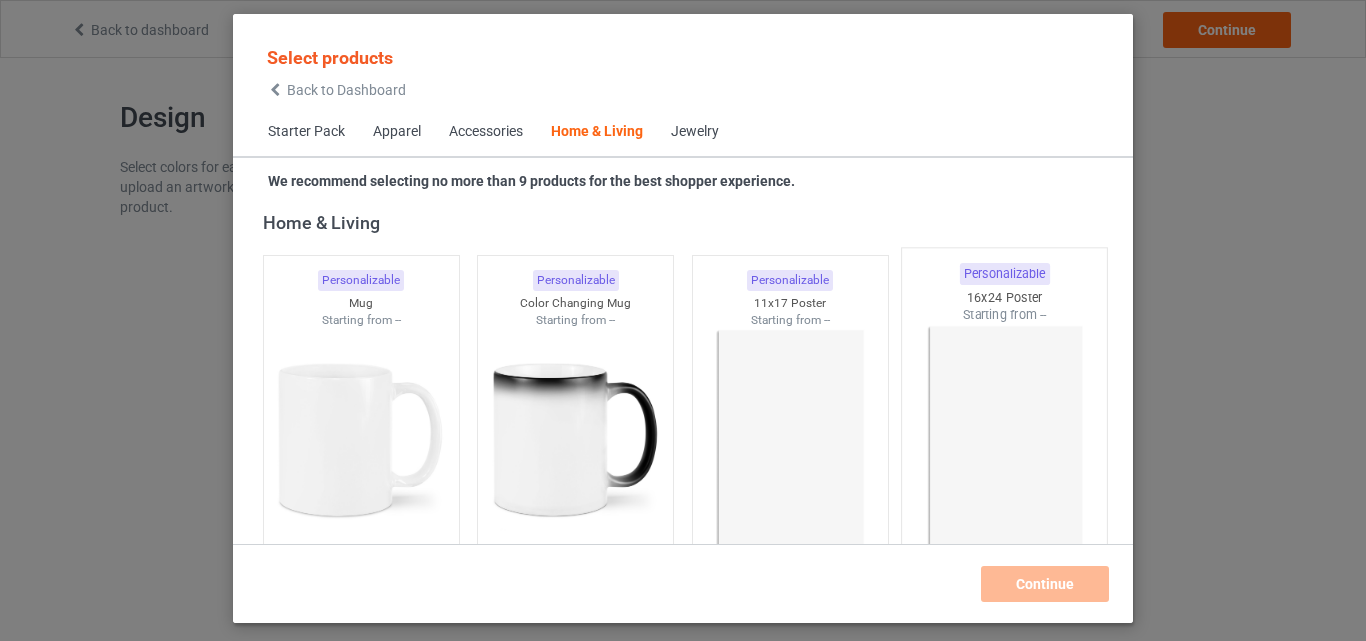 click at bounding box center (790, 440) 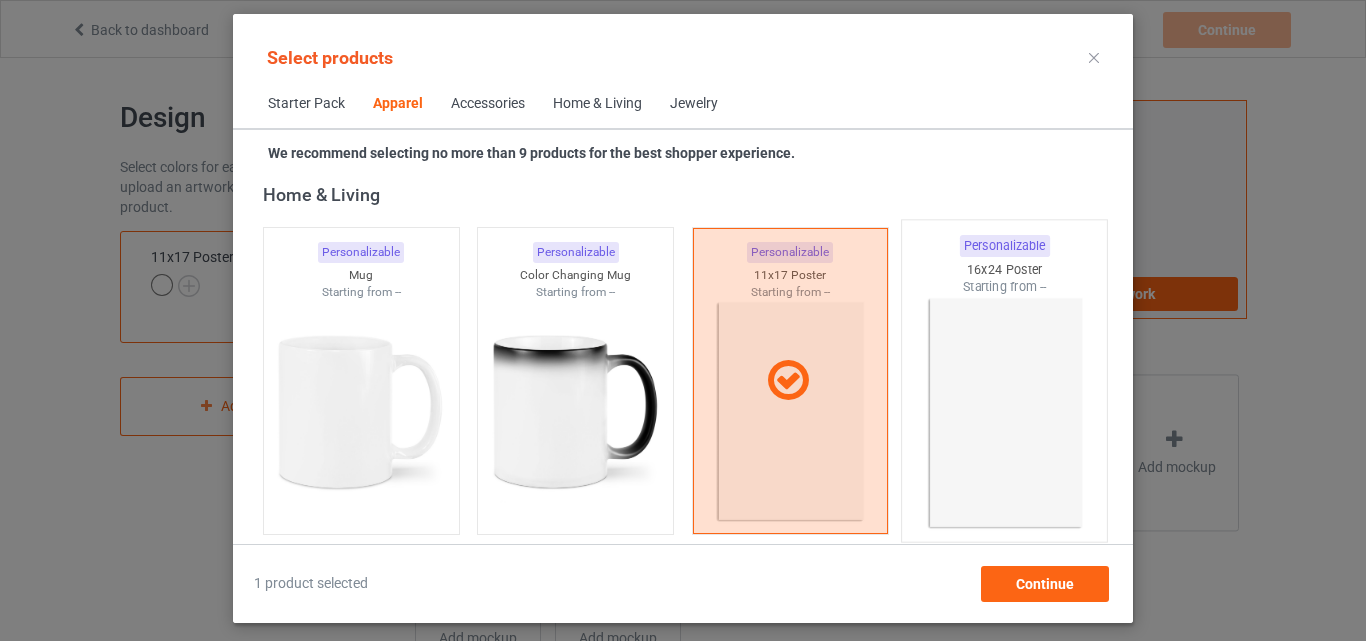 scroll, scrollTop: 99, scrollLeft: 0, axis: vertical 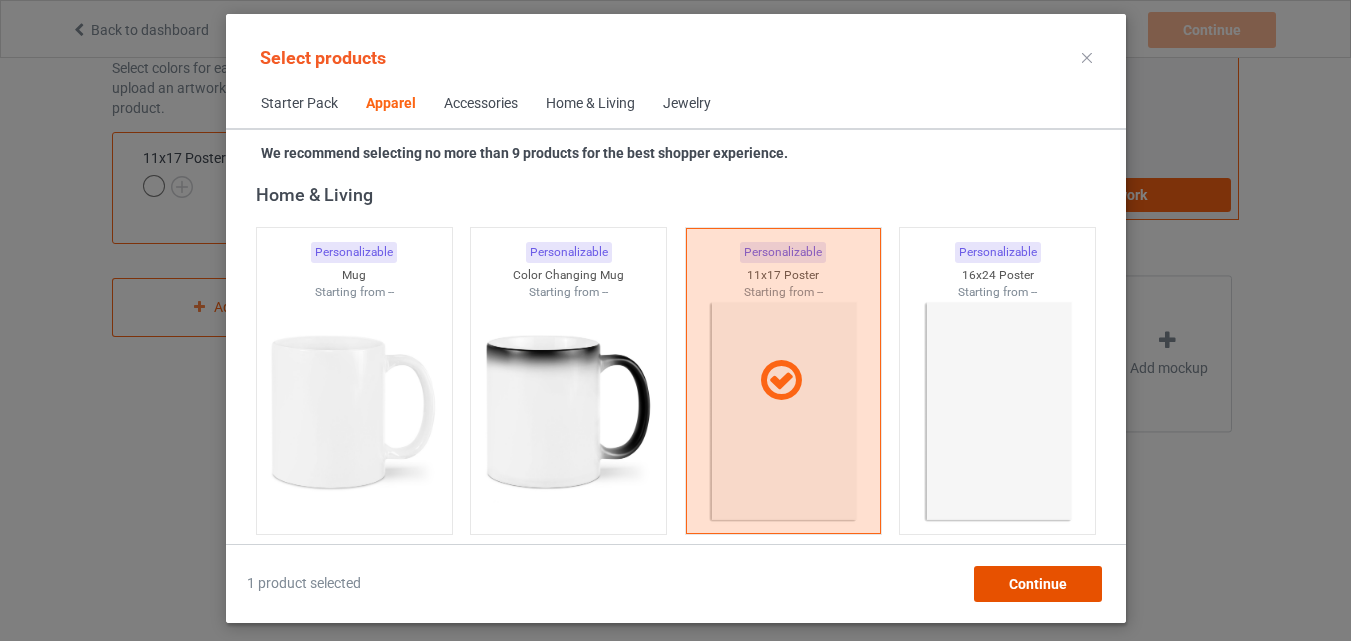 click on "Continue" at bounding box center (1037, 584) 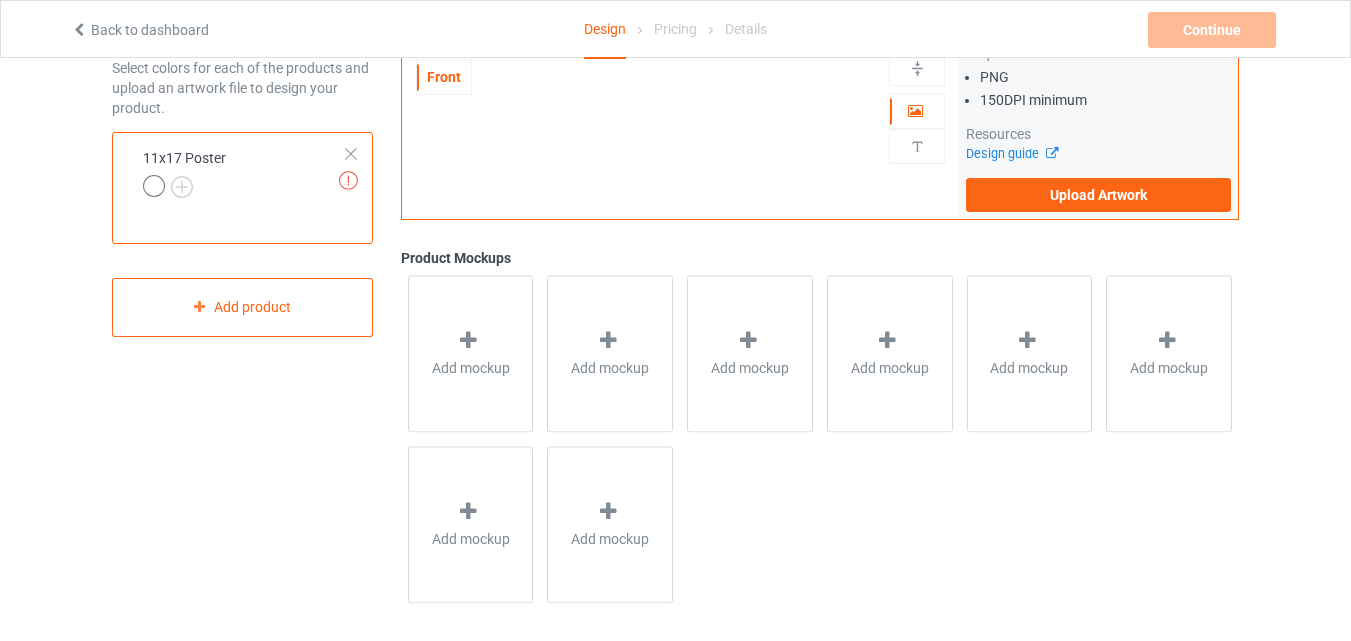 click on "Artwork Requirements PNG 150  DPI minimum Resources Design guide Upload Artwork" at bounding box center [1098, 110] 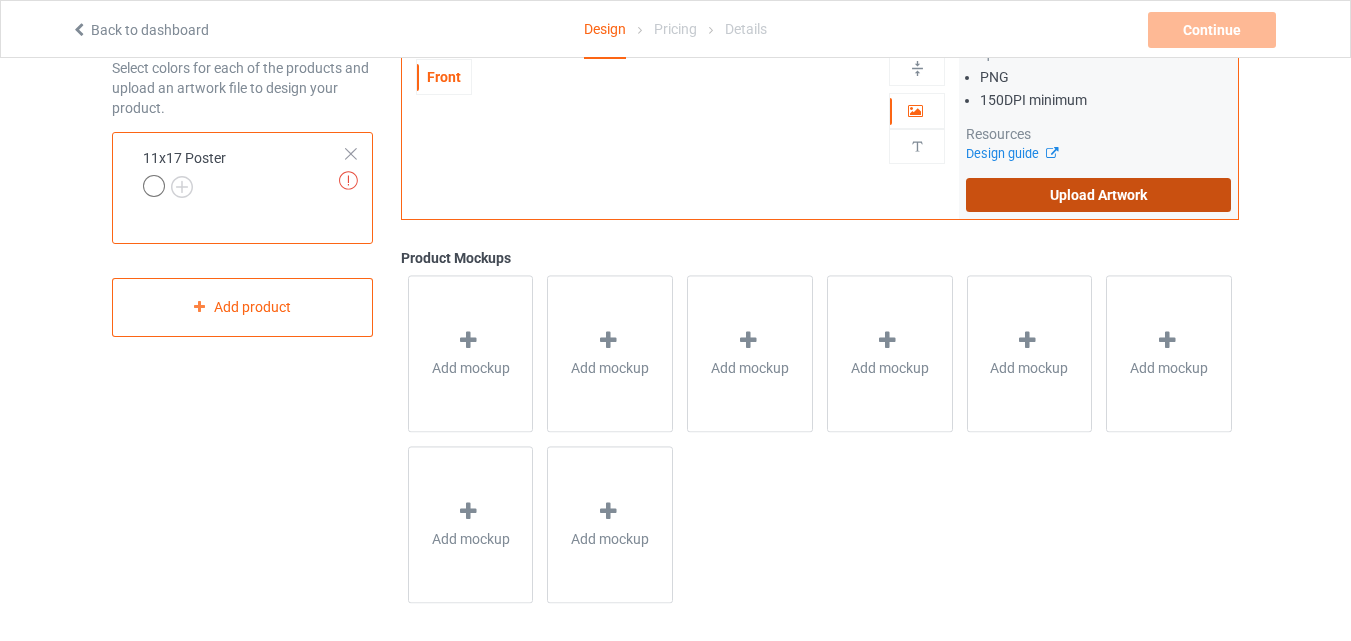 click on "Upload Artwork" at bounding box center (1098, 195) 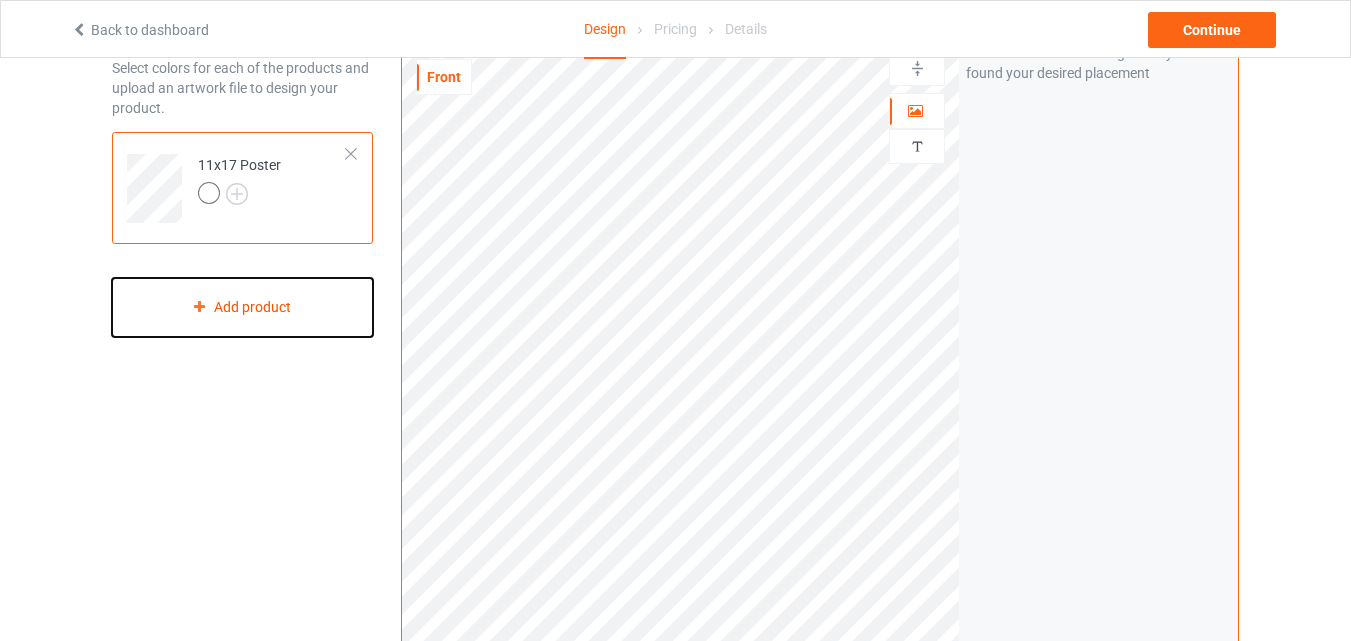 click on "Add product" at bounding box center [242, 307] 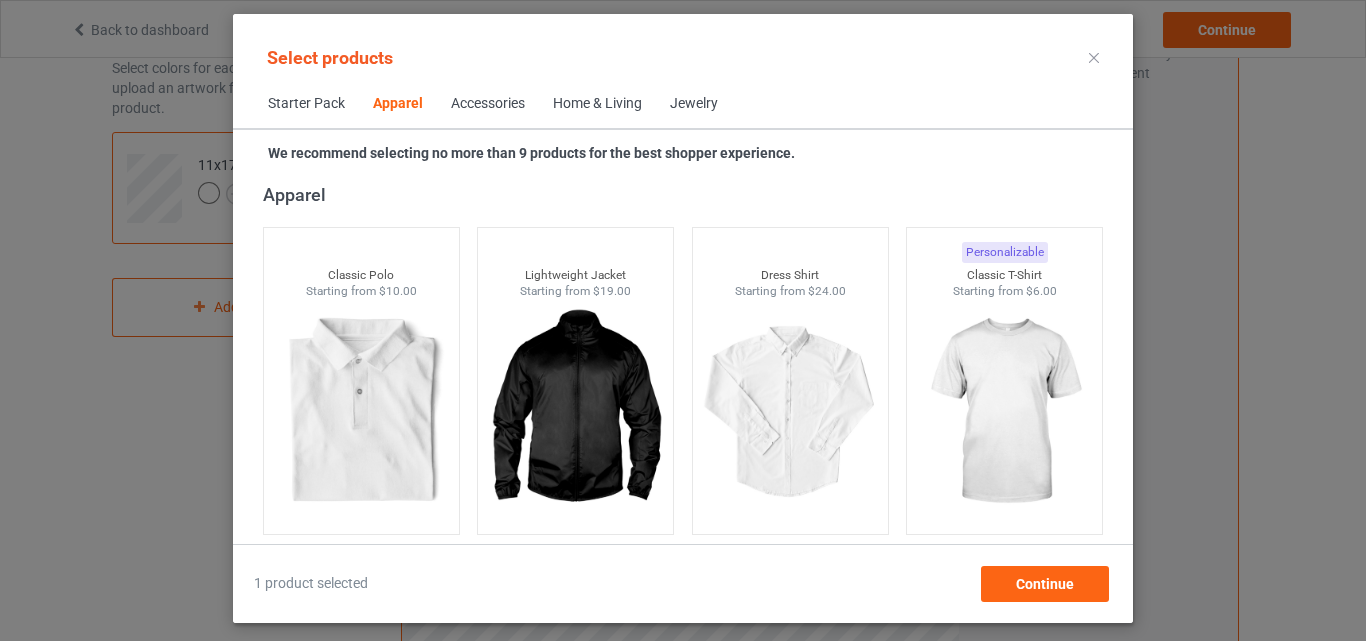 click on "Home & Living" at bounding box center [597, 104] 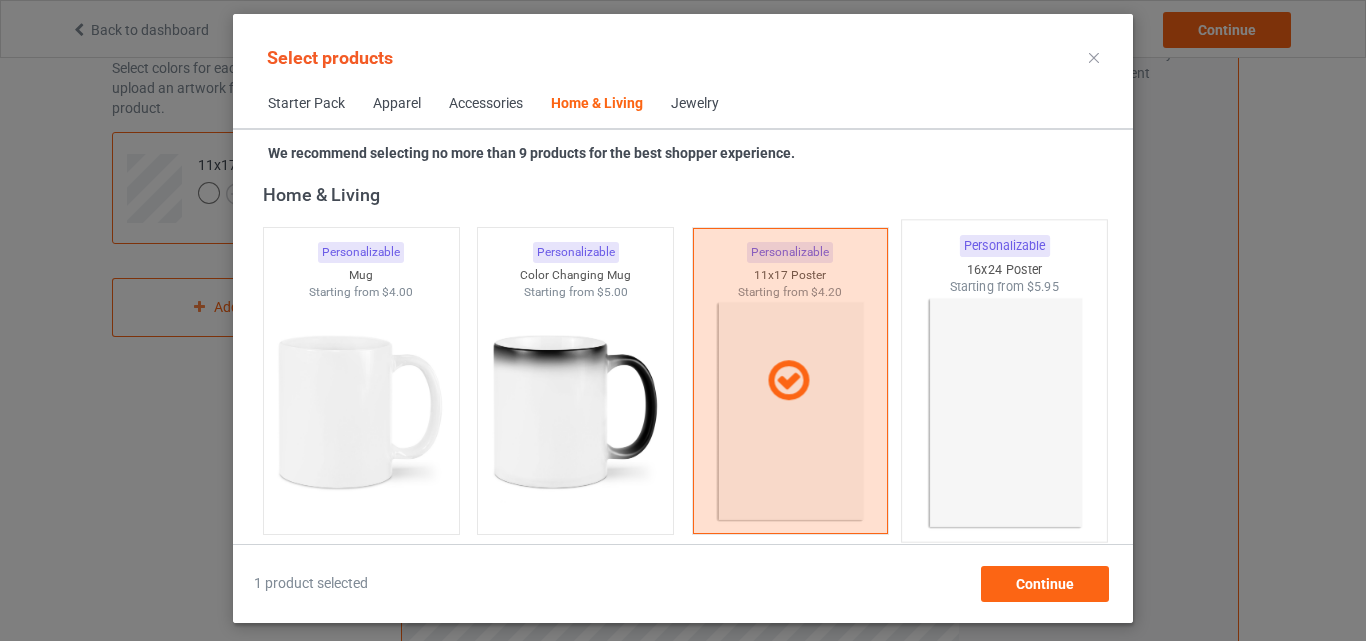 click at bounding box center [1005, 413] 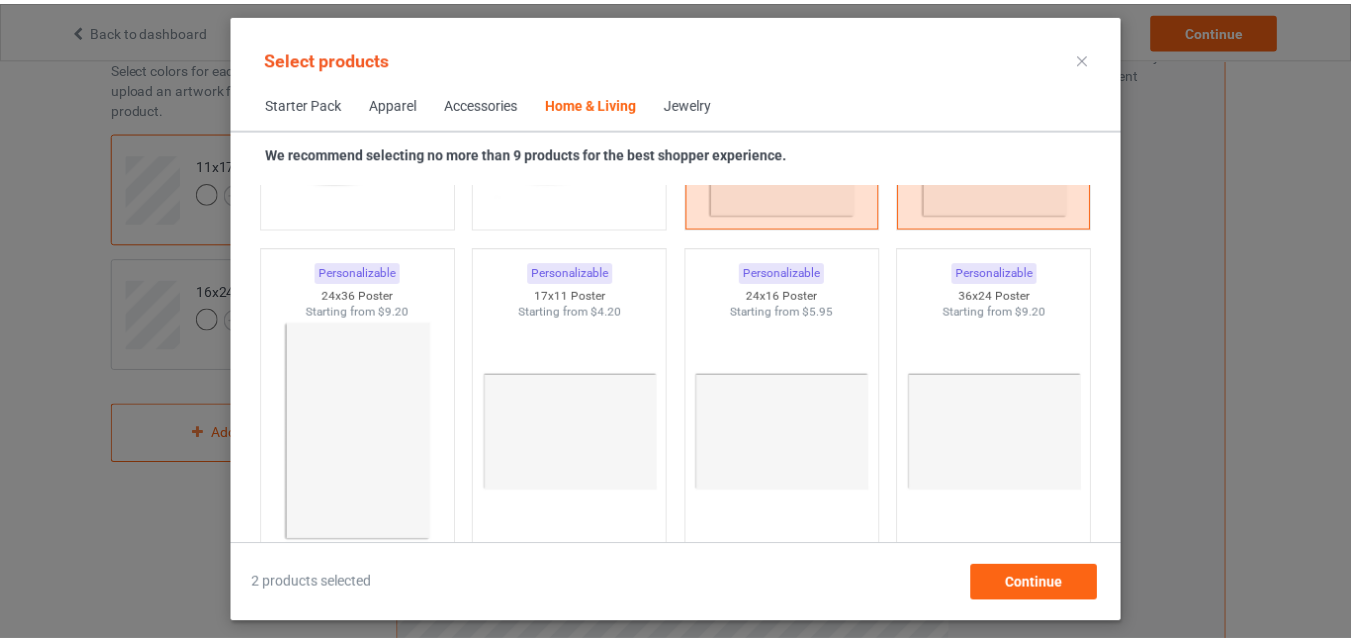 scroll, scrollTop: 9339, scrollLeft: 0, axis: vertical 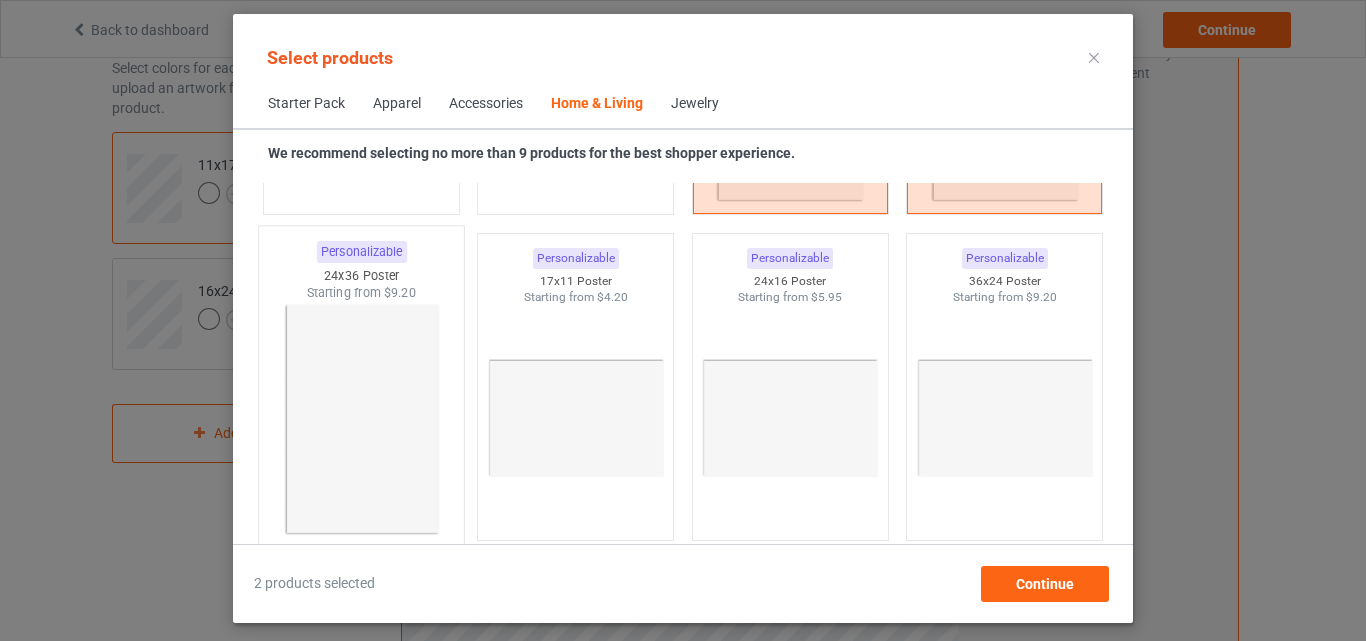 click at bounding box center (361, 419) 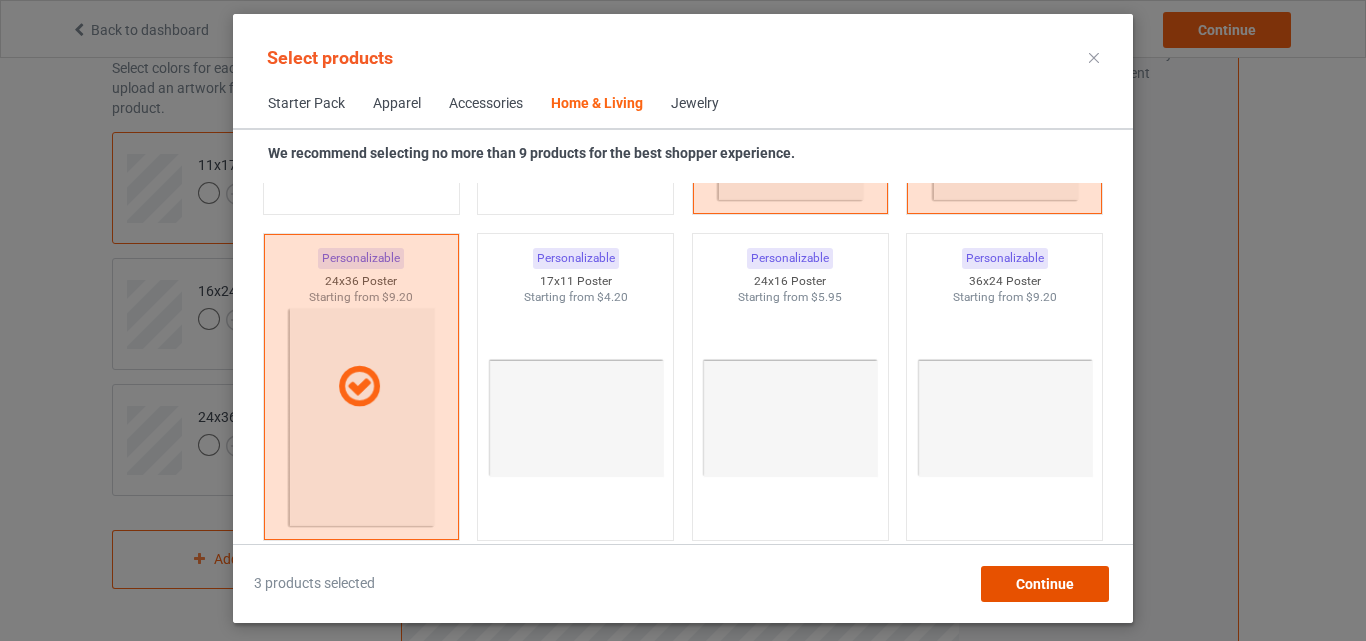 click on "Continue" at bounding box center (1045, 584) 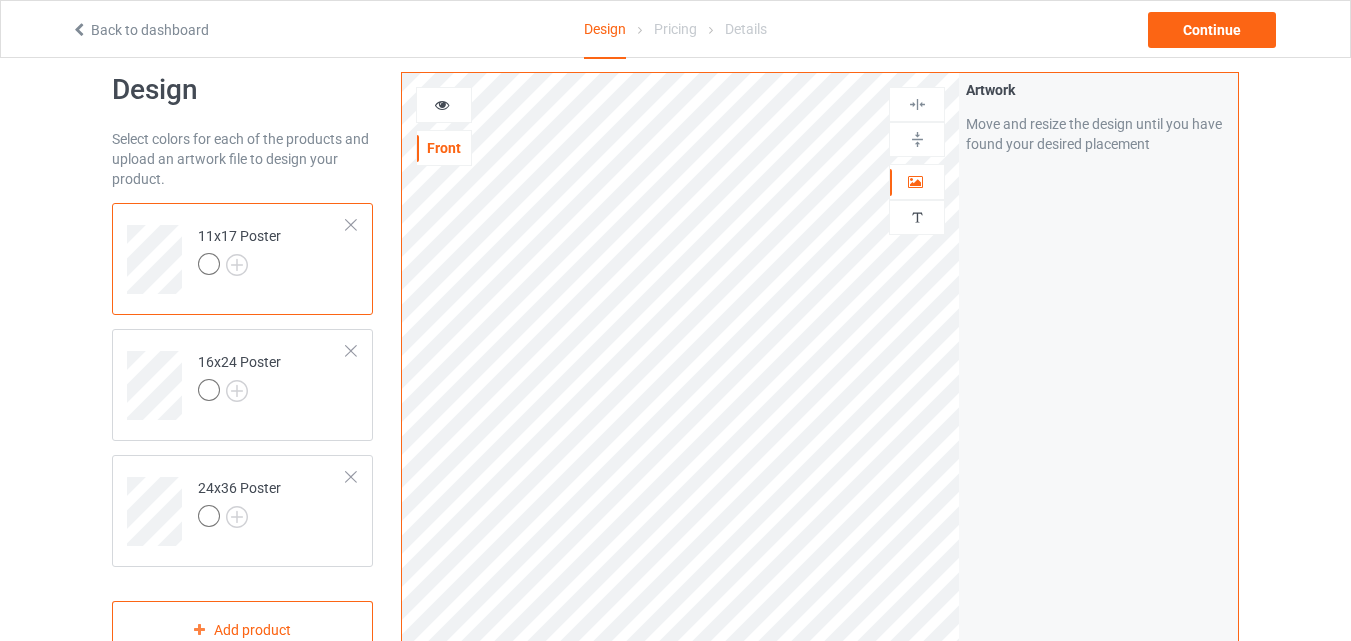 scroll, scrollTop: 0, scrollLeft: 0, axis: both 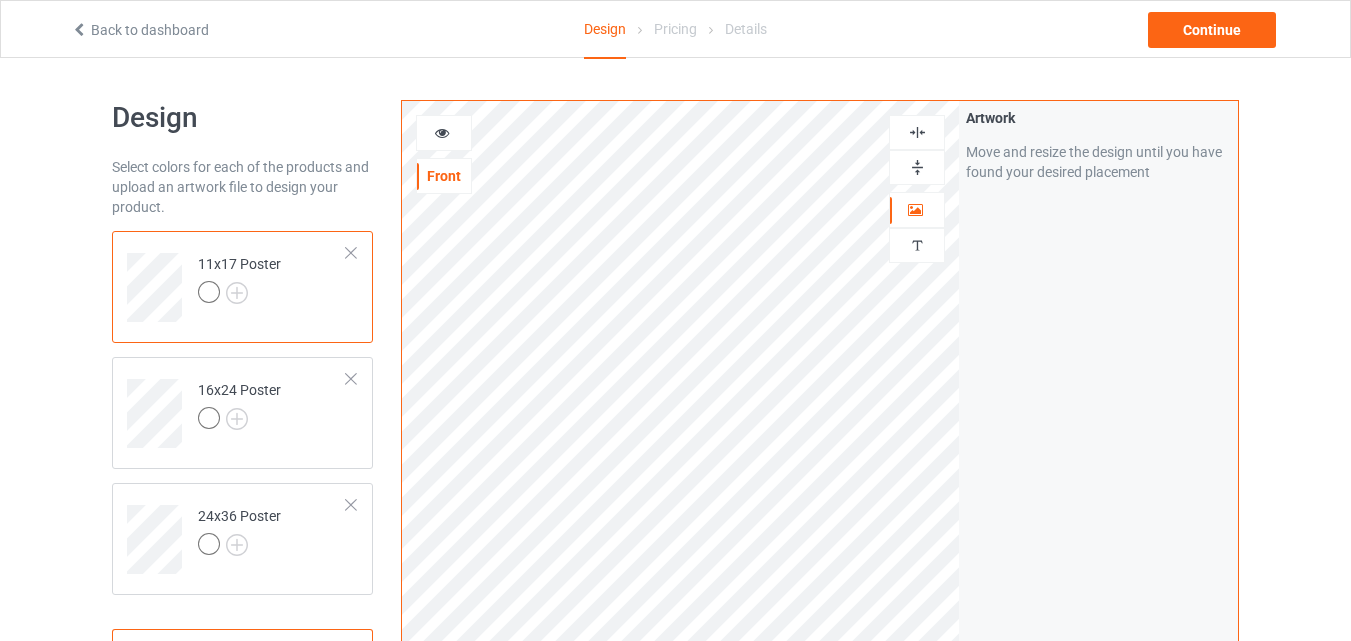 click at bounding box center (917, 167) 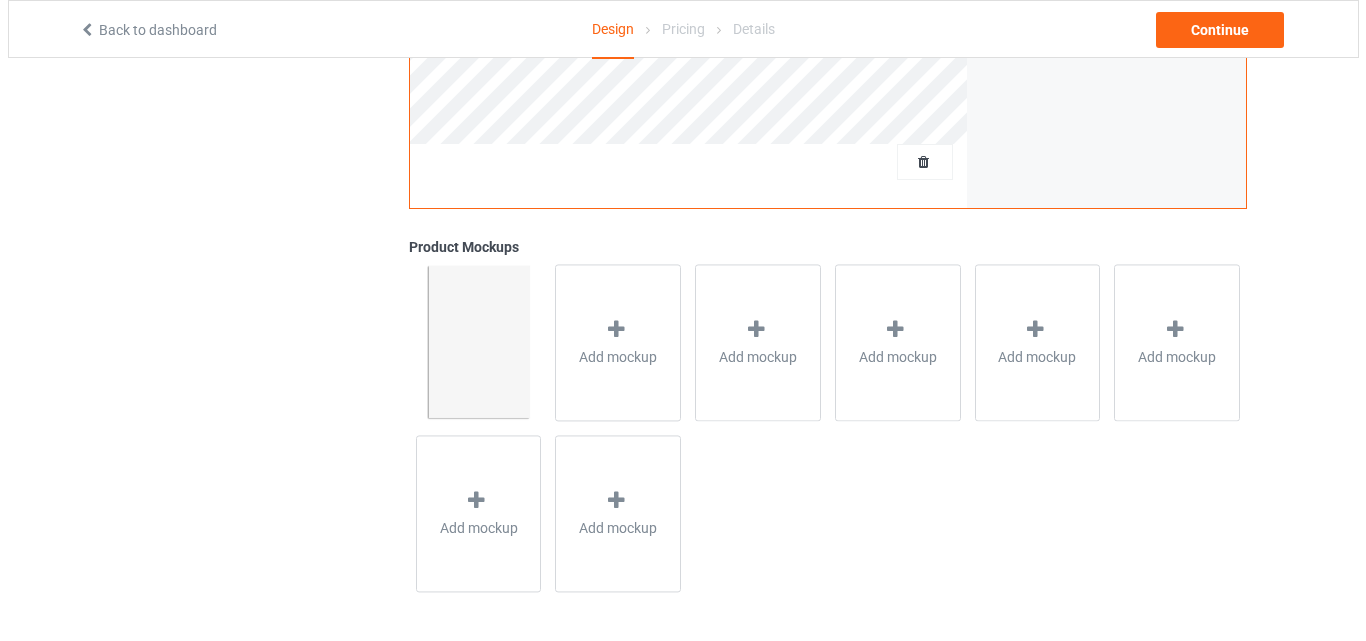 scroll, scrollTop: 655, scrollLeft: 0, axis: vertical 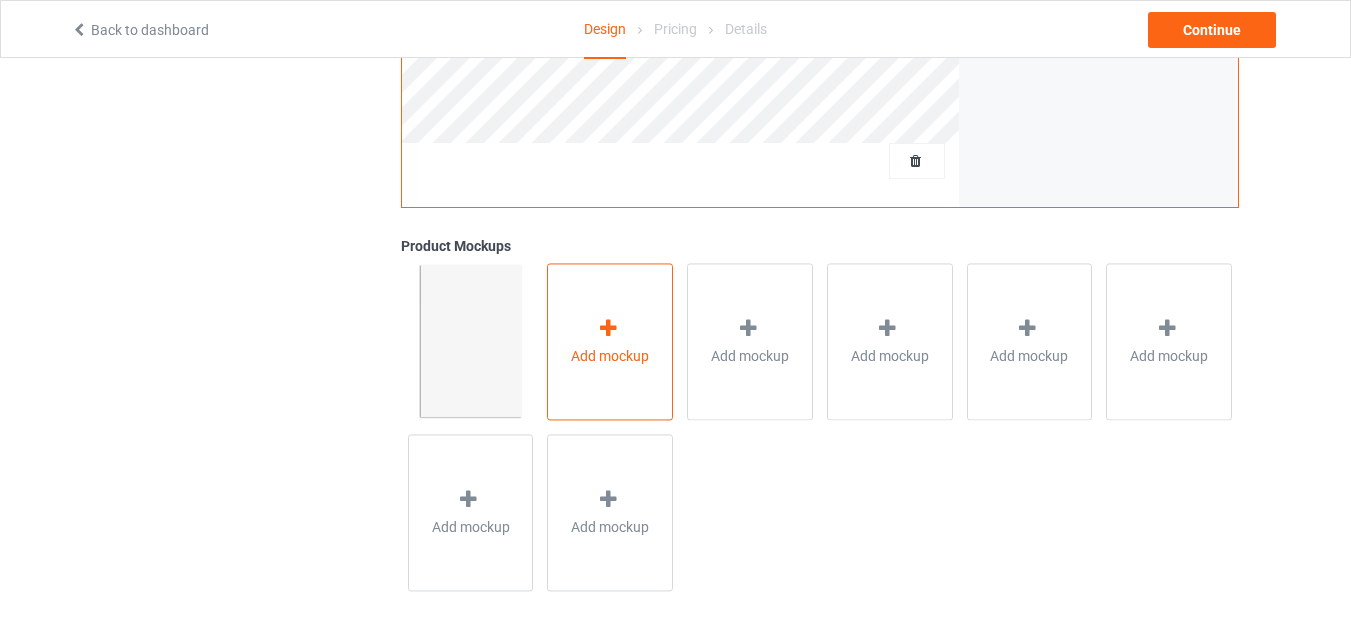click on "Add mockup" at bounding box center [610, 341] 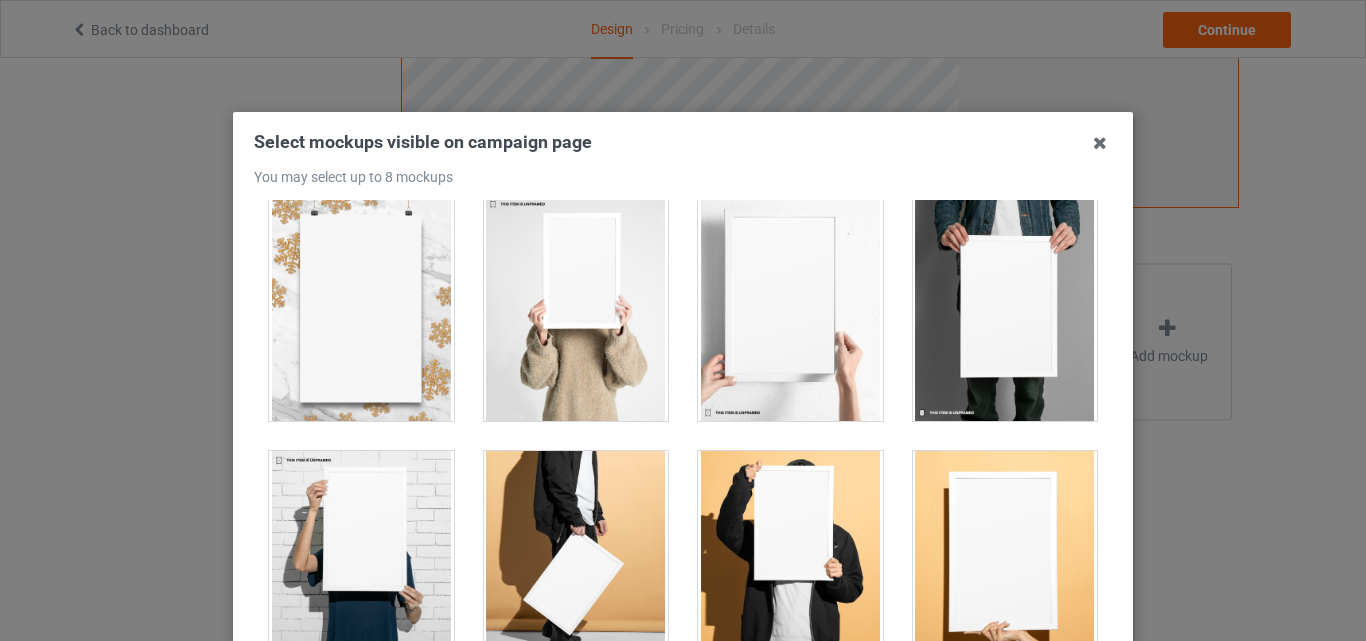 scroll, scrollTop: 1571, scrollLeft: 0, axis: vertical 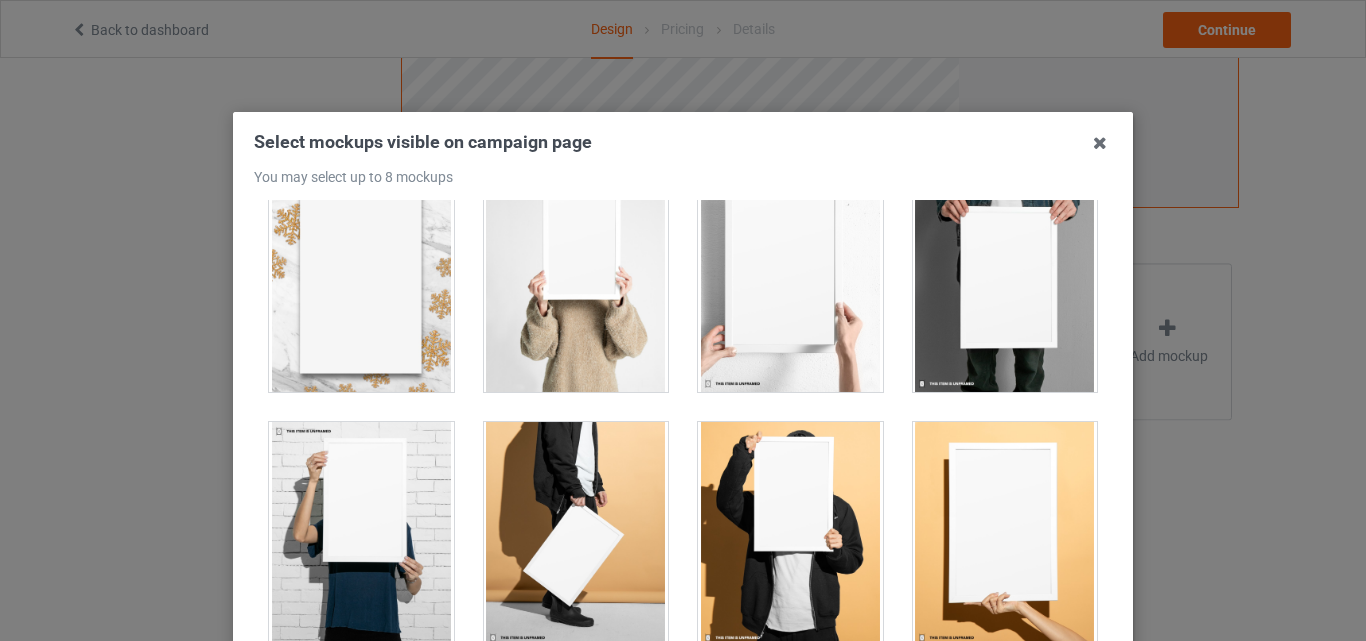 click at bounding box center [1005, 280] 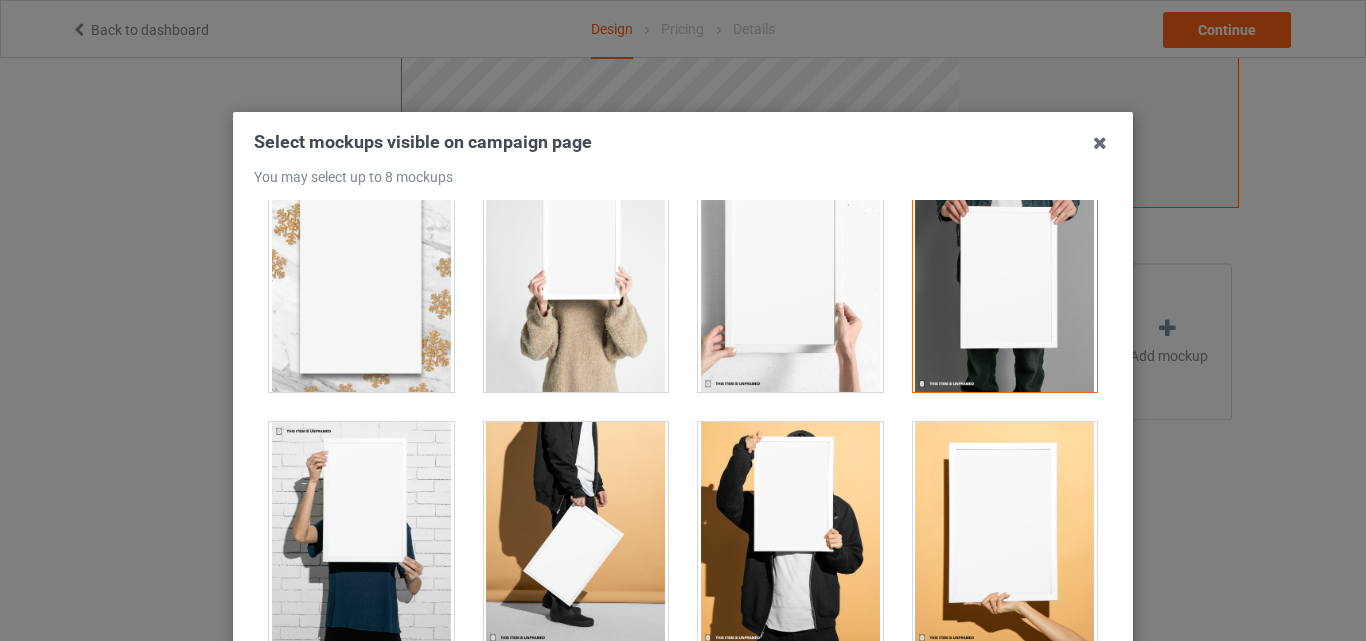 click at bounding box center [790, 280] 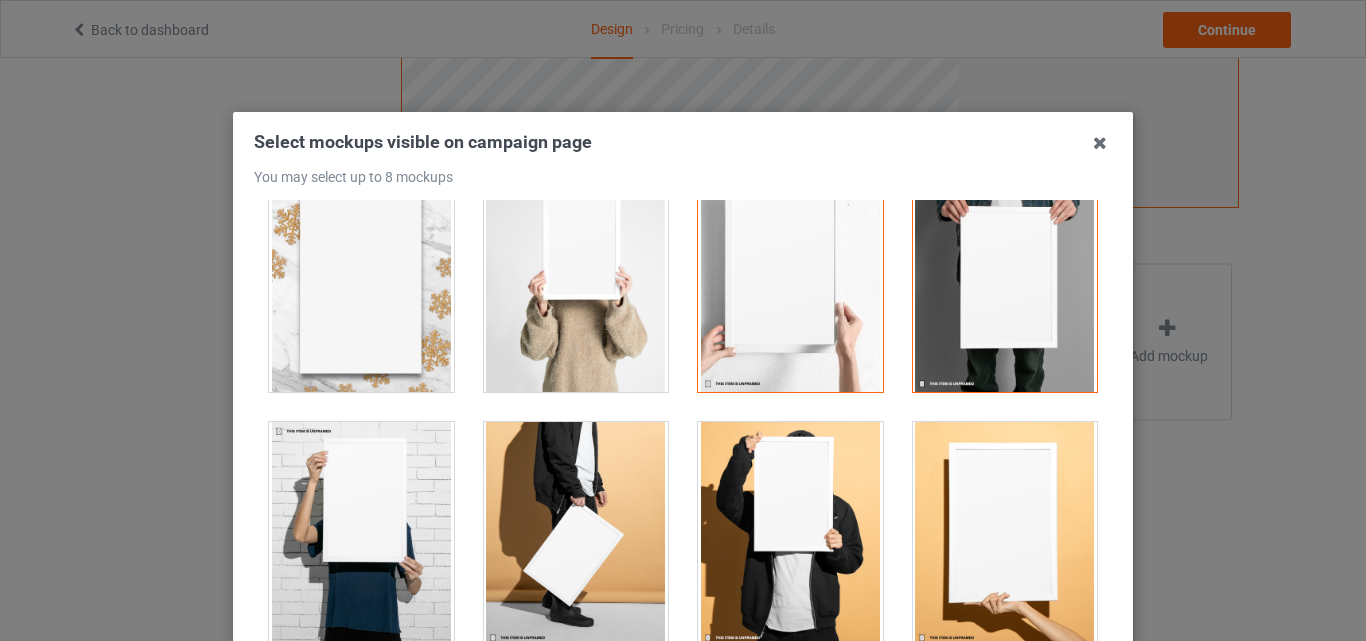 click at bounding box center [576, 280] 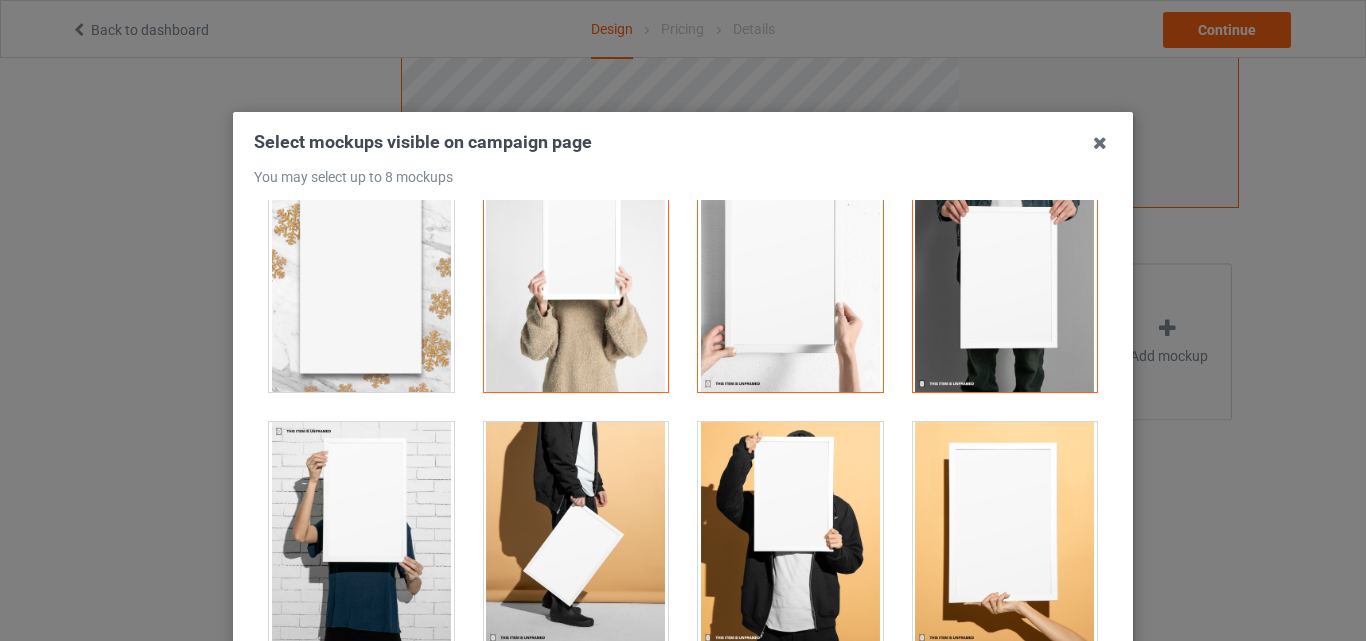 click at bounding box center (1005, 534) 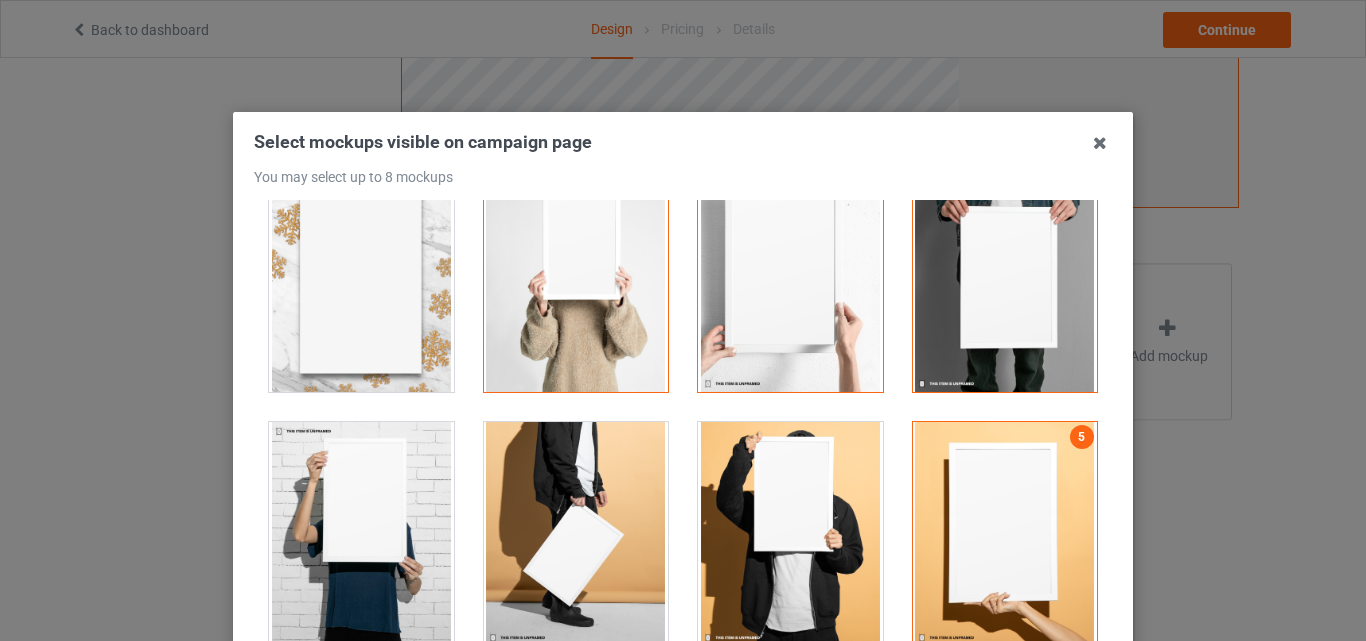 click at bounding box center [790, 534] 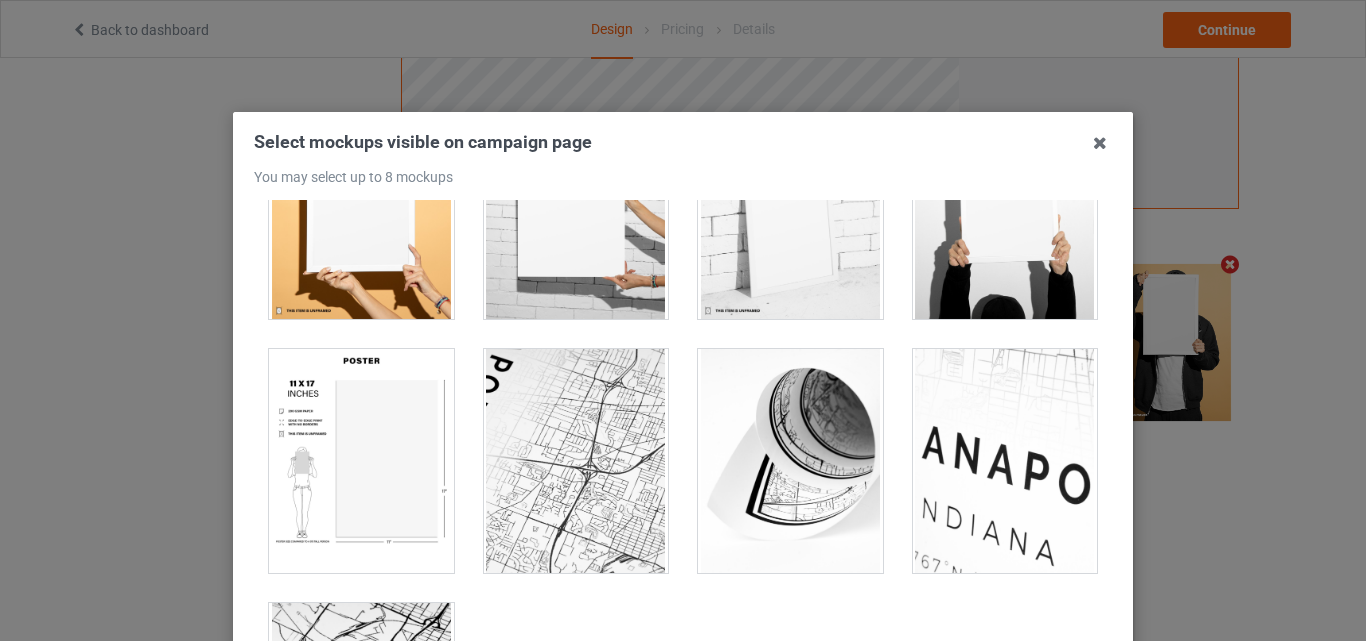 scroll, scrollTop: 2181, scrollLeft: 0, axis: vertical 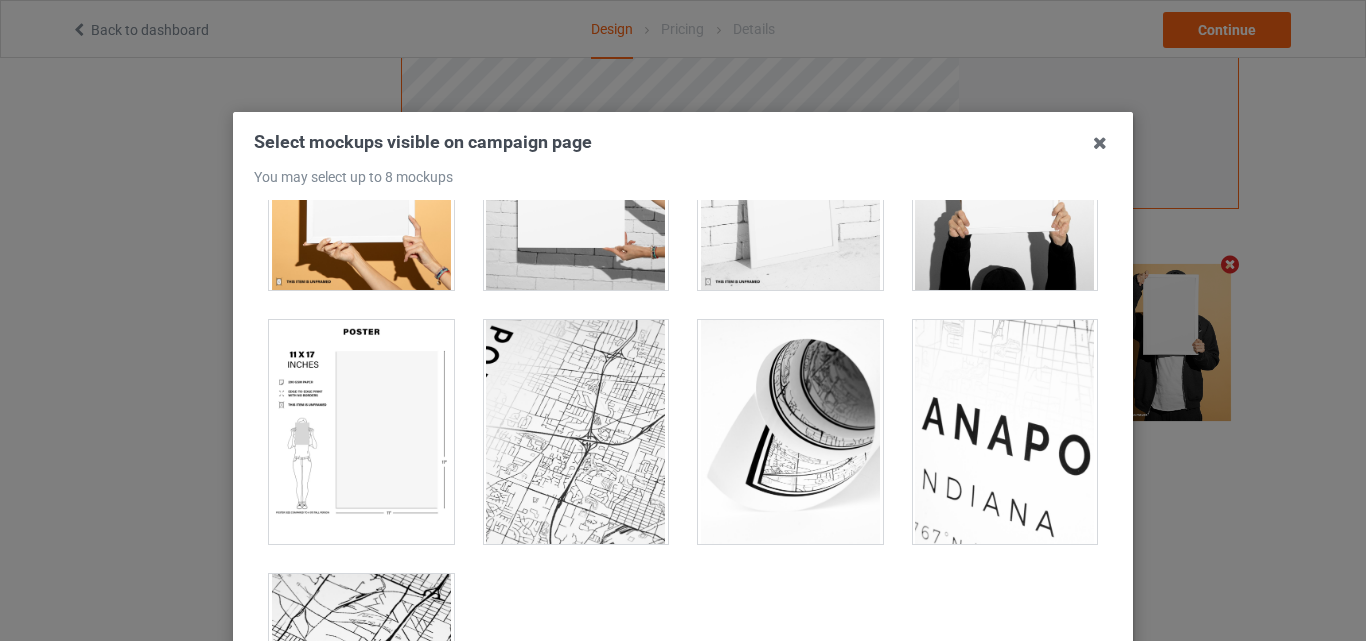 click at bounding box center (790, 178) 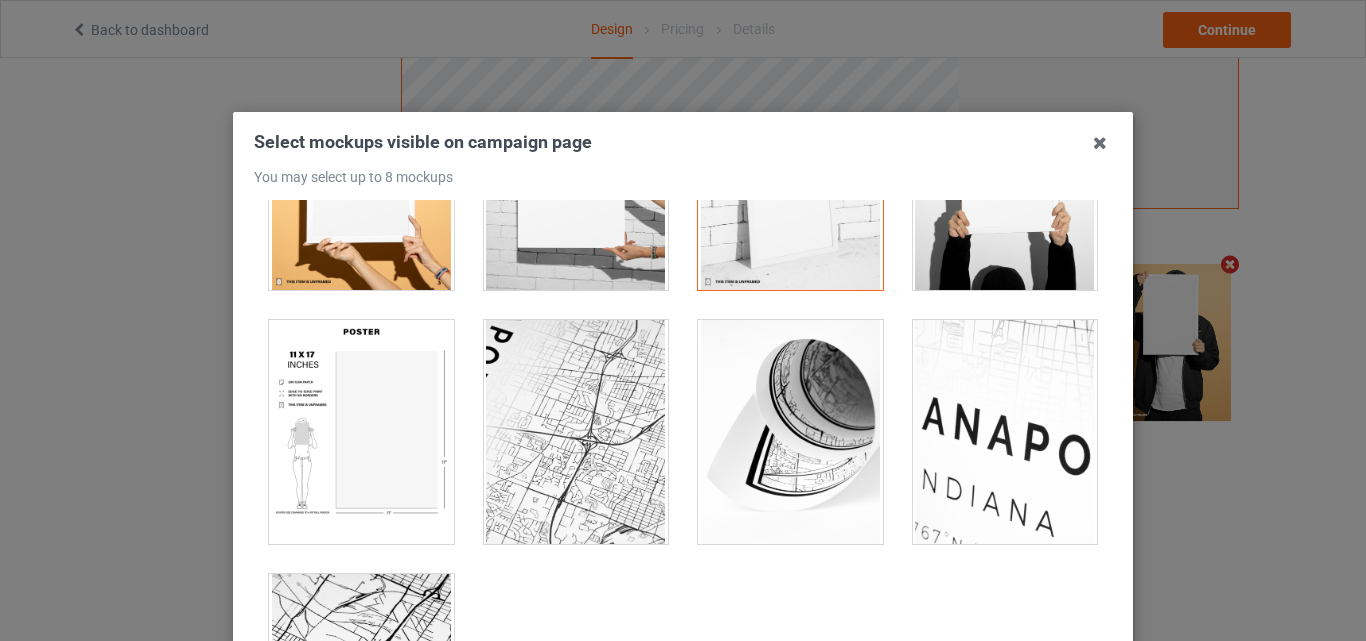 click at bounding box center (361, 432) 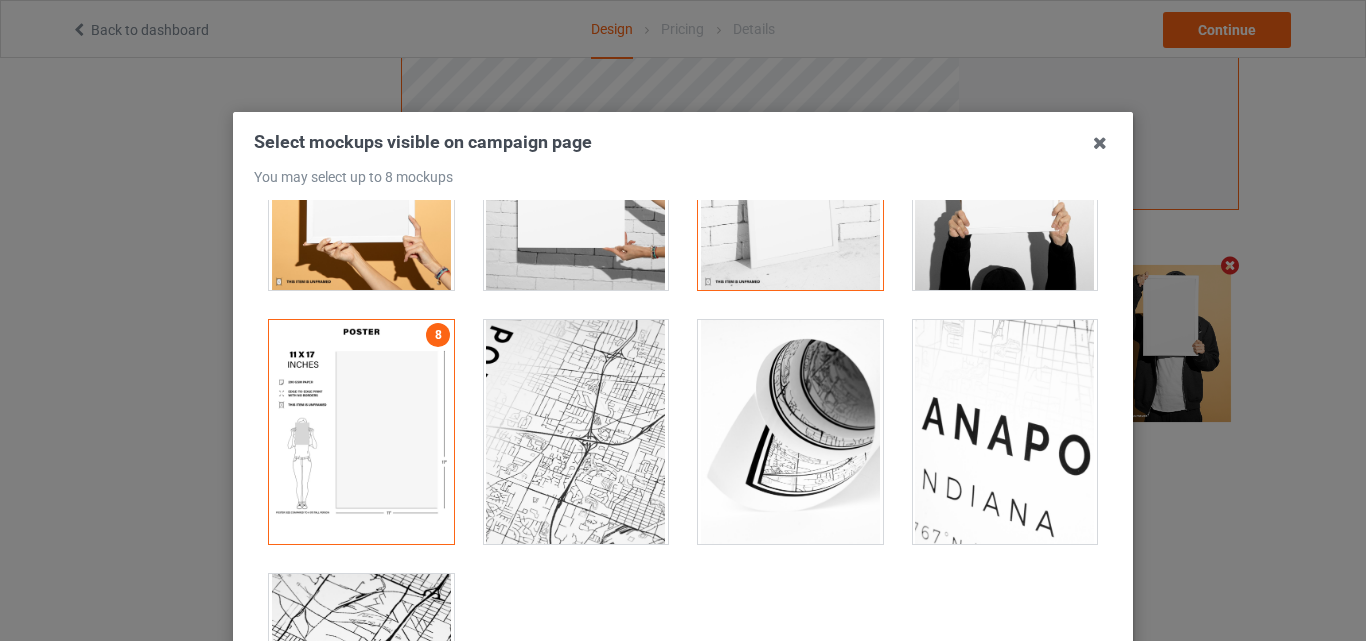 scroll, scrollTop: 653, scrollLeft: 0, axis: vertical 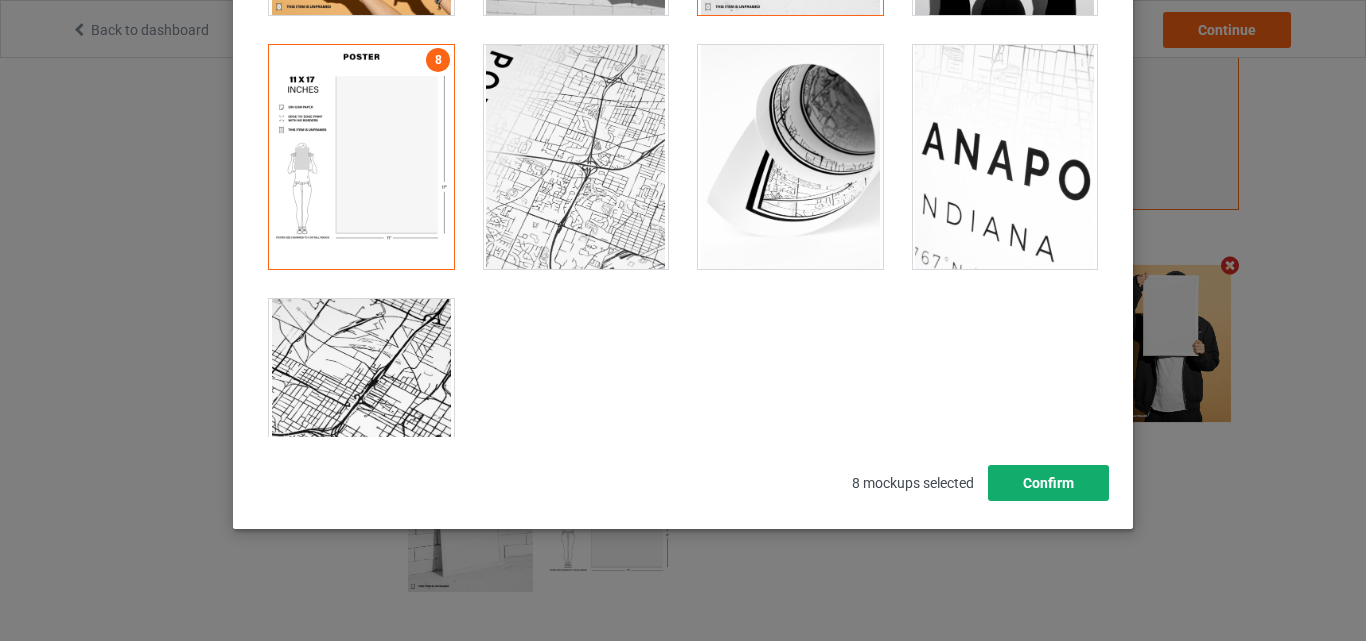 click on "Confirm" at bounding box center [1048, 483] 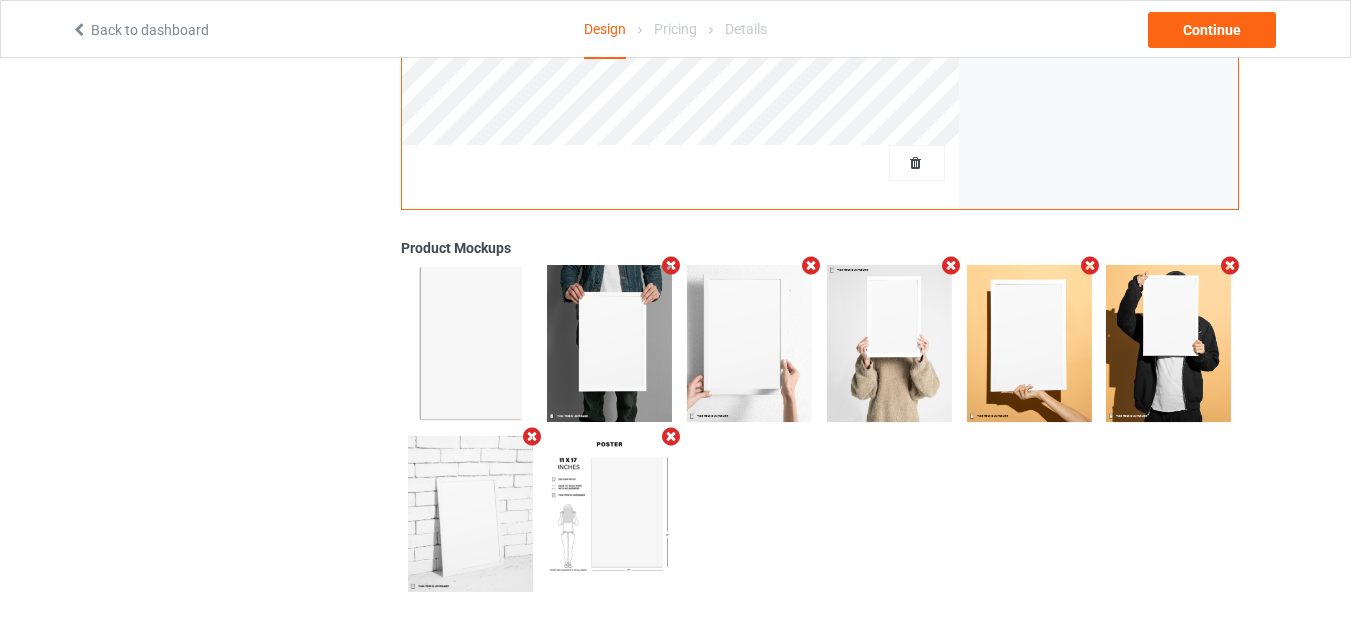 scroll, scrollTop: 0, scrollLeft: 0, axis: both 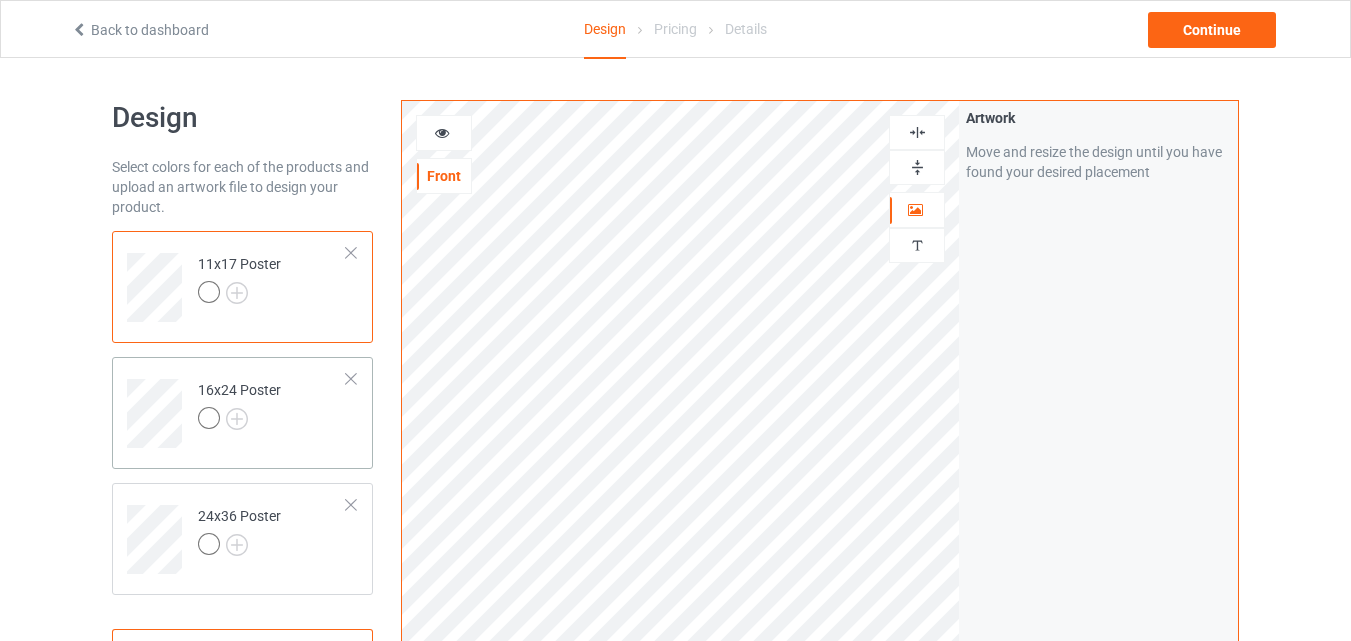 click on "16x24 Poster" at bounding box center [242, 413] 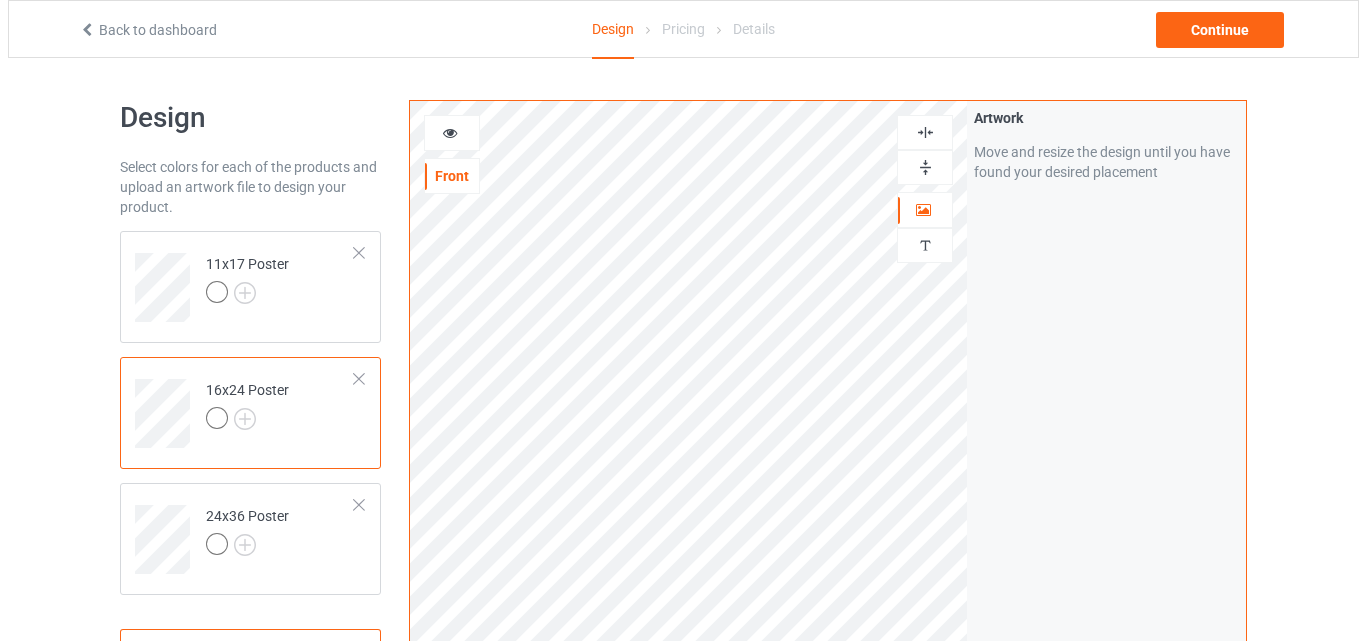 scroll, scrollTop: 655, scrollLeft: 0, axis: vertical 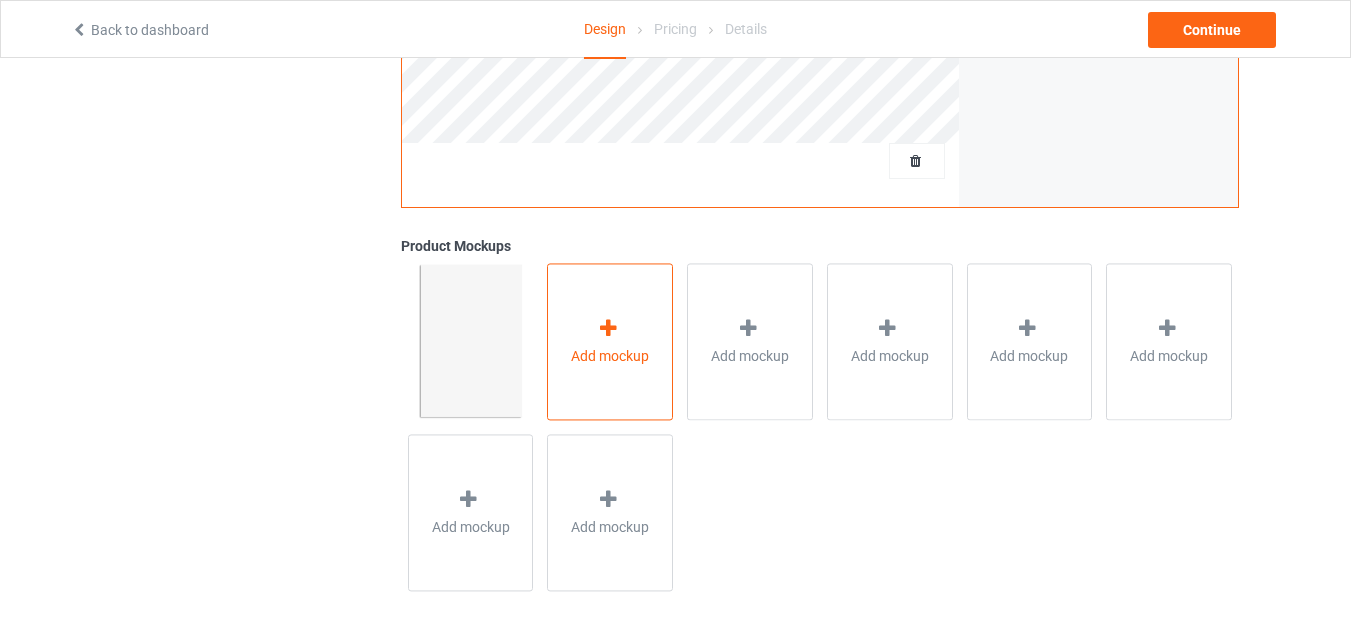 click on "Add mockup" at bounding box center [610, 341] 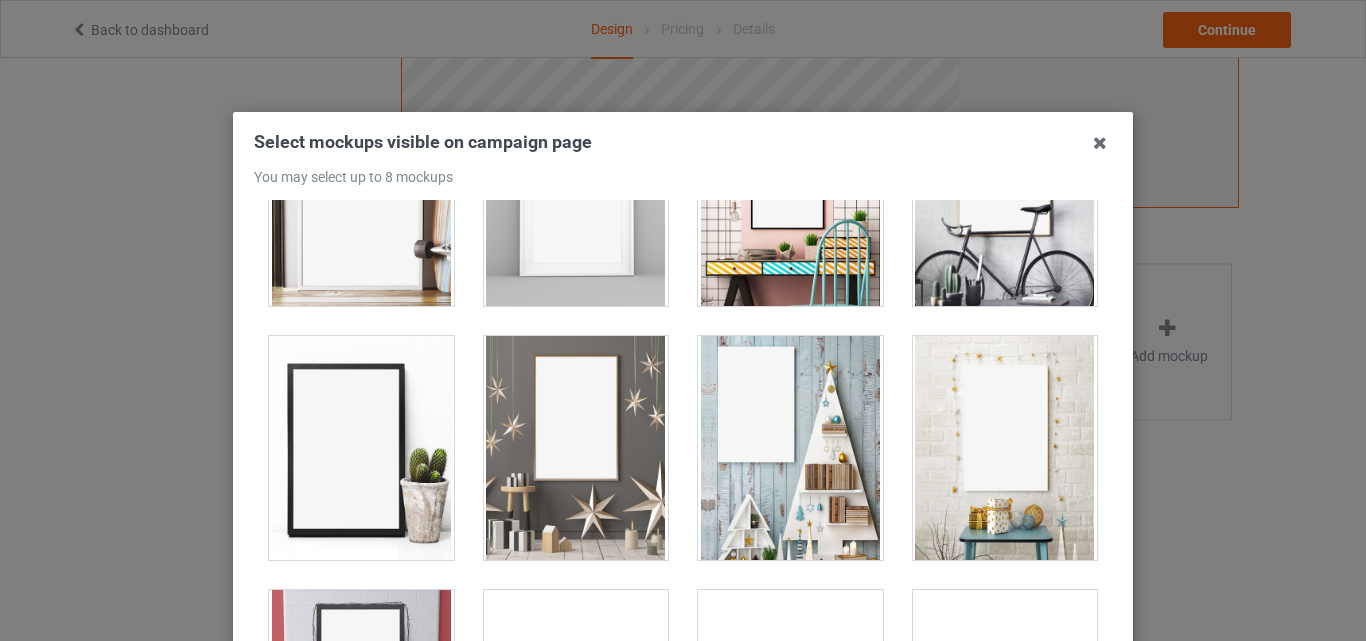 scroll, scrollTop: 422, scrollLeft: 0, axis: vertical 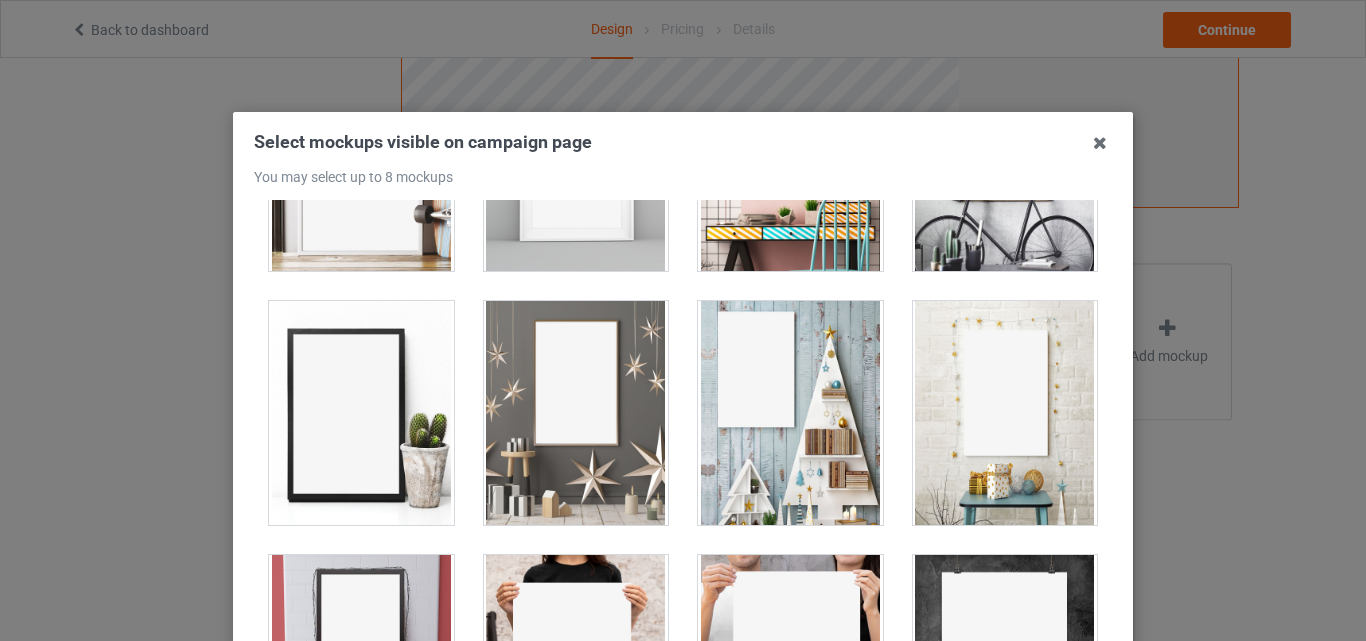 click at bounding box center [1005, 413] 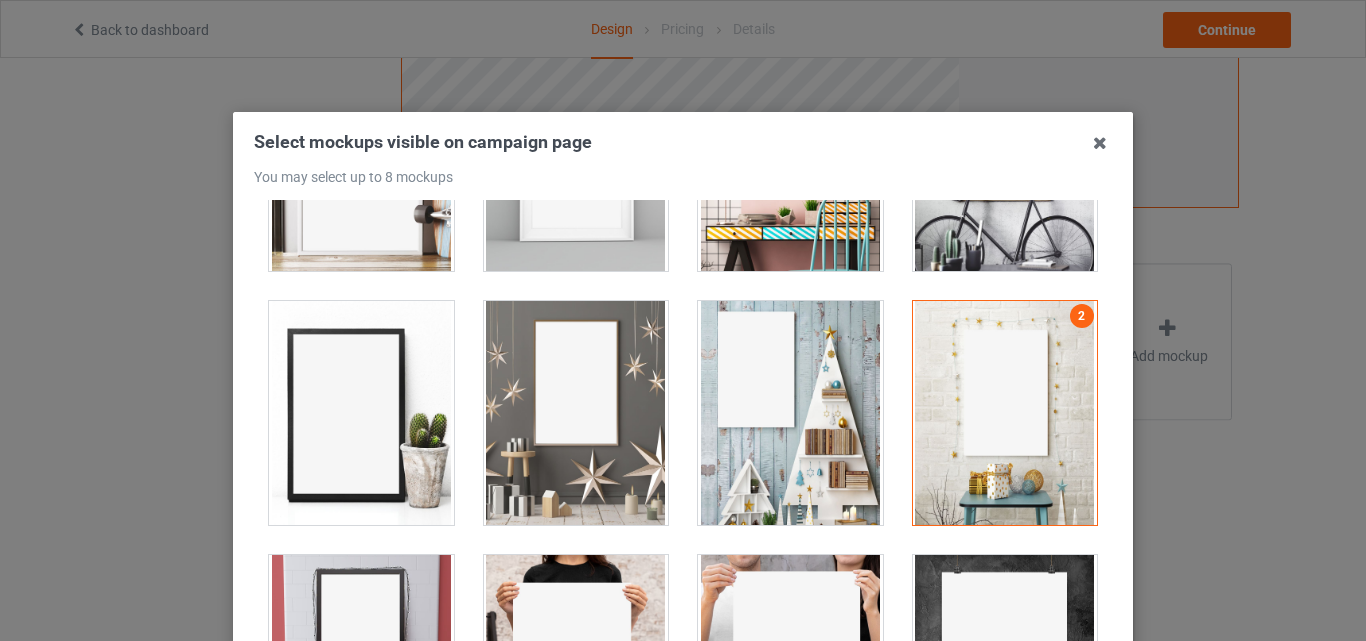 click at bounding box center [790, 413] 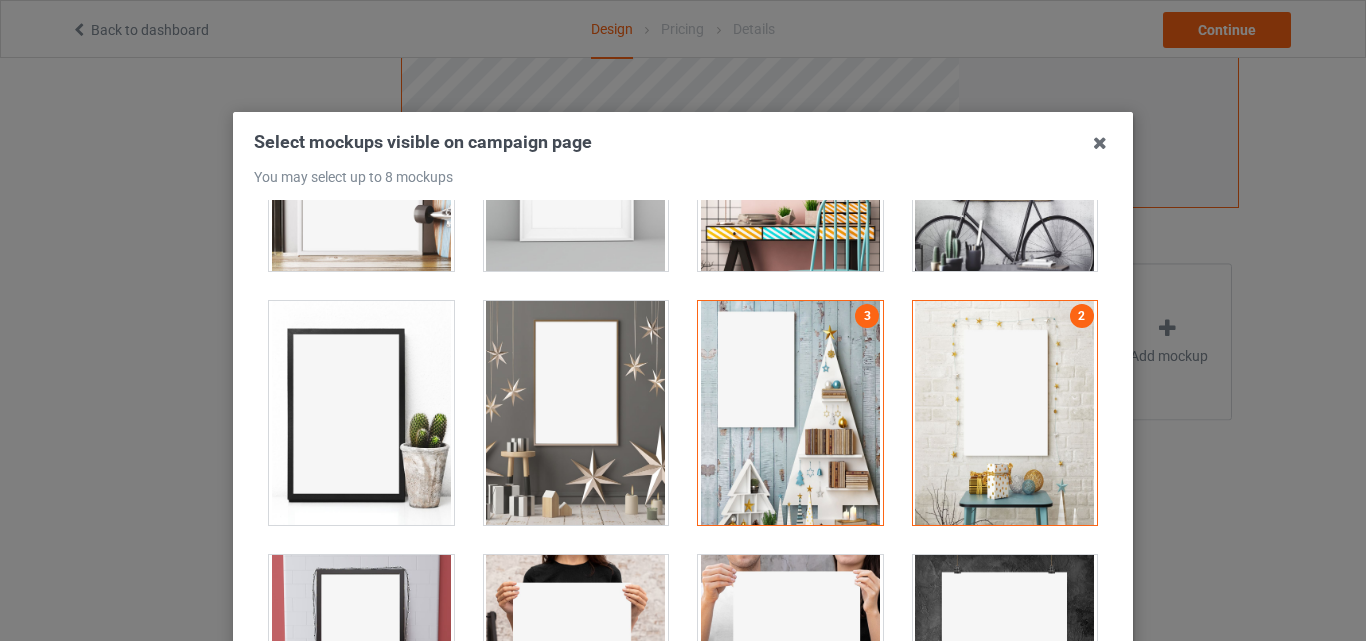 click at bounding box center (576, 413) 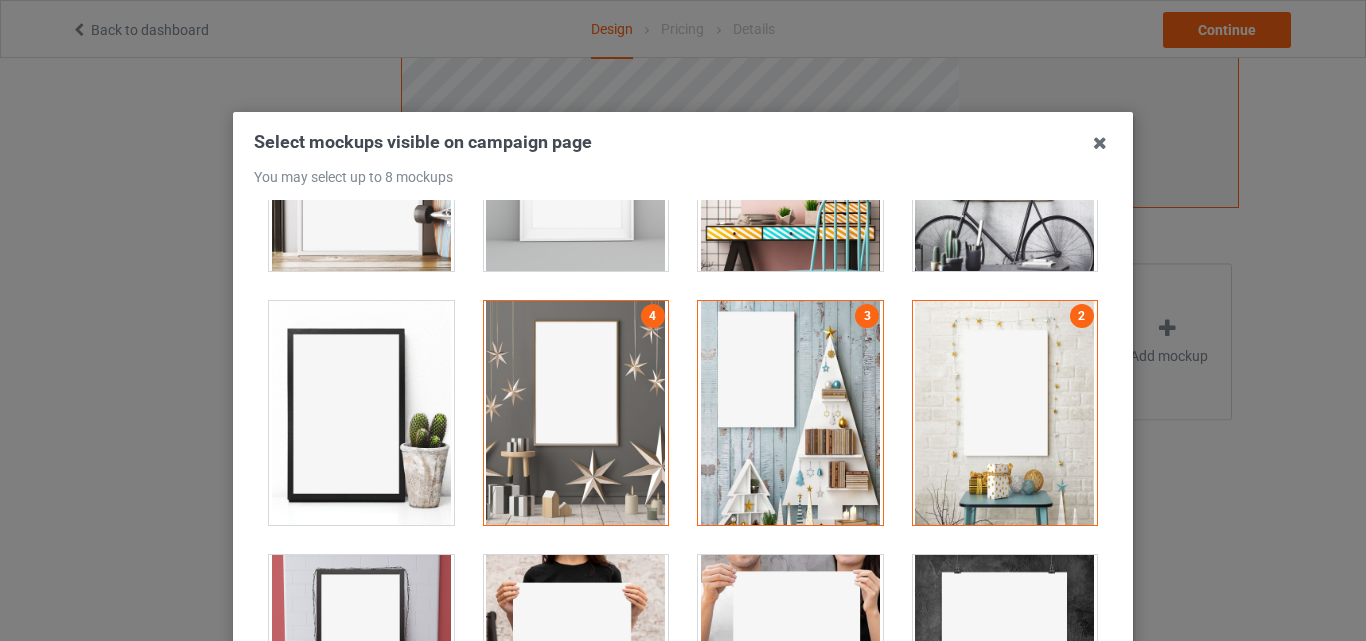 drag, startPoint x: 416, startPoint y: 433, endPoint x: 430, endPoint y: 600, distance: 167.5858 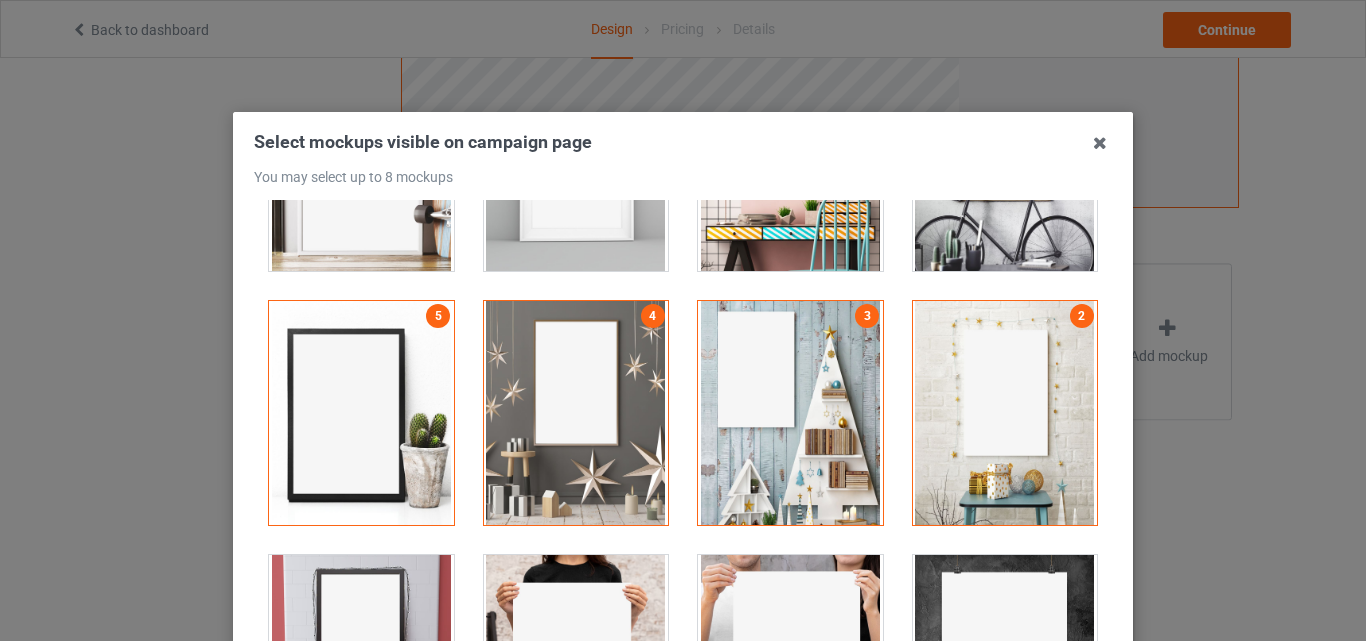 click at bounding box center [361, 667] 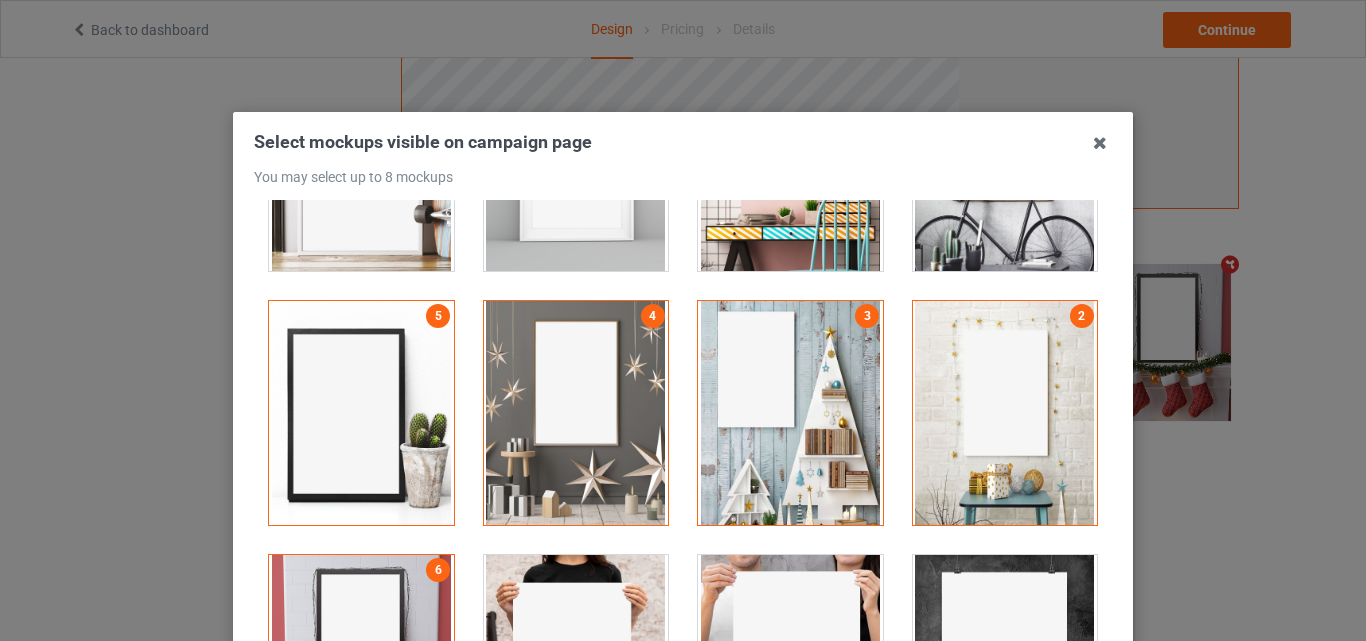 scroll, scrollTop: 654, scrollLeft: 0, axis: vertical 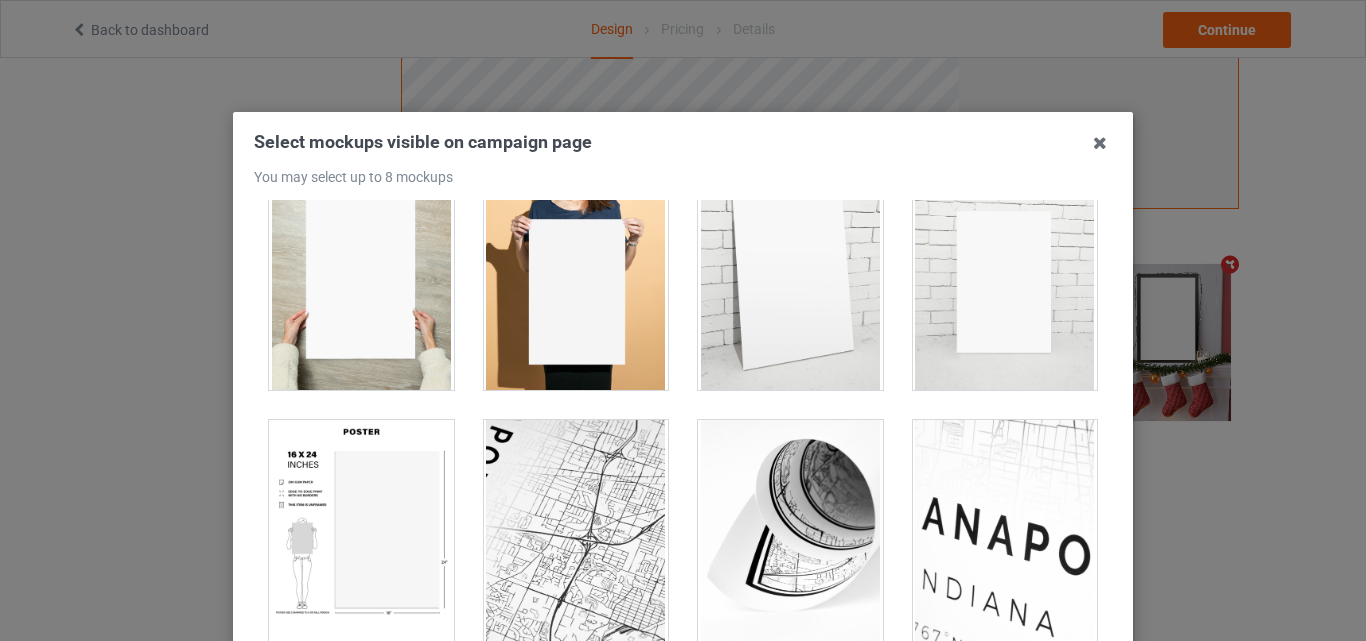 click at bounding box center [790, 278] 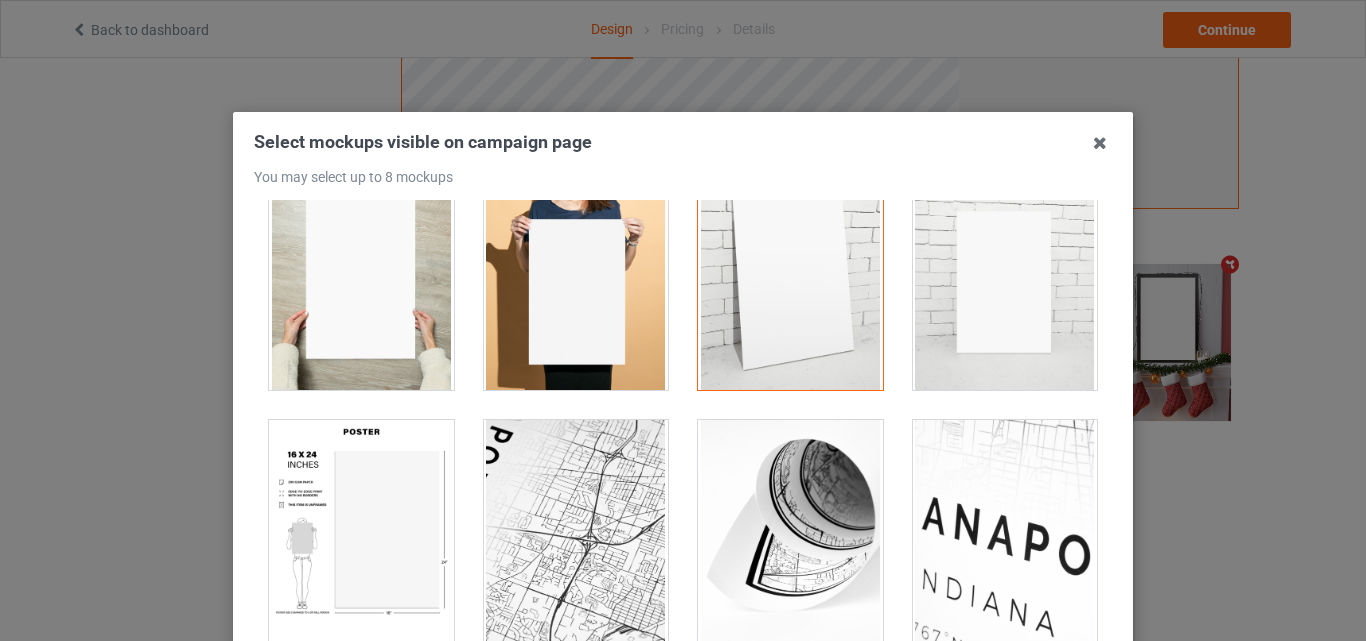 click at bounding box center (361, 532) 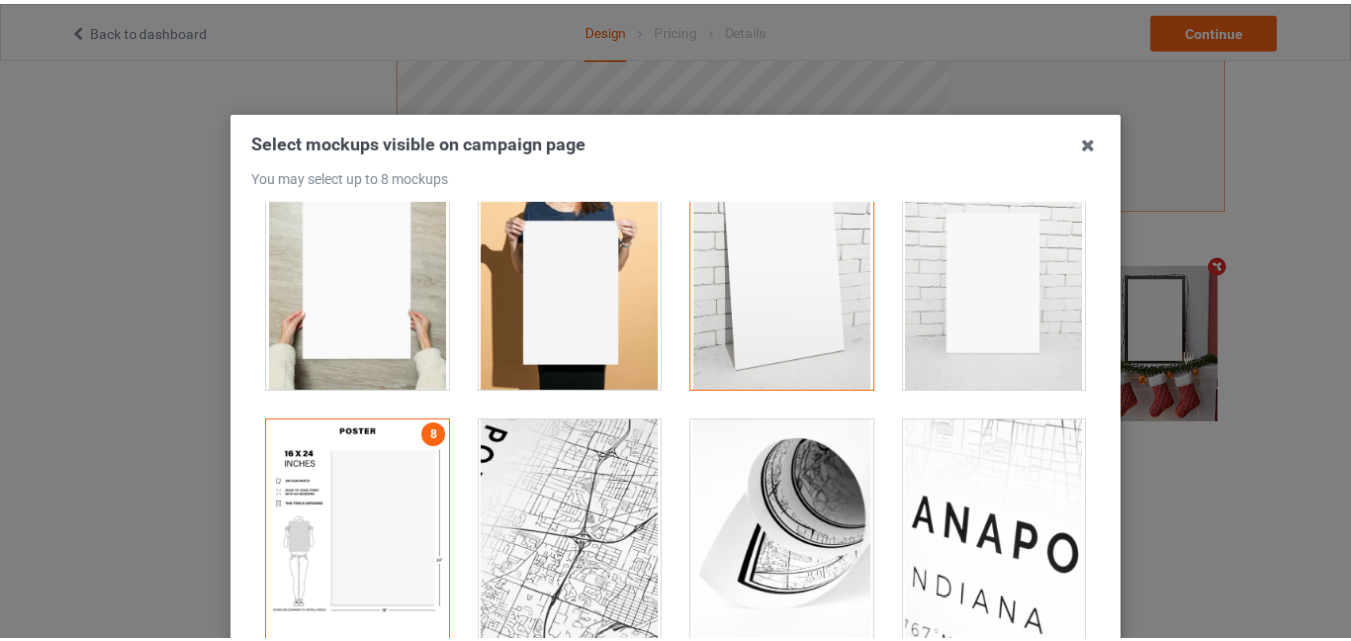 scroll, scrollTop: 275, scrollLeft: 0, axis: vertical 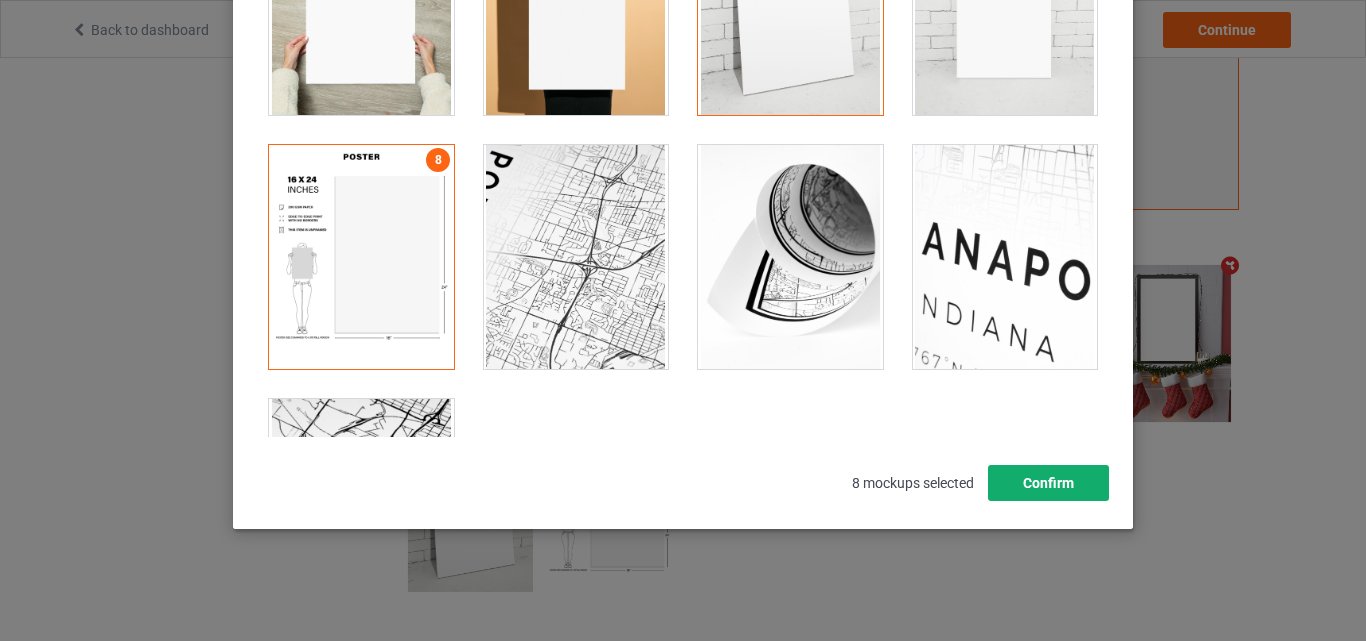 click on "Confirm" at bounding box center (1048, 483) 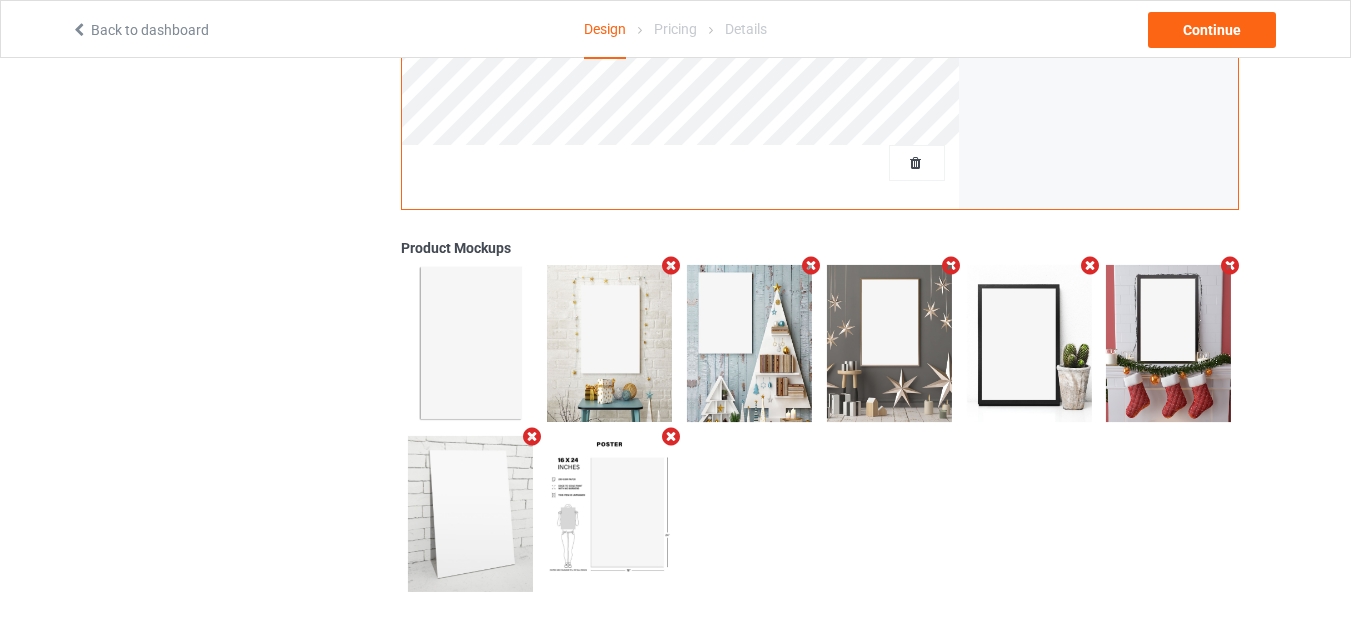 scroll, scrollTop: 0, scrollLeft: 0, axis: both 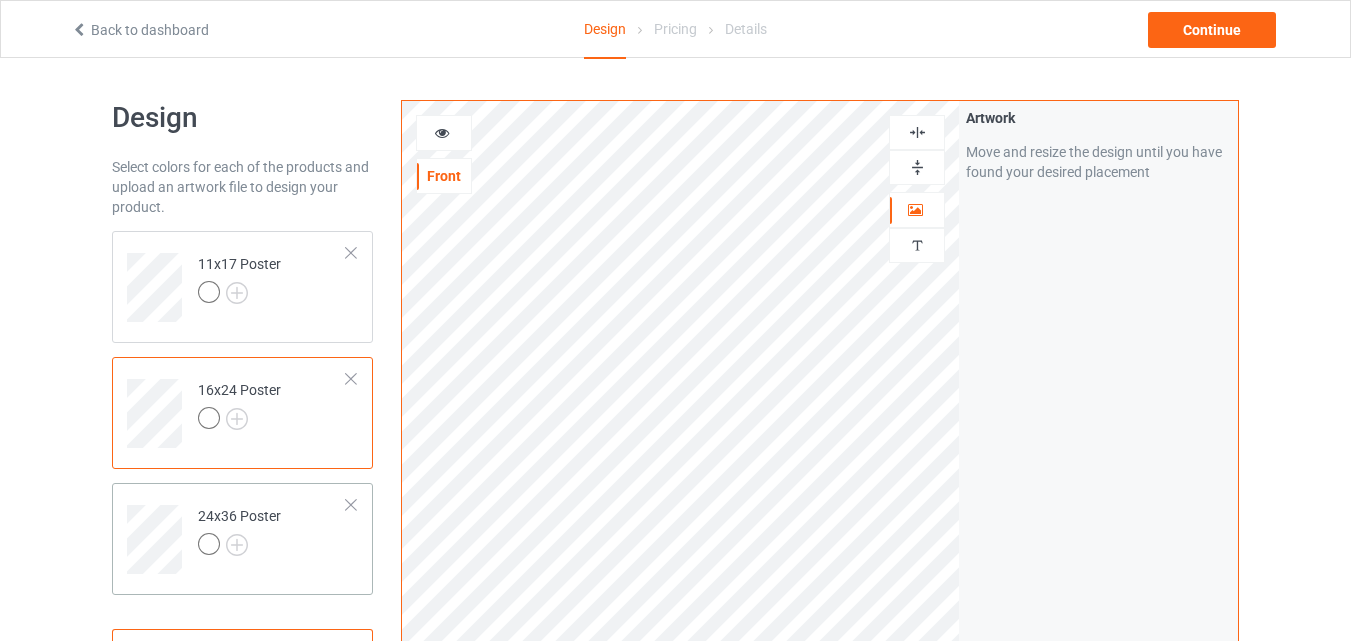 drag, startPoint x: 332, startPoint y: 550, endPoint x: 333, endPoint y: 536, distance: 14.035668 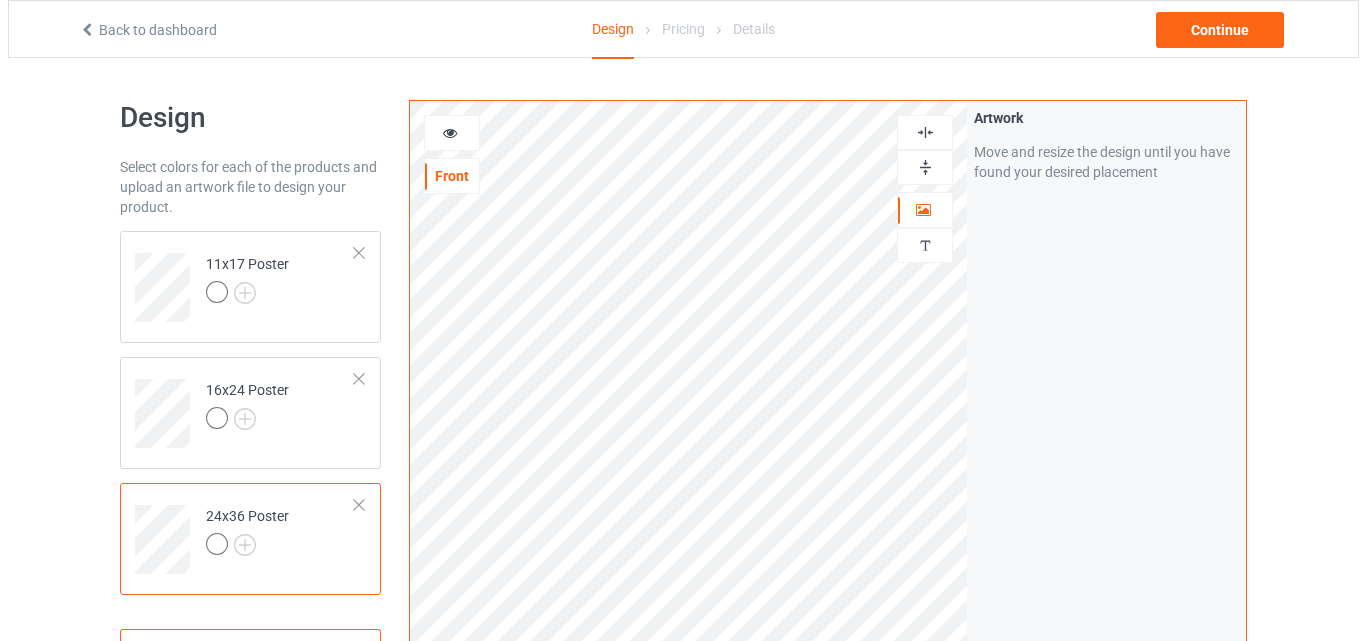 scroll, scrollTop: 655, scrollLeft: 0, axis: vertical 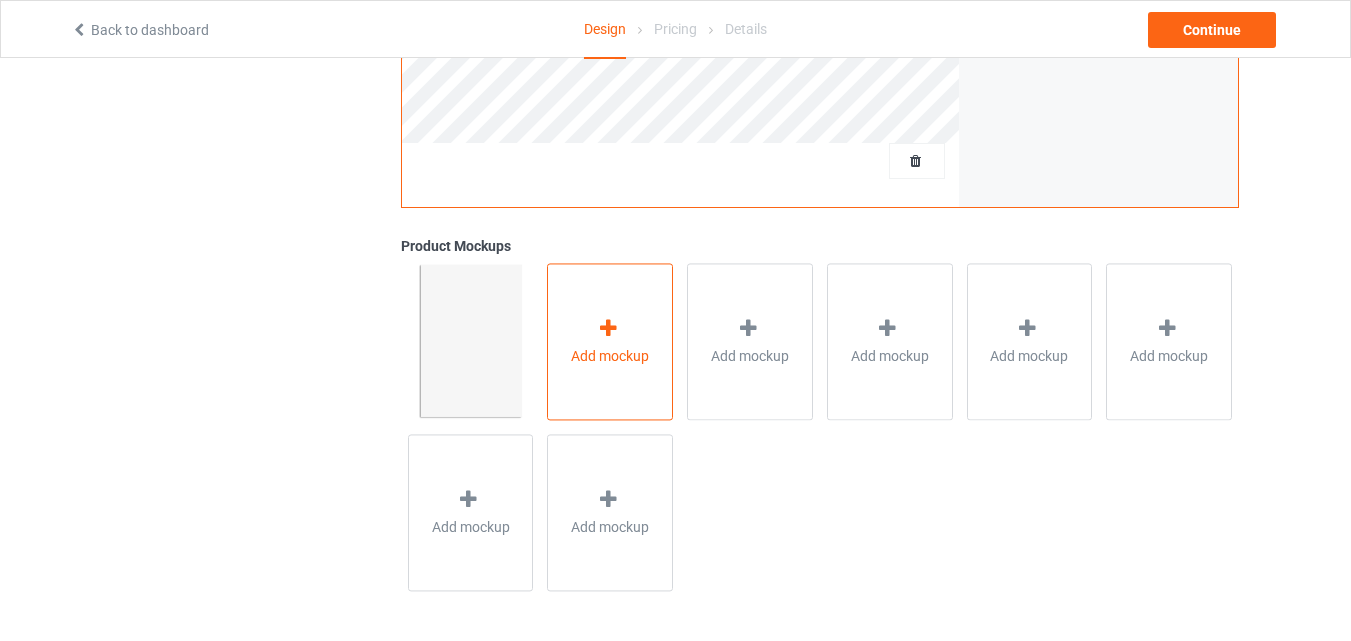 click on "Add mockup" at bounding box center [610, 341] 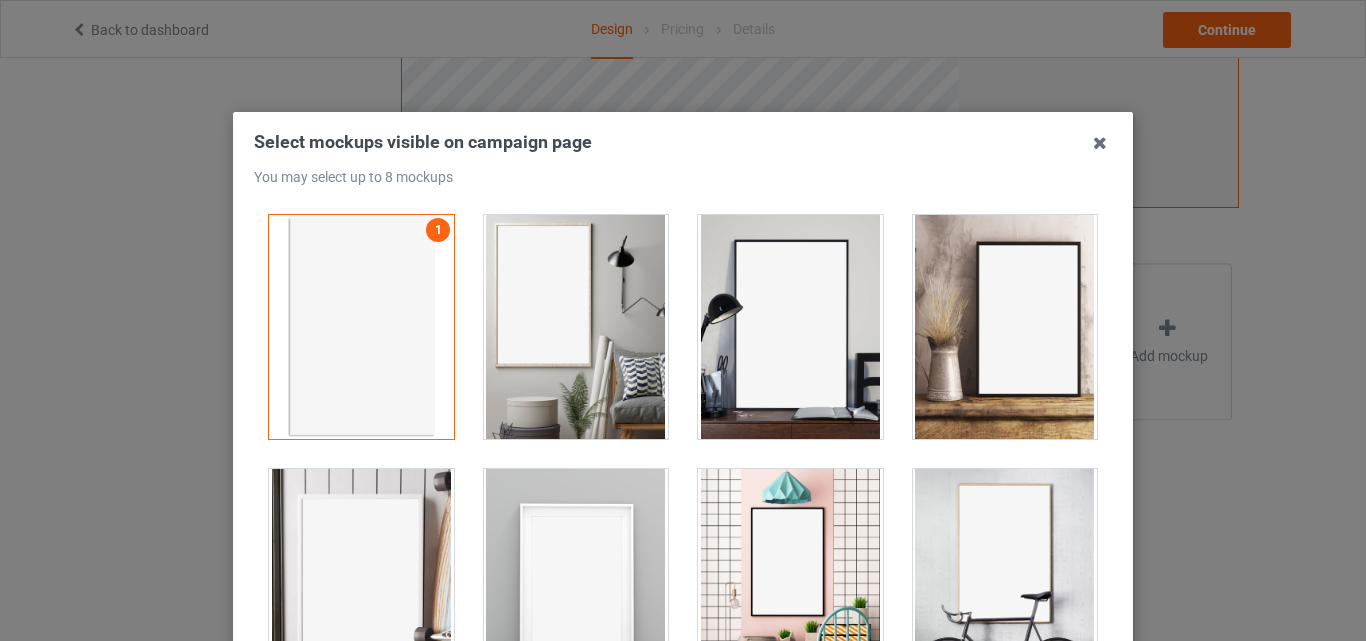 drag, startPoint x: 596, startPoint y: 302, endPoint x: 806, endPoint y: 285, distance: 210.68697 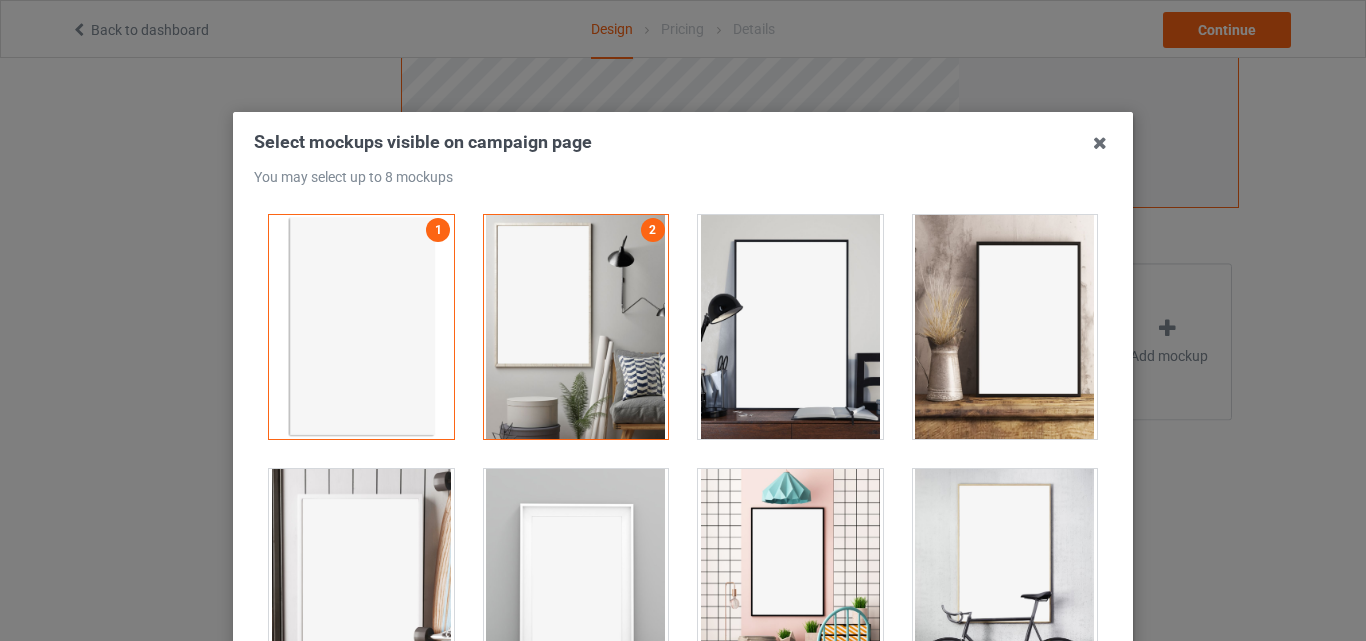 click at bounding box center (790, 327) 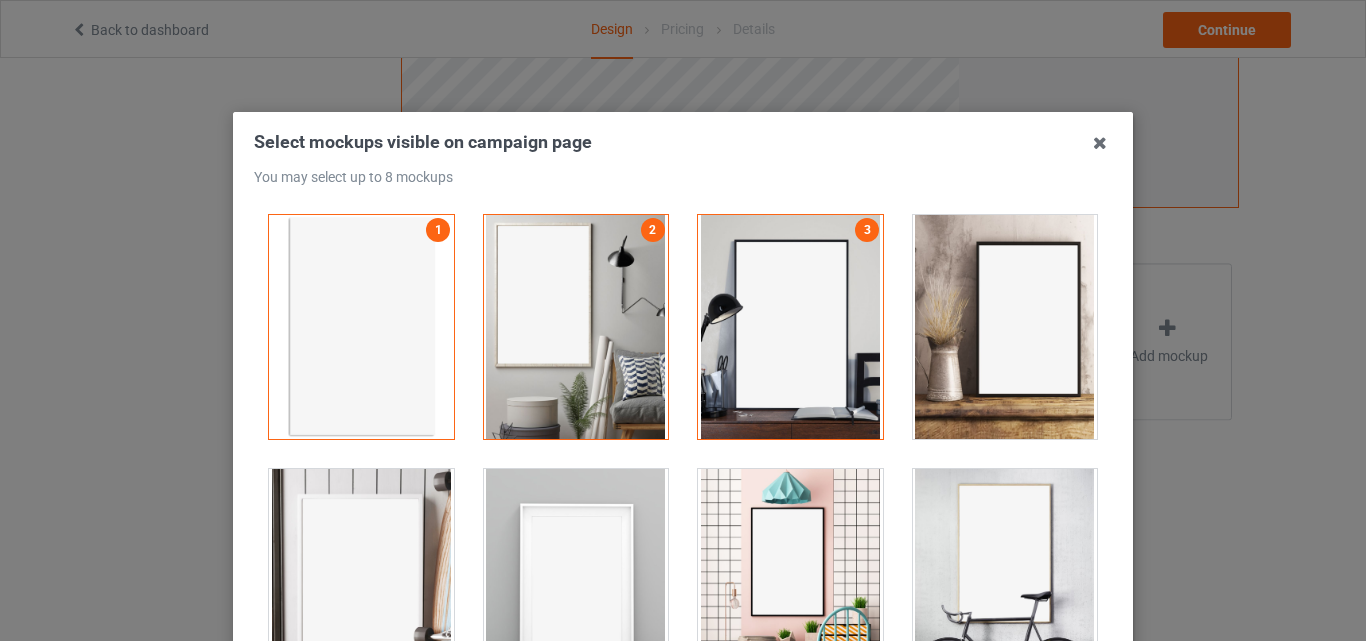 click at bounding box center [1005, 327] 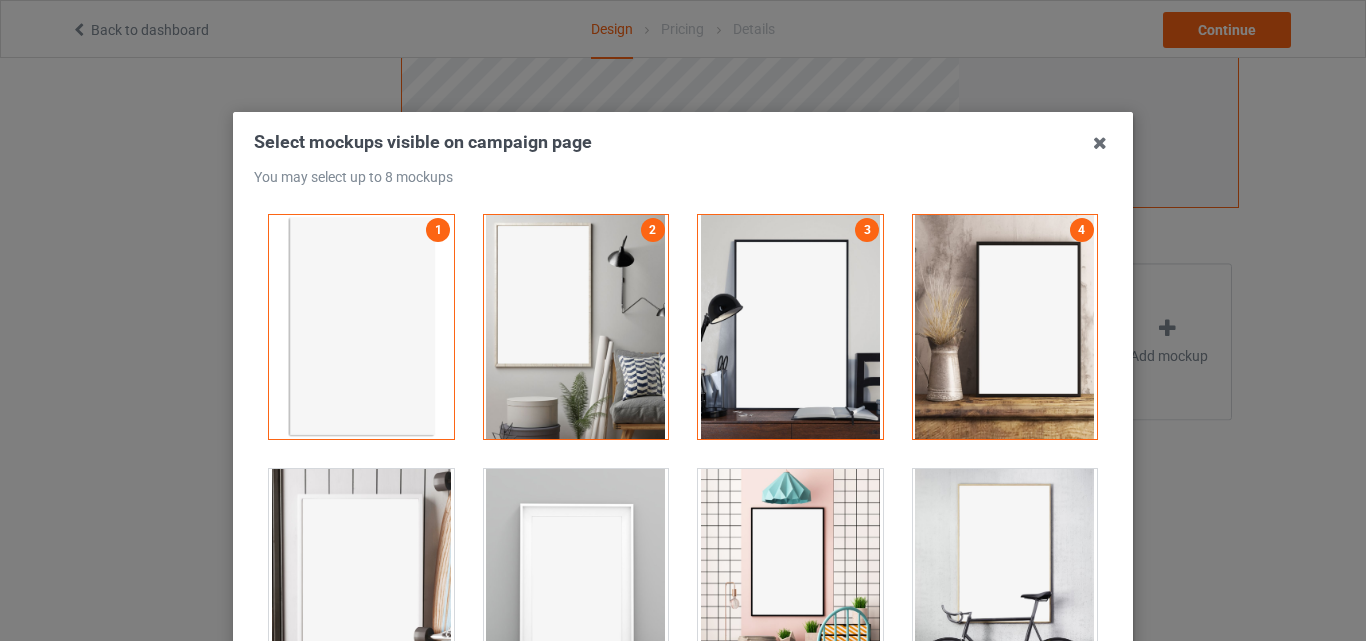 click at bounding box center (1005, 581) 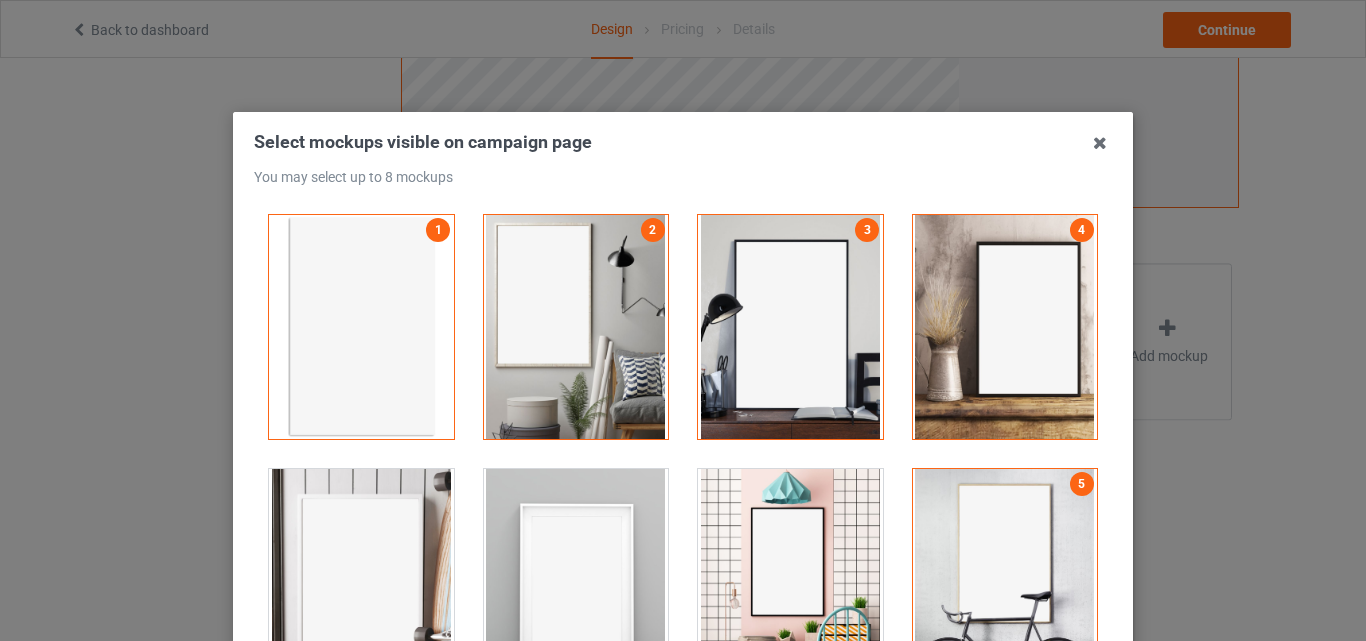 drag, startPoint x: 729, startPoint y: 532, endPoint x: 491, endPoint y: 543, distance: 238.25406 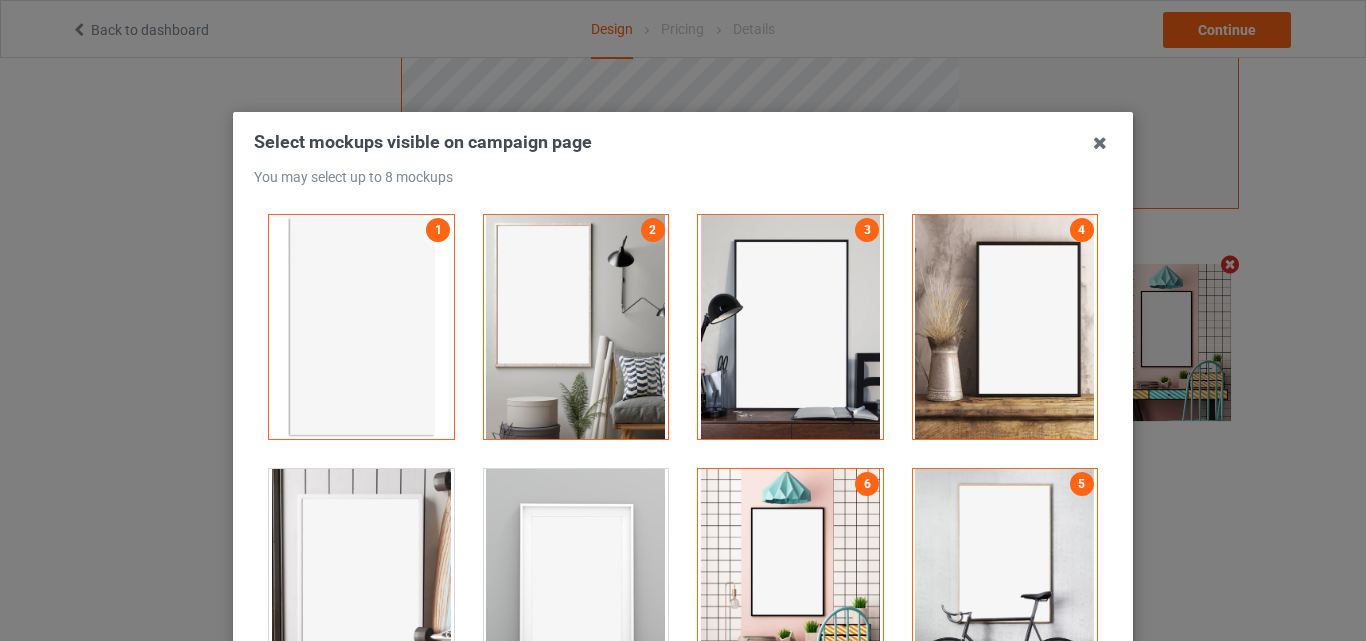 click at bounding box center [361, 581] 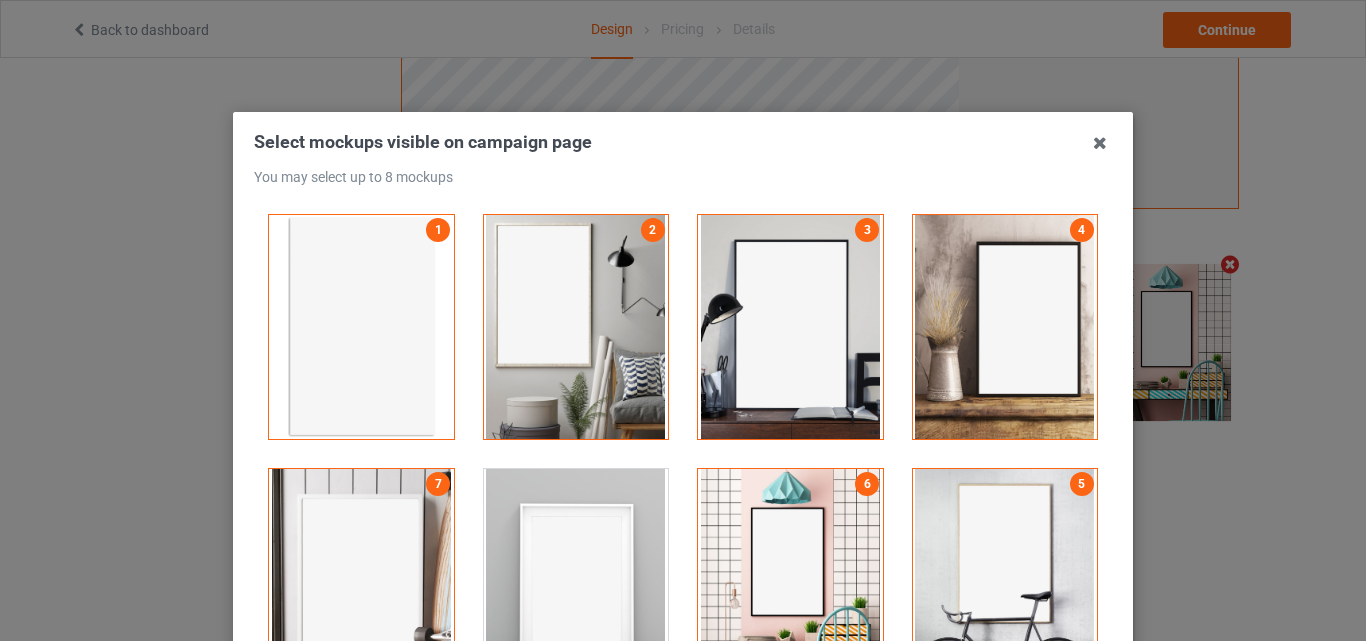 scroll, scrollTop: 1773, scrollLeft: 0, axis: vertical 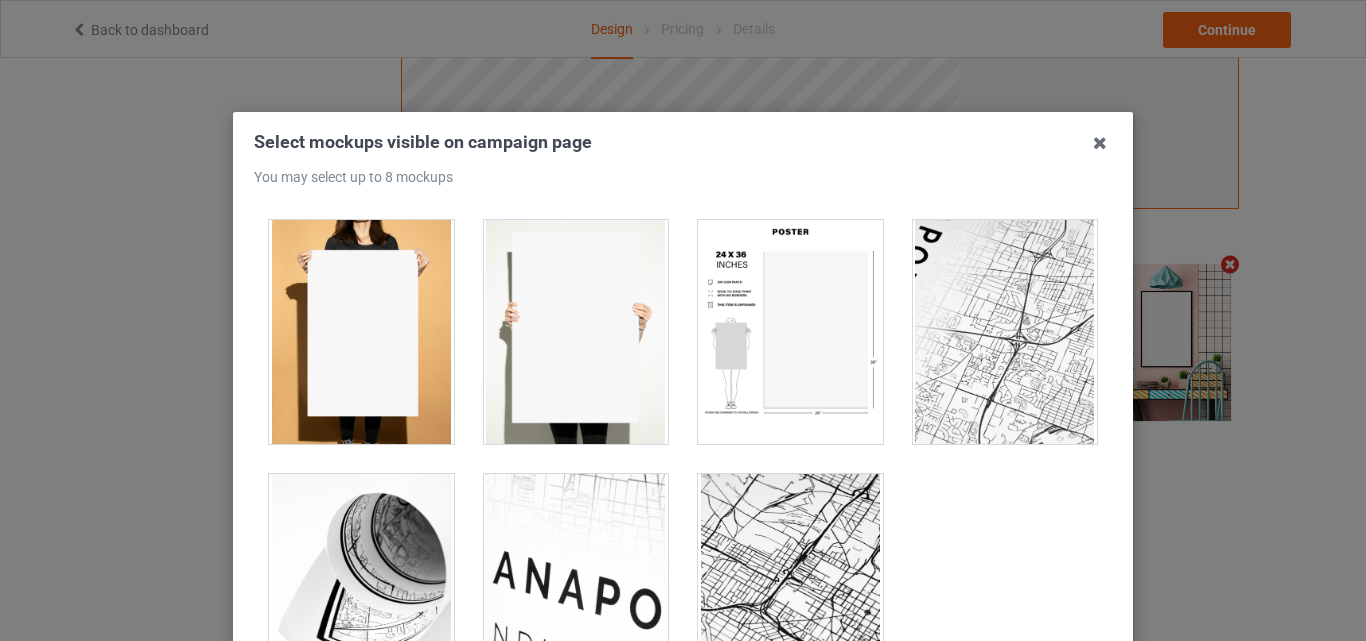 click at bounding box center (790, 332) 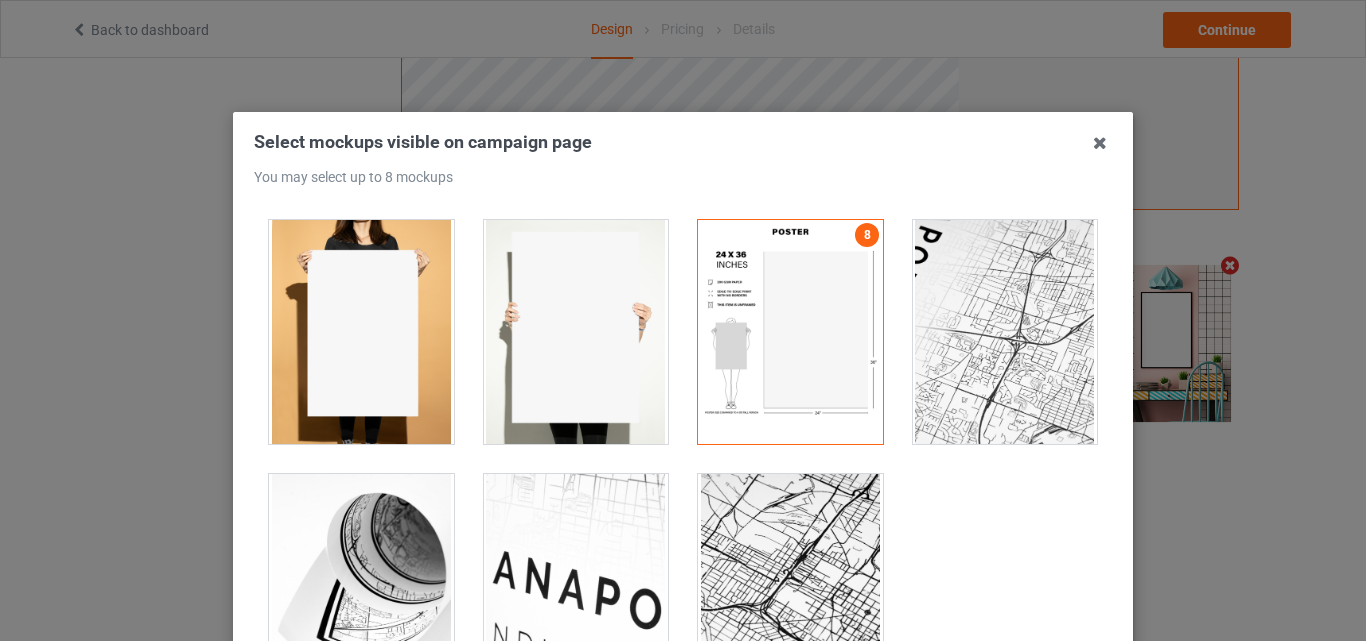 scroll, scrollTop: 653, scrollLeft: 0, axis: vertical 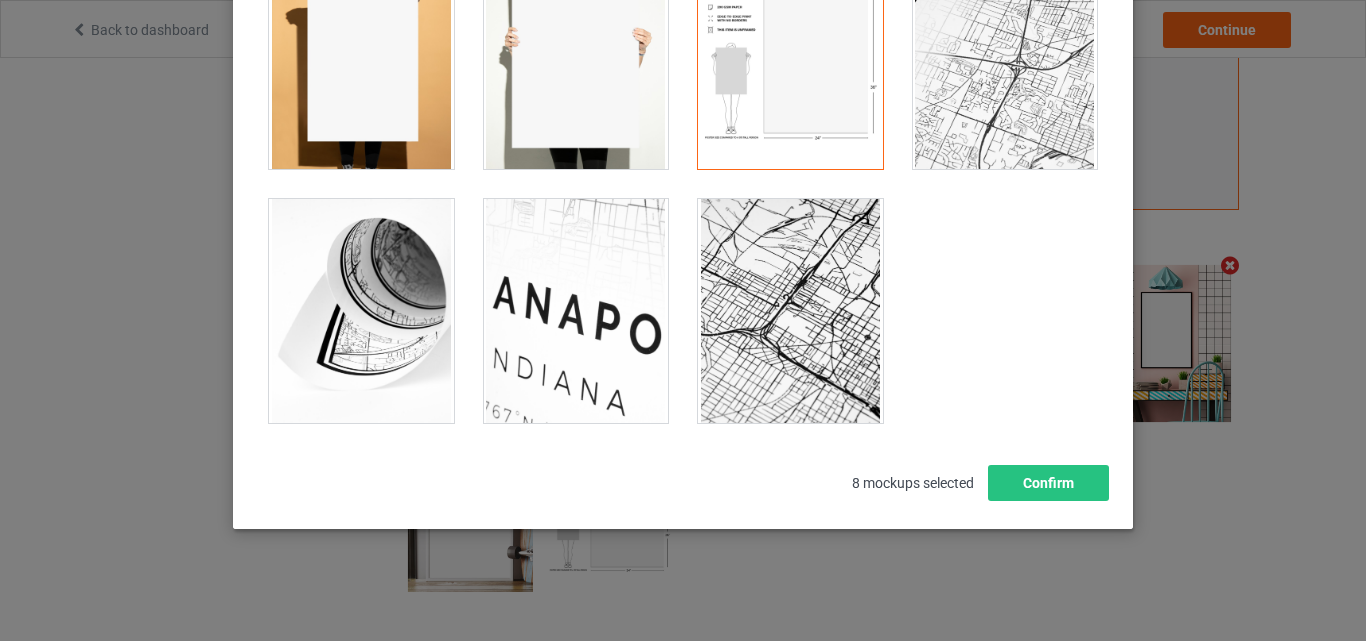 click on "Select mockups visible on campaign page You may select up to 8 mockups 1 2 3 4 7 6 5 8 8 mockups selected Confirm" at bounding box center (683, 183) 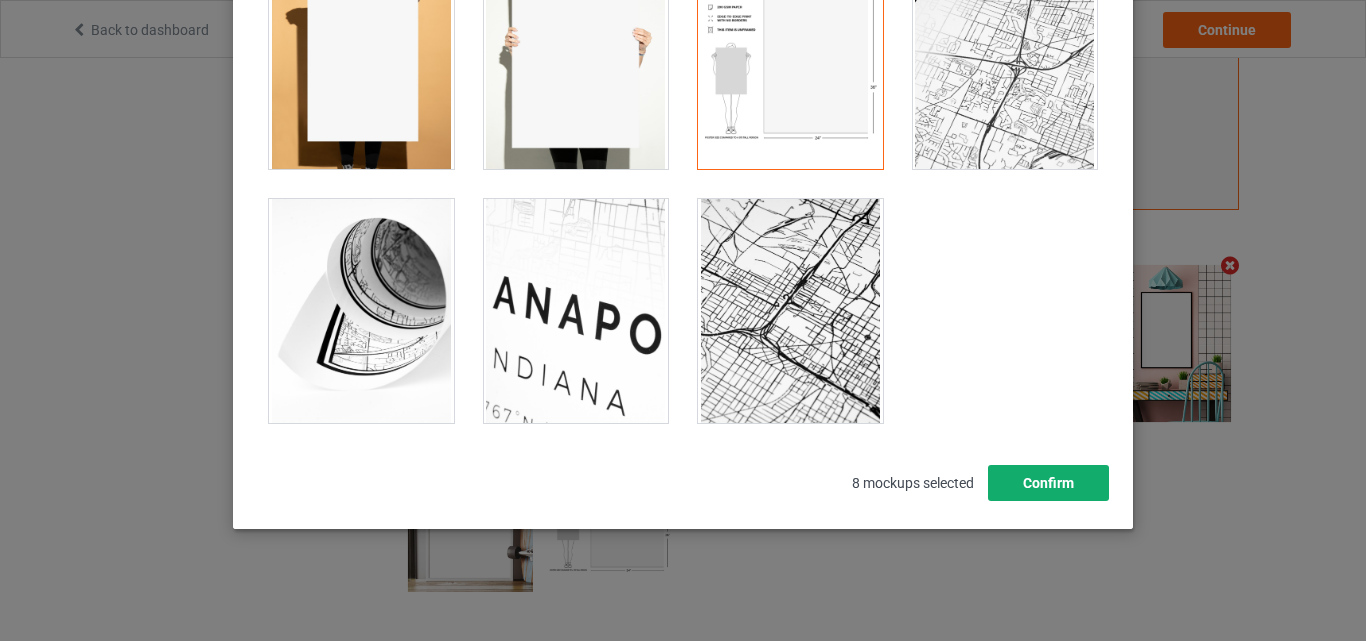 click on "Confirm" at bounding box center (1048, 483) 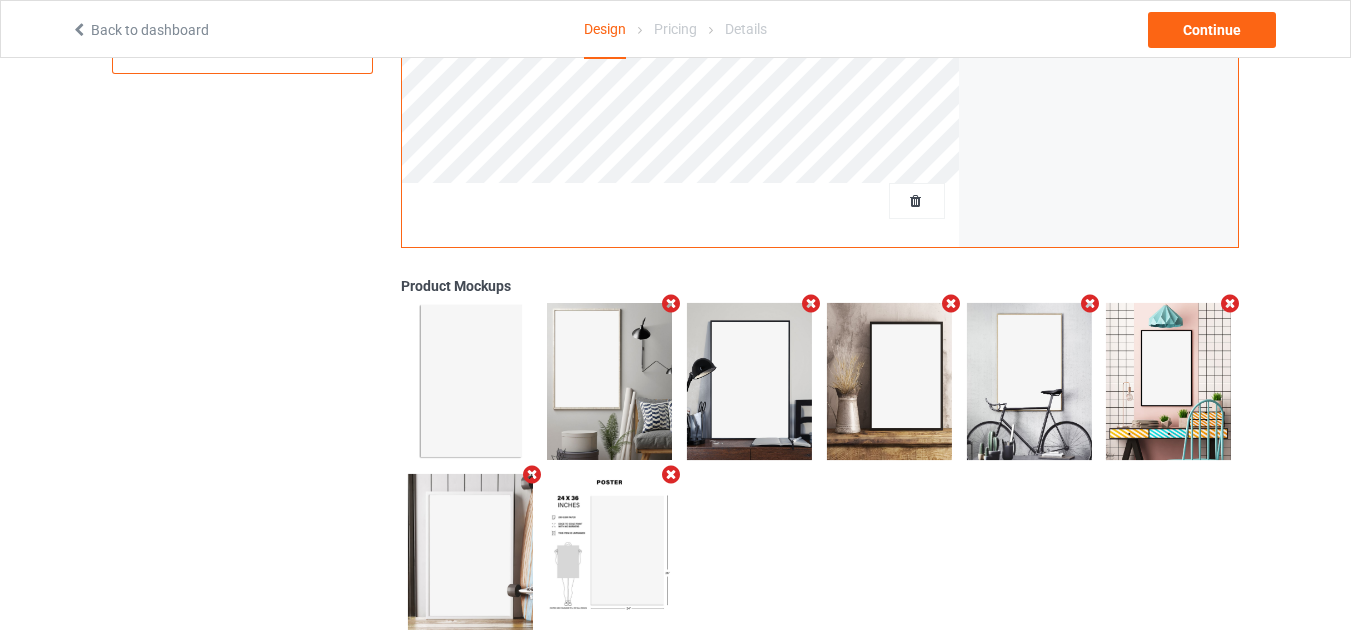 scroll, scrollTop: 0, scrollLeft: 0, axis: both 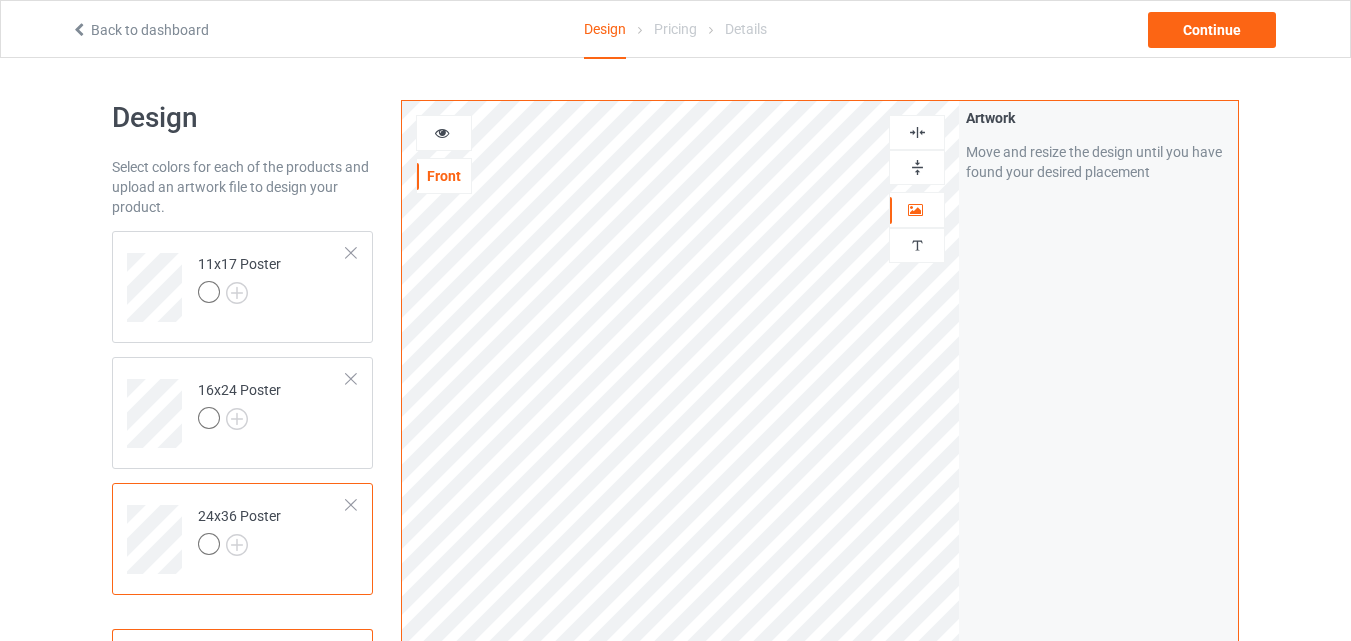 click on "Back to dashboard Design Pricing Details Continue" at bounding box center [675, 29] 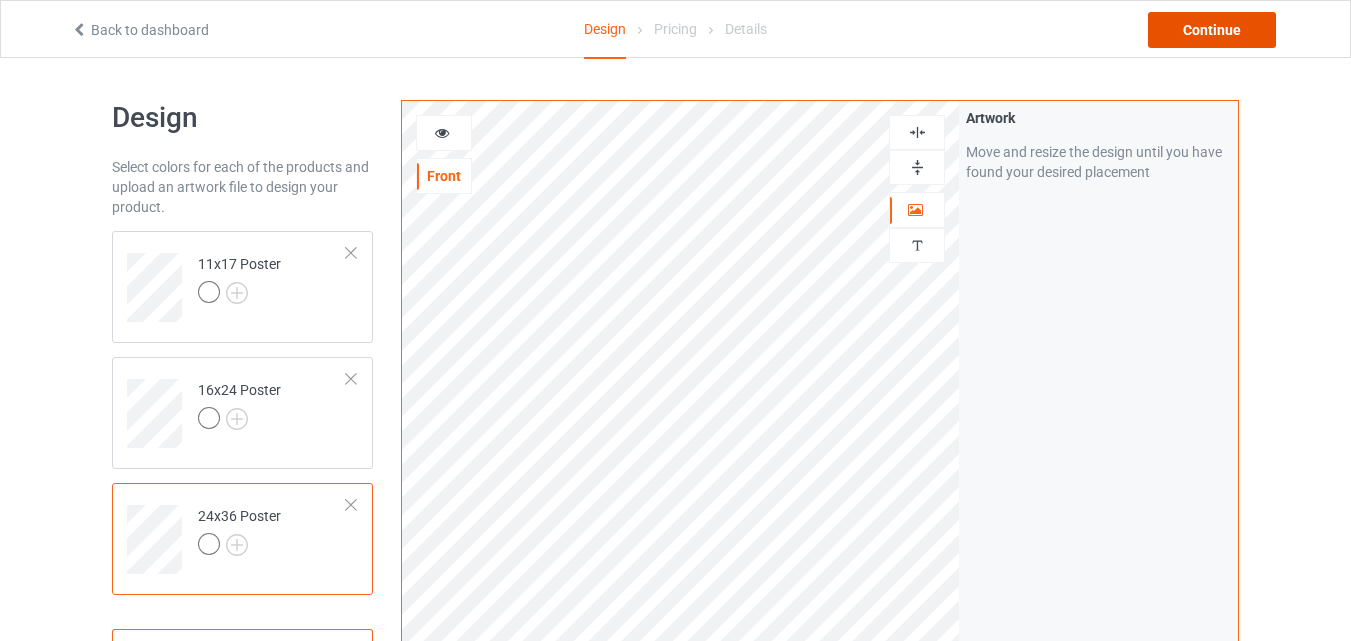 click on "Continue" at bounding box center [1212, 30] 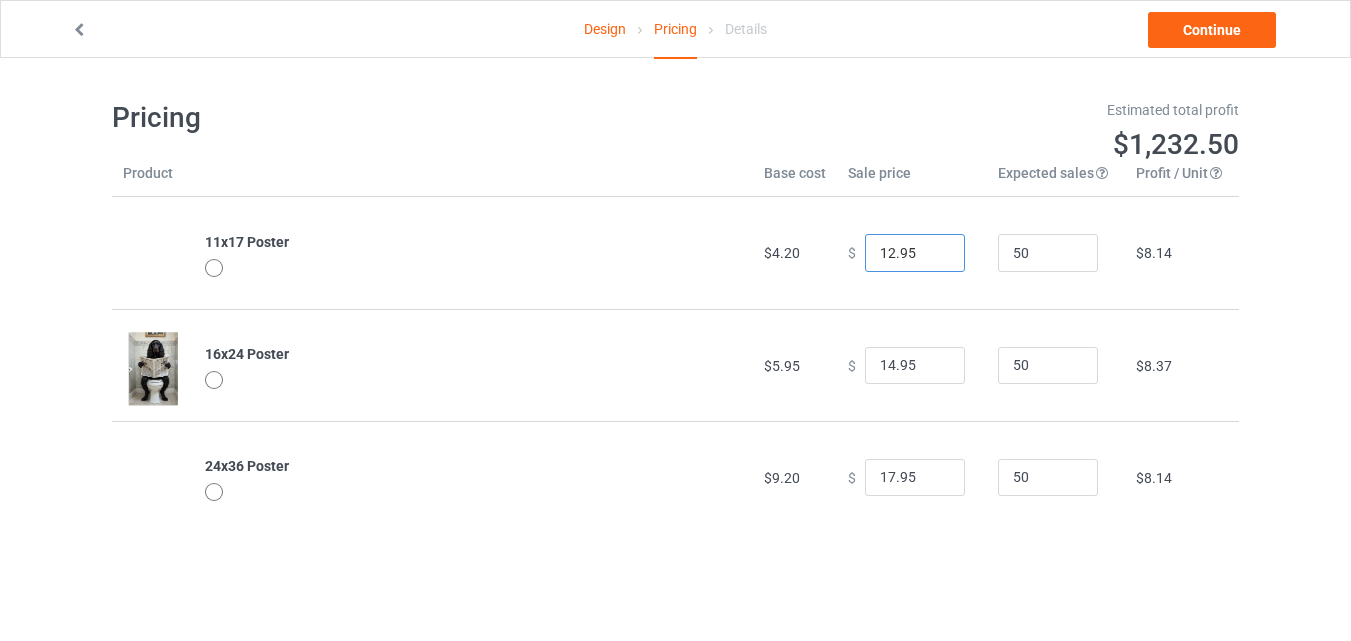 click on "12.95" at bounding box center (915, 253) 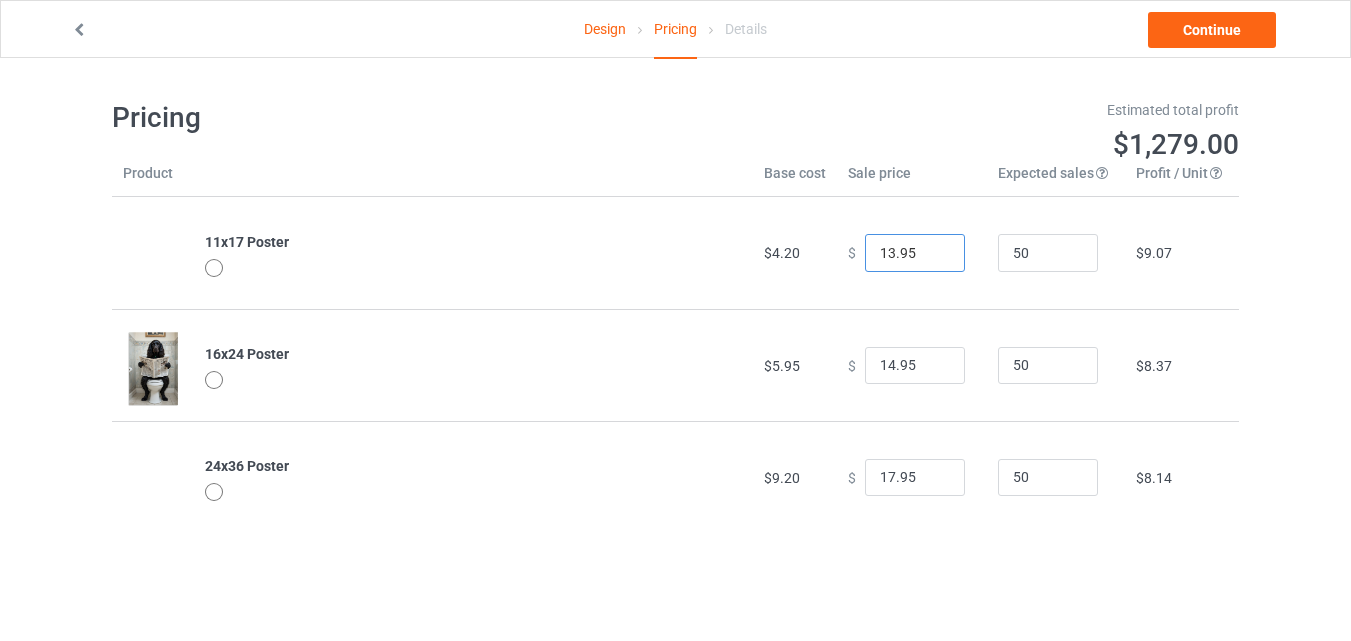 click on "13.95" at bounding box center [915, 253] 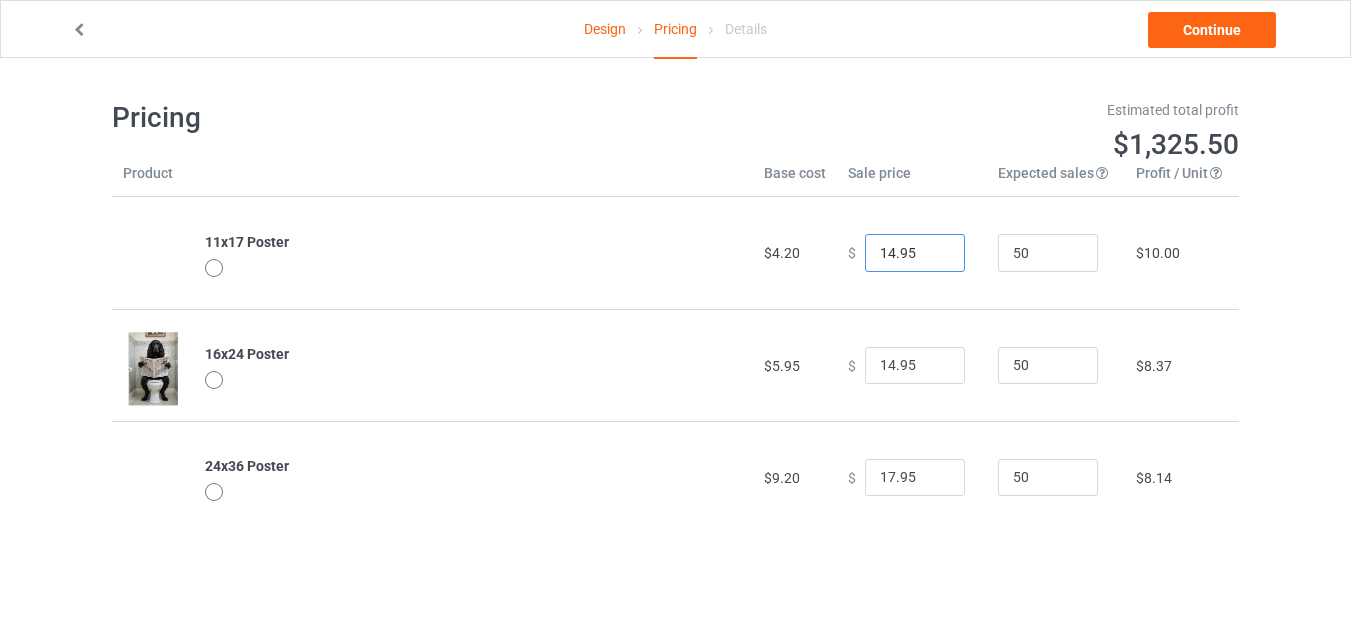 click on "14.95" at bounding box center (915, 253) 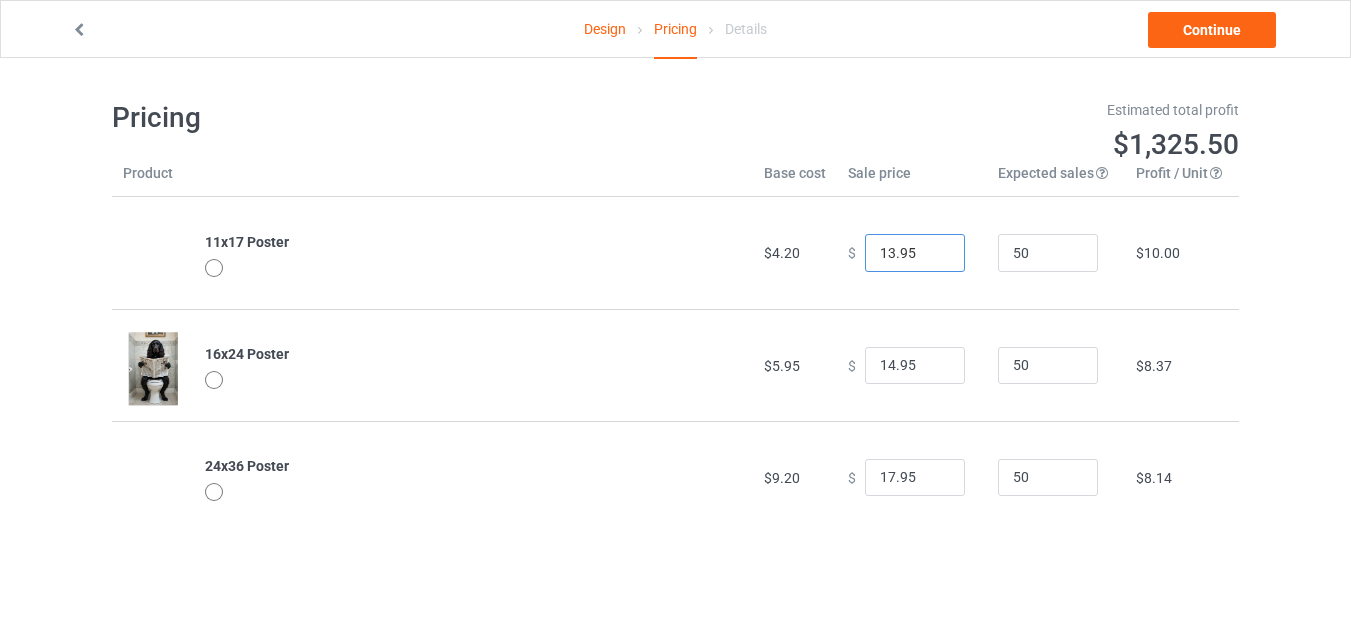 type on "13.95" 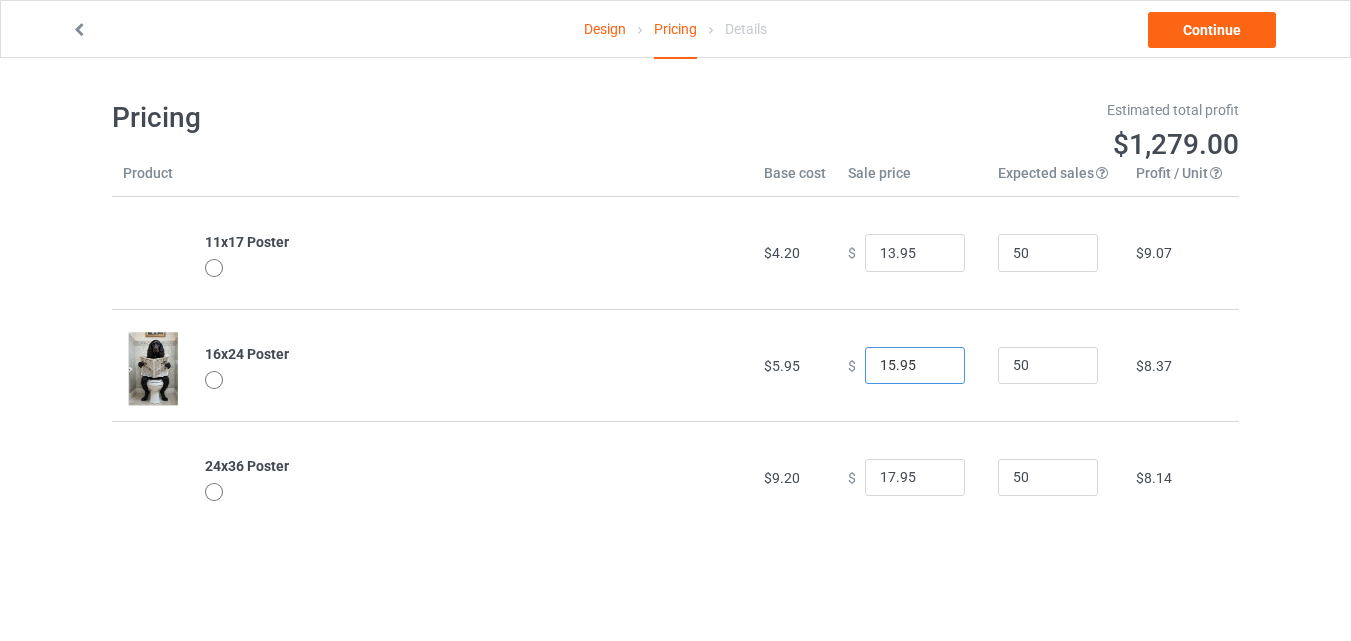 type on "15.95" 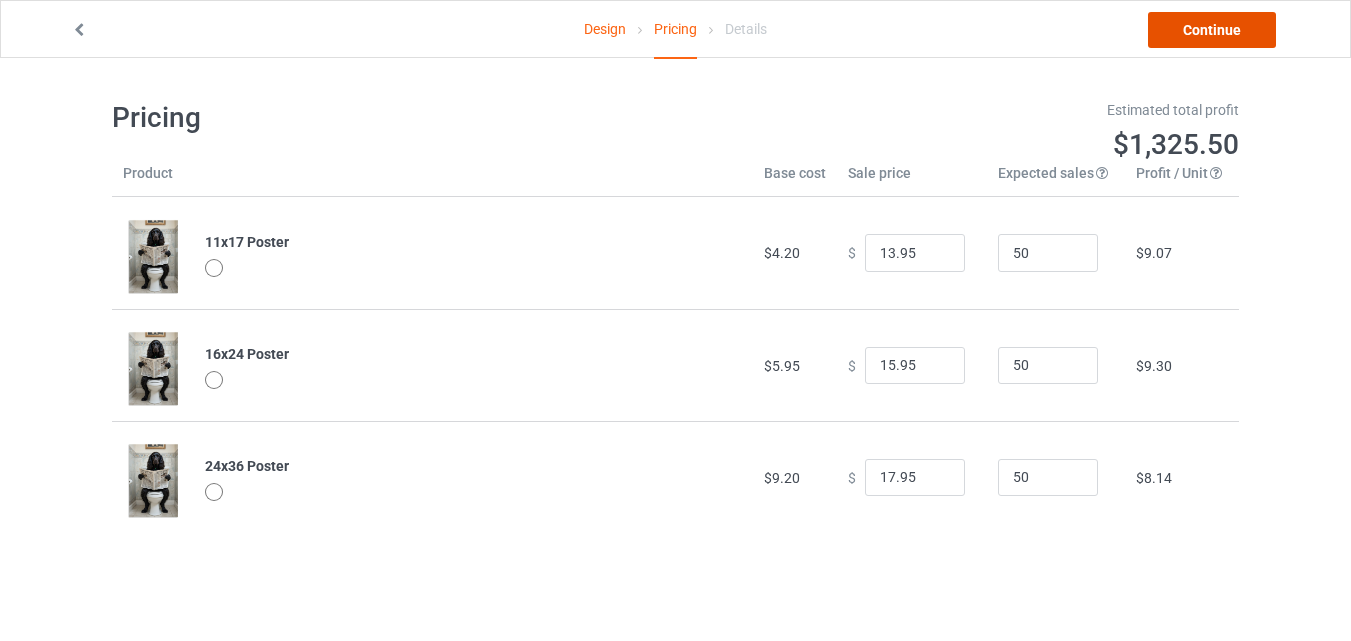 click on "Continue" at bounding box center [1212, 30] 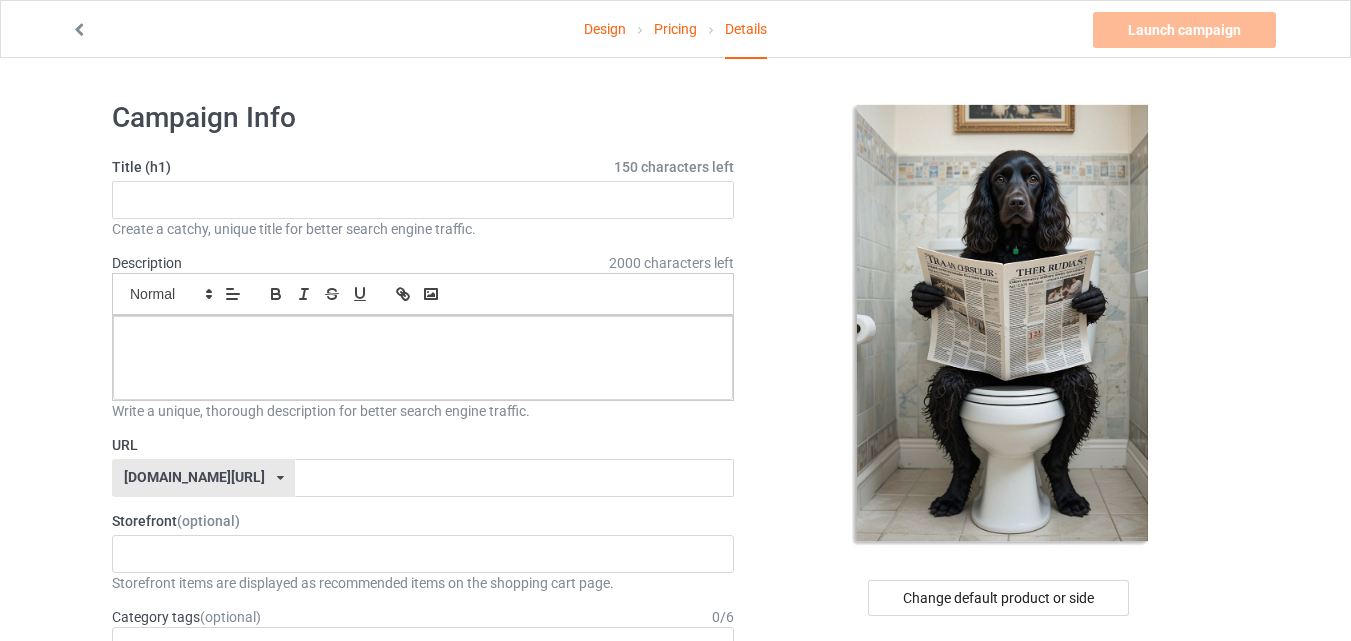 click on "Create a catchy, unique title for better search engine traffic." 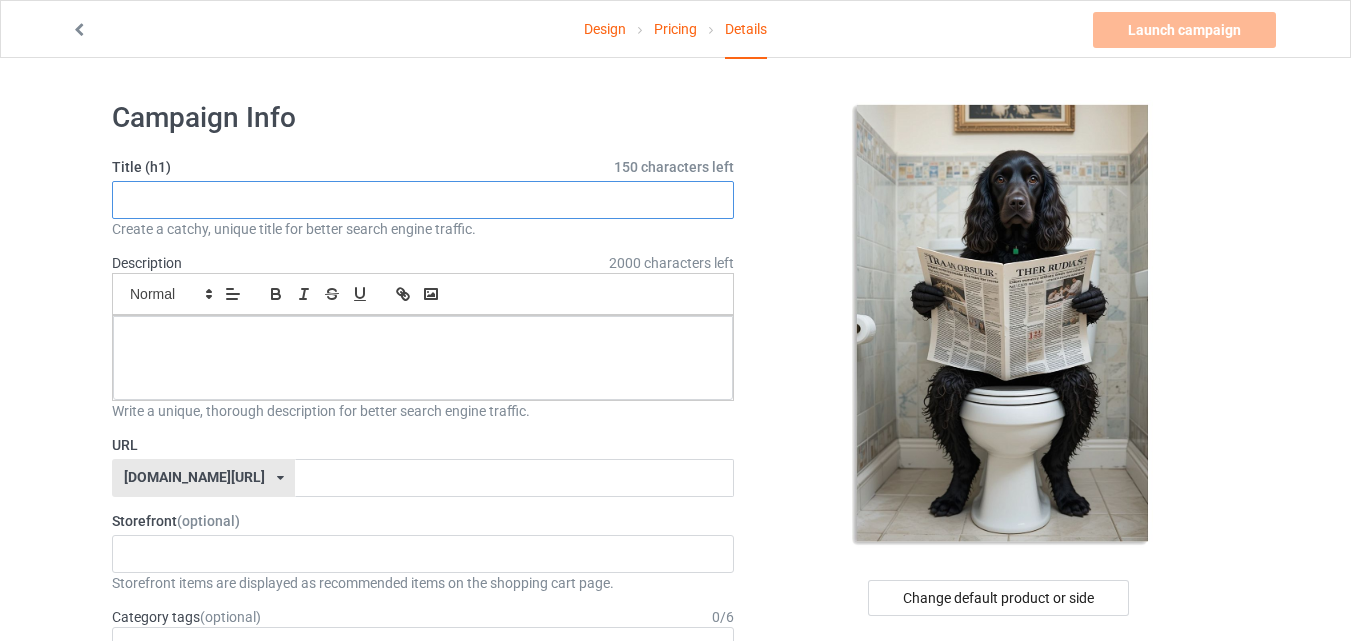 click at bounding box center (423, 200) 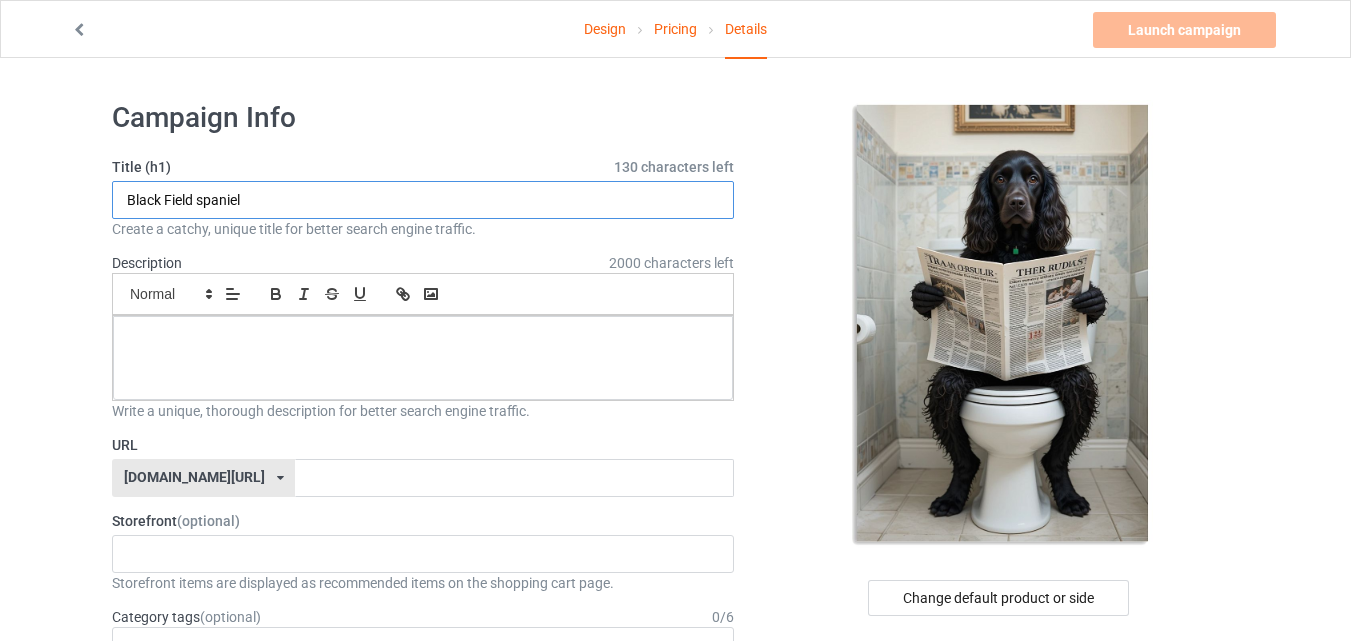 paste on "Sitting on Toilet Reading Newspaper,Funny" 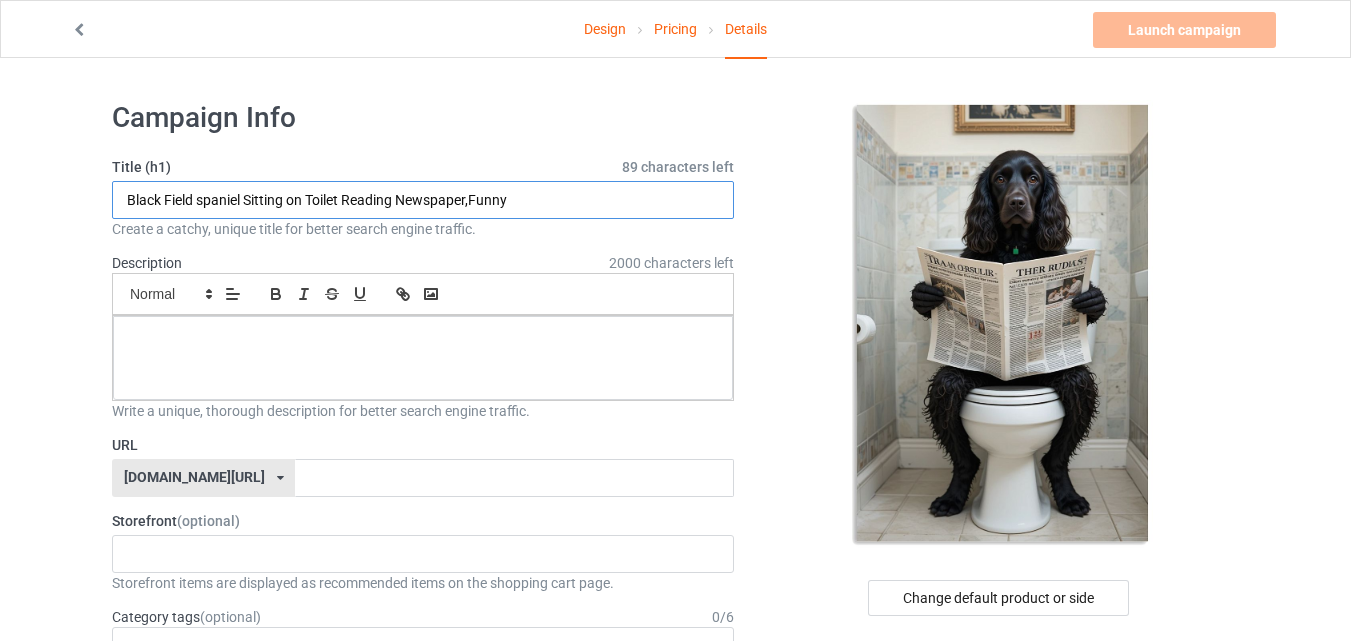 type on "Black Field spaniel Sitting on Toilet Reading Newspaper,Funny" 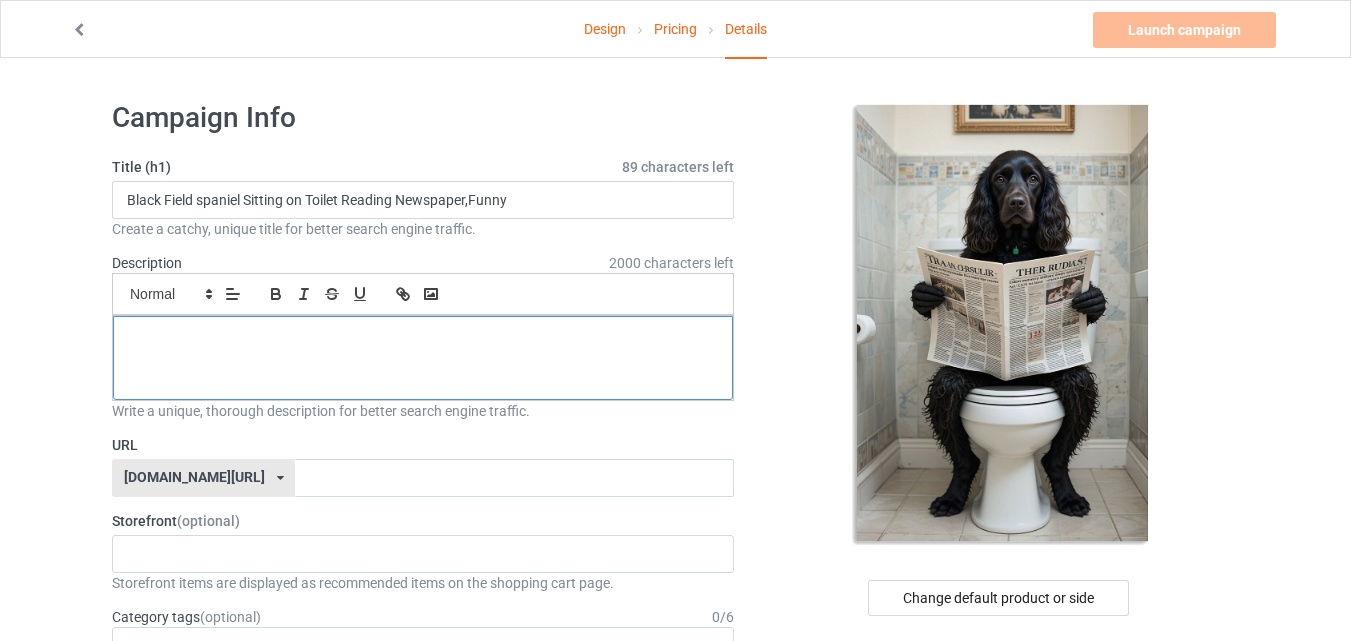 click at bounding box center [423, 358] 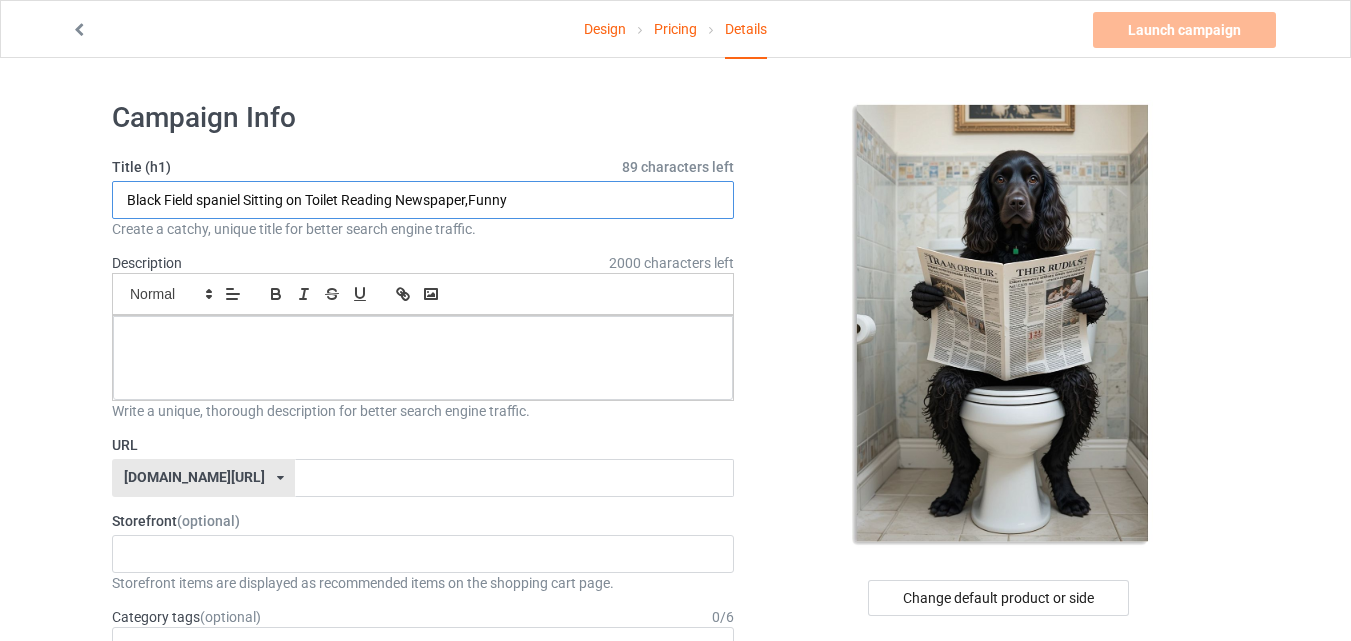click on "Black Field spaniel Sitting on Toilet Reading Newspaper,Funny" at bounding box center (423, 200) 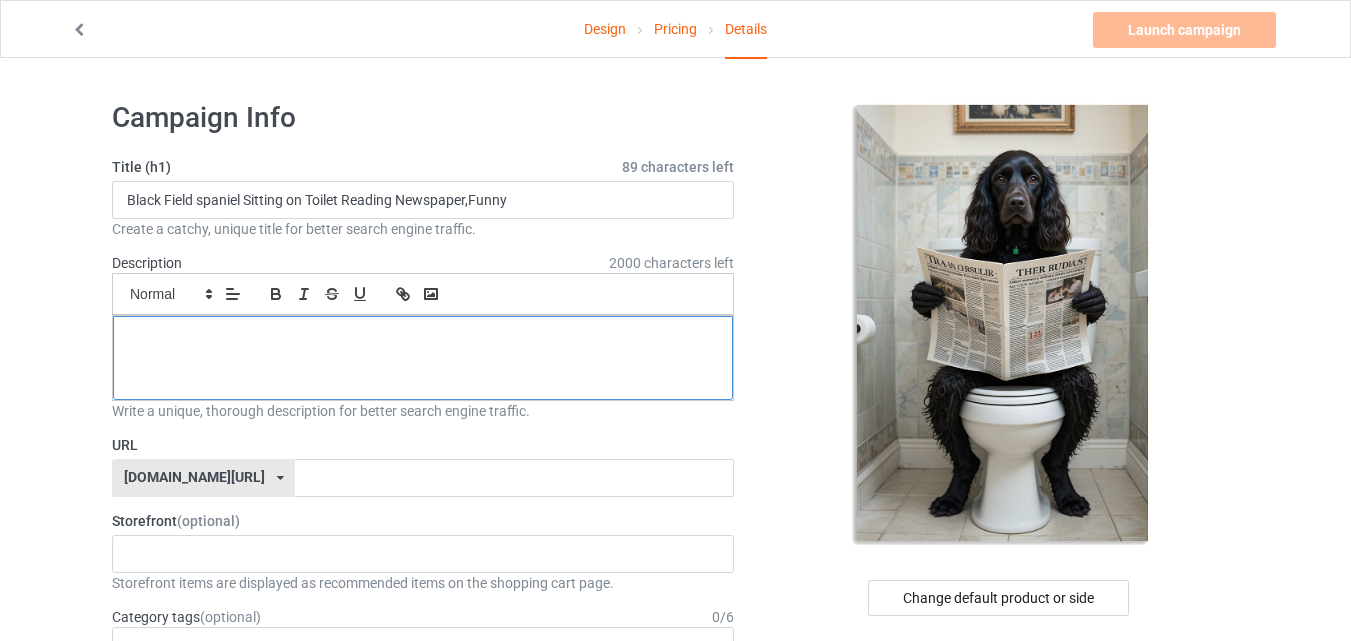 click at bounding box center [423, 338] 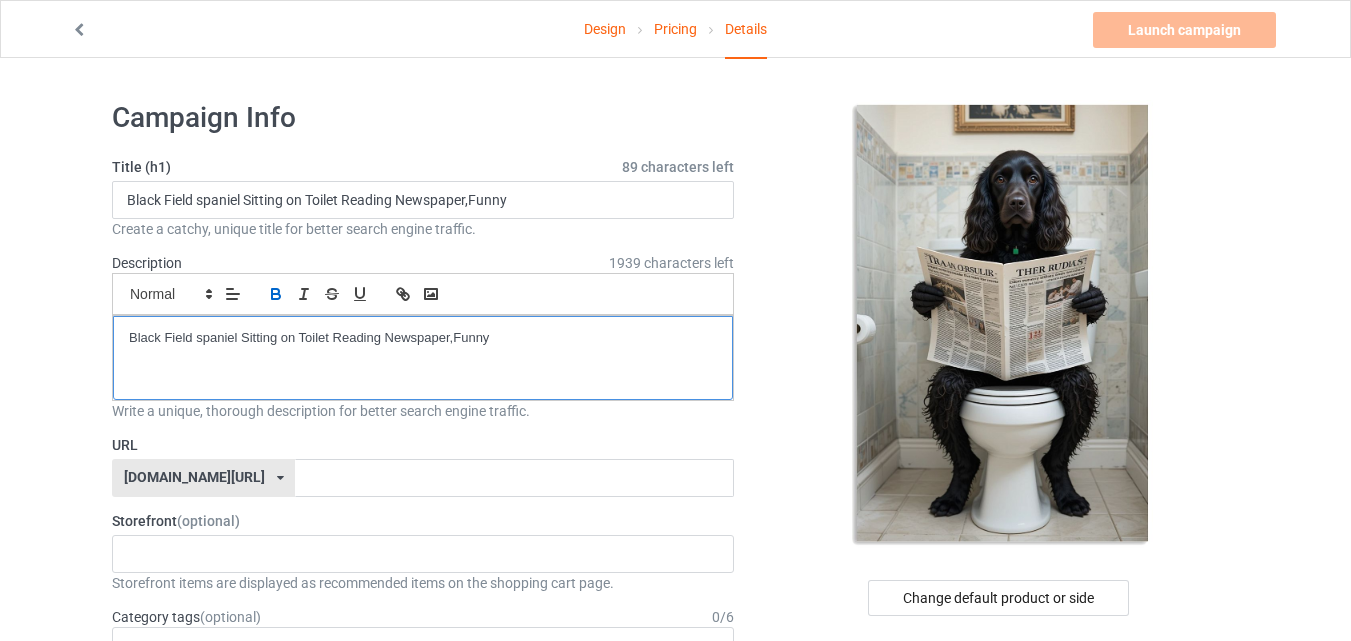 scroll, scrollTop: 0, scrollLeft: 0, axis: both 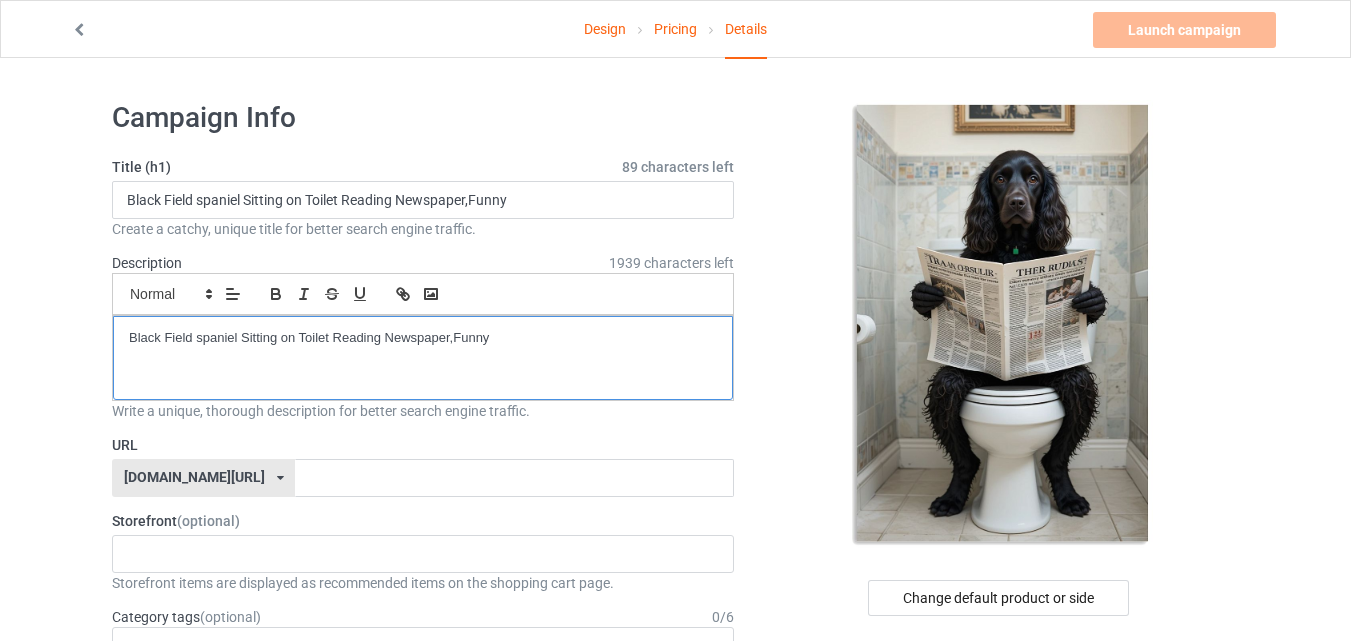 click on "Black Field spaniel Sitting on Toilet Reading Newspaper,Funny" at bounding box center [423, 338] 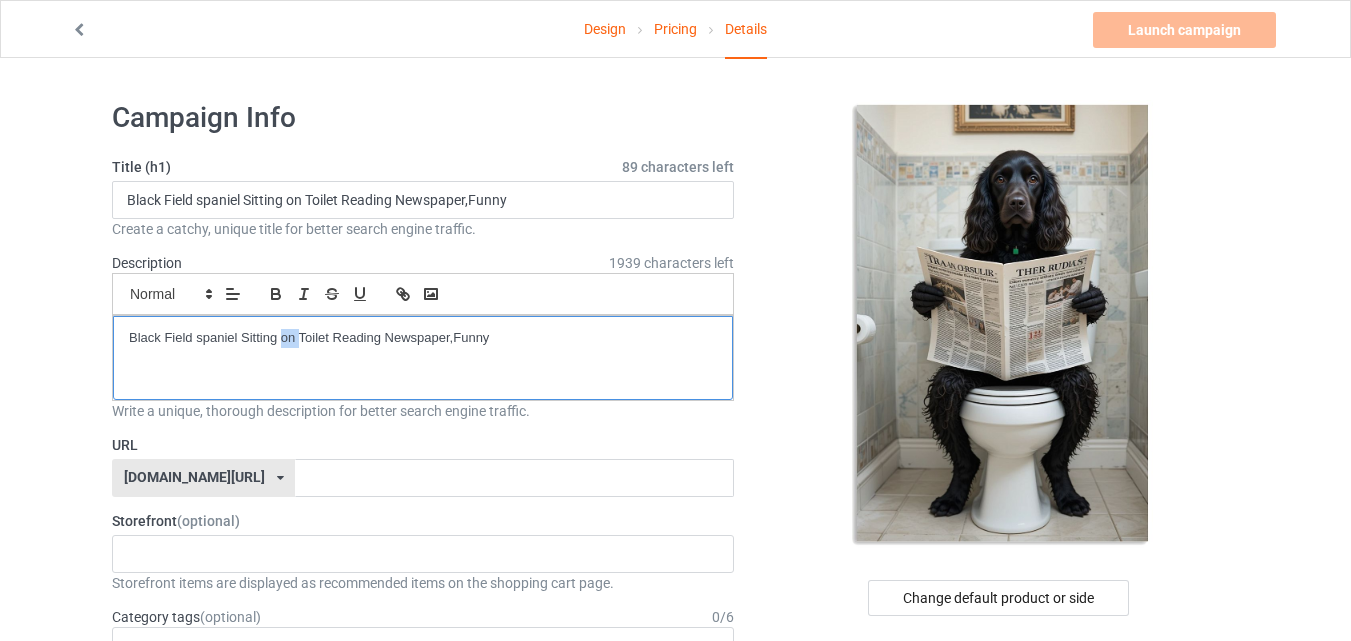 click on "Black Field spaniel Sitting on Toilet Reading Newspaper,Funny" at bounding box center [423, 338] 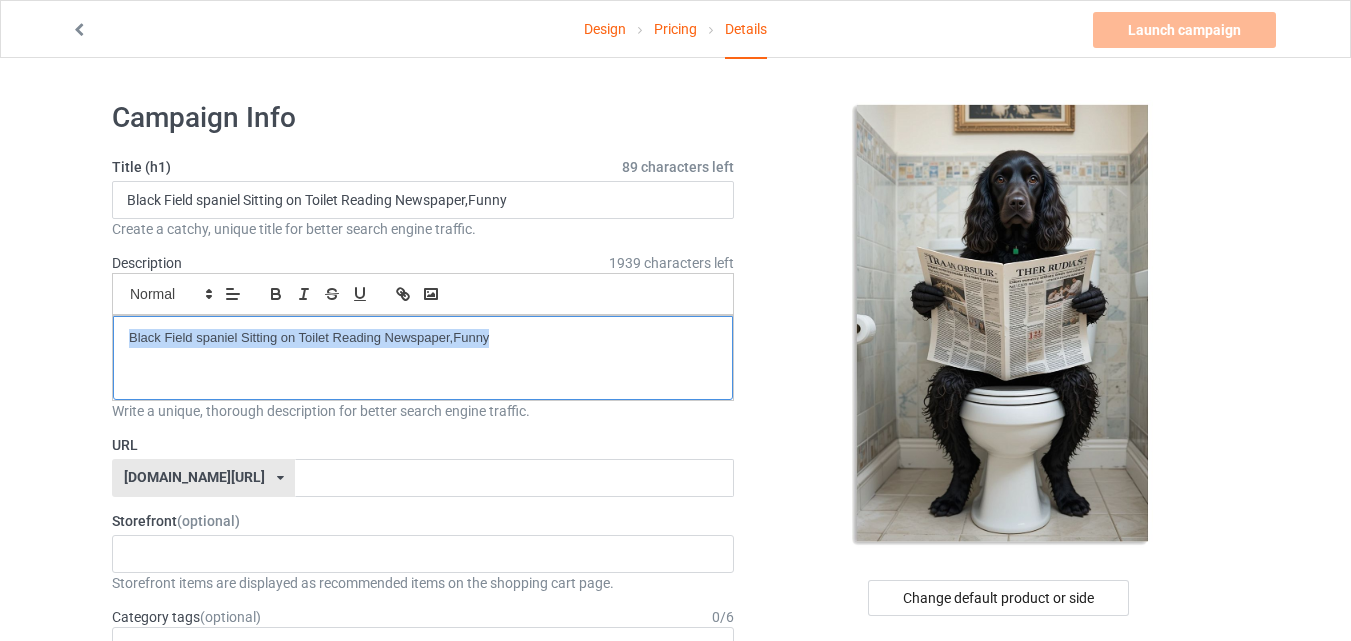 click on "Black Field spaniel Sitting on Toilet Reading Newspaper,Funny" at bounding box center (423, 338) 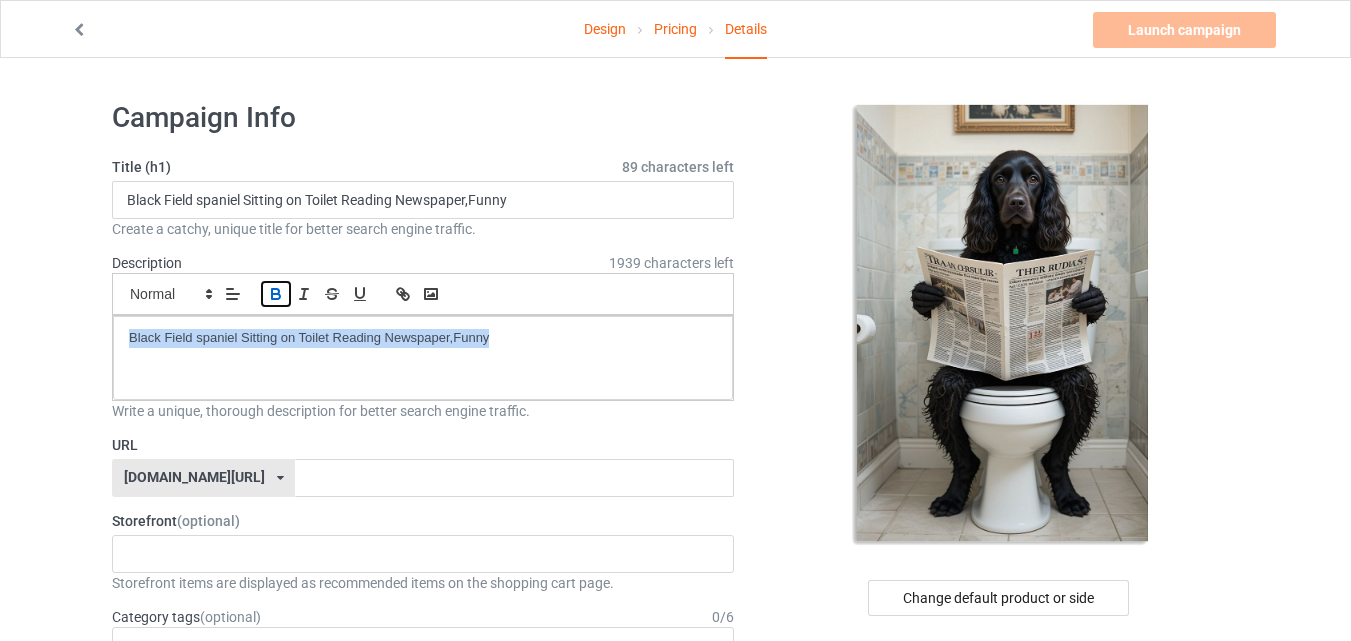 click at bounding box center [276, 294] 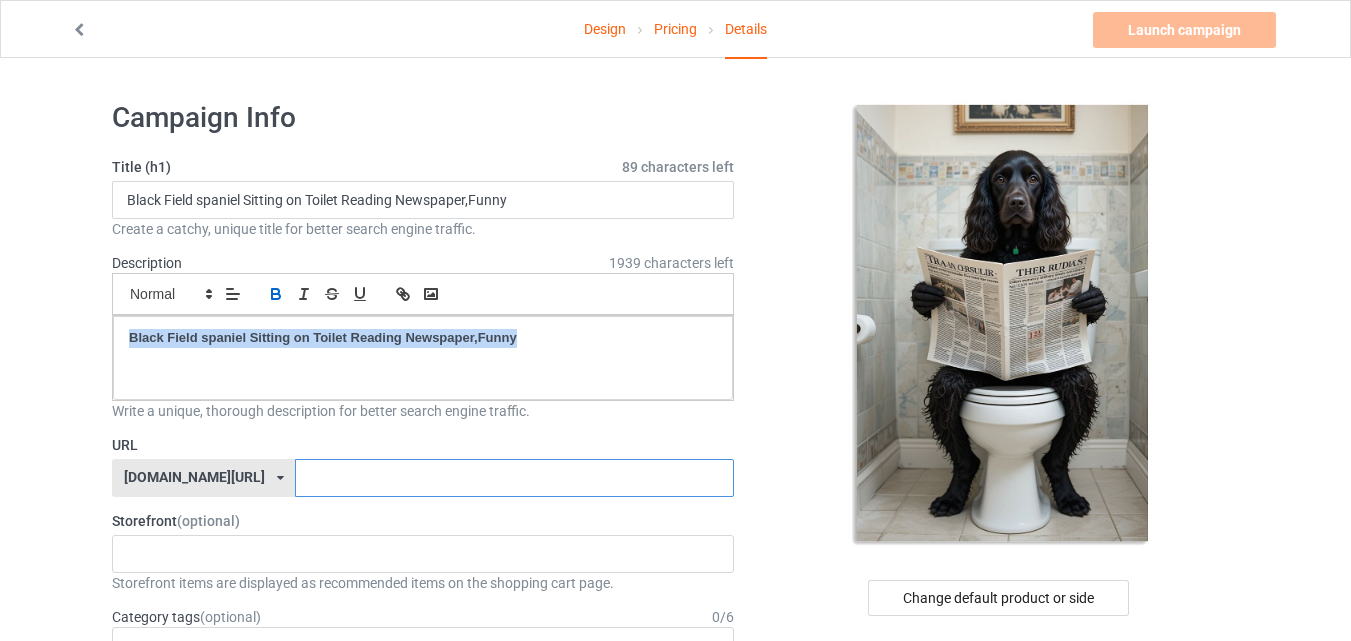 click at bounding box center [514, 478] 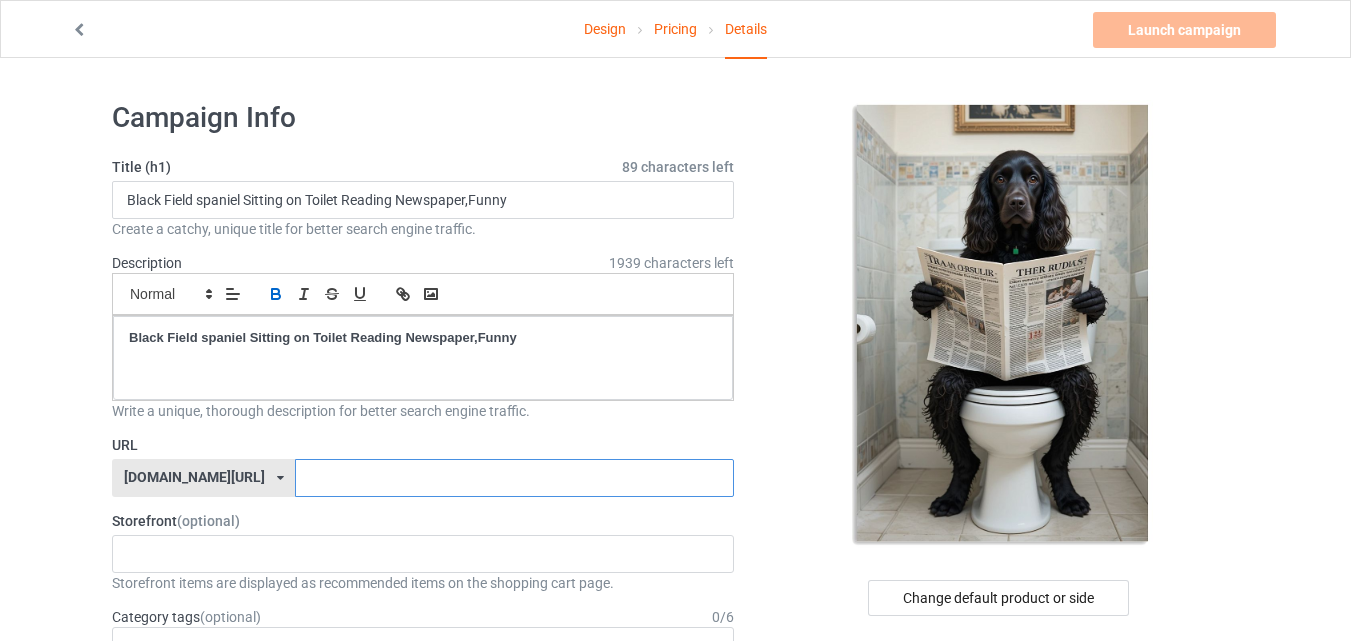 paste on "Black Field spaniel Sitting on Toilet Reading News" 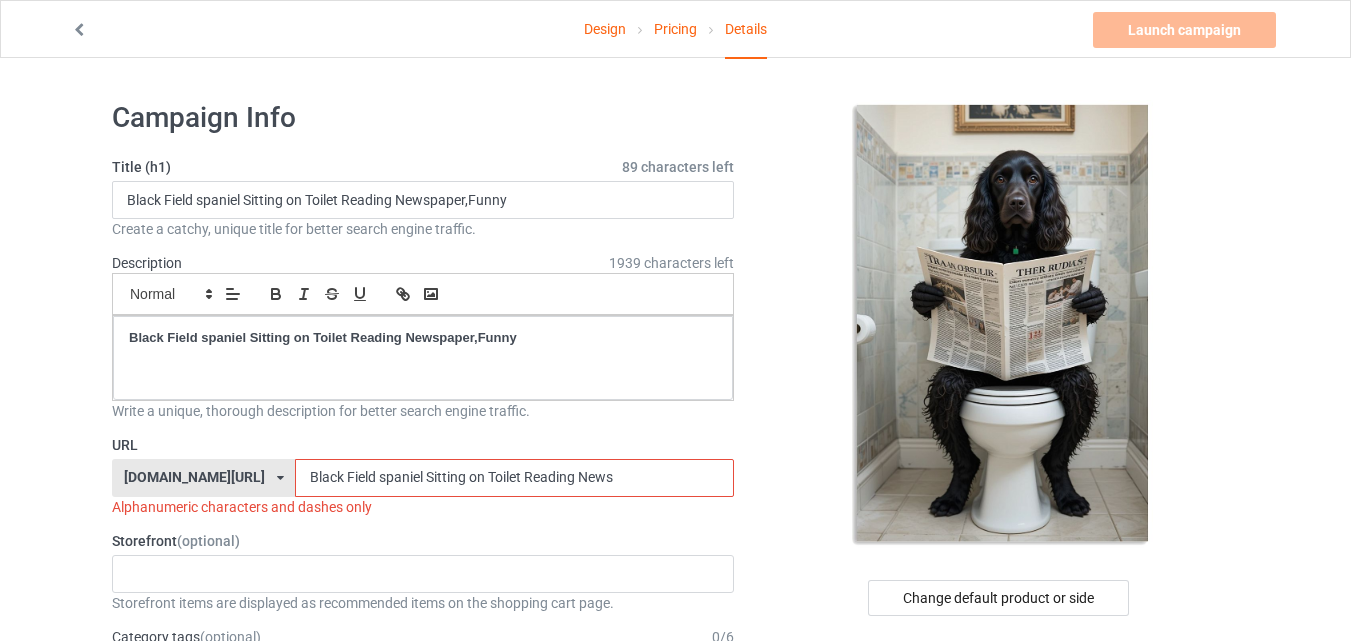 drag, startPoint x: 594, startPoint y: 475, endPoint x: 552, endPoint y: 467, distance: 42.755116 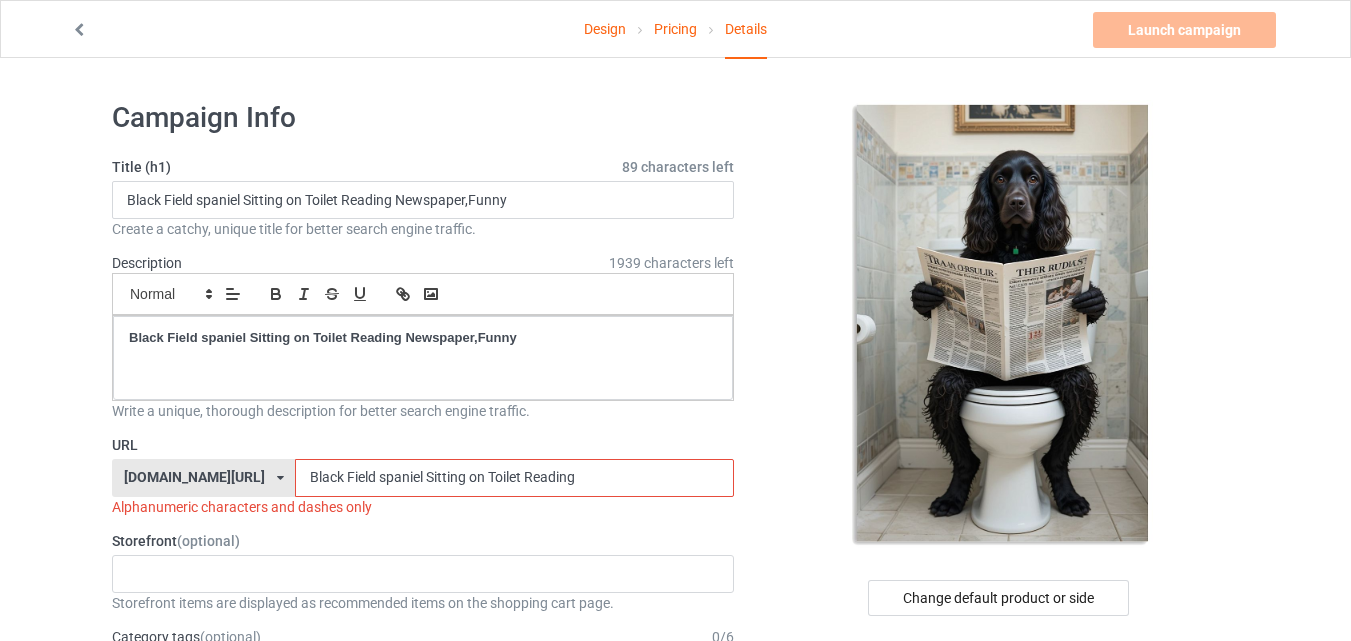 click on "Black Field spaniel Sitting on Toilet Reading" at bounding box center (514, 478) 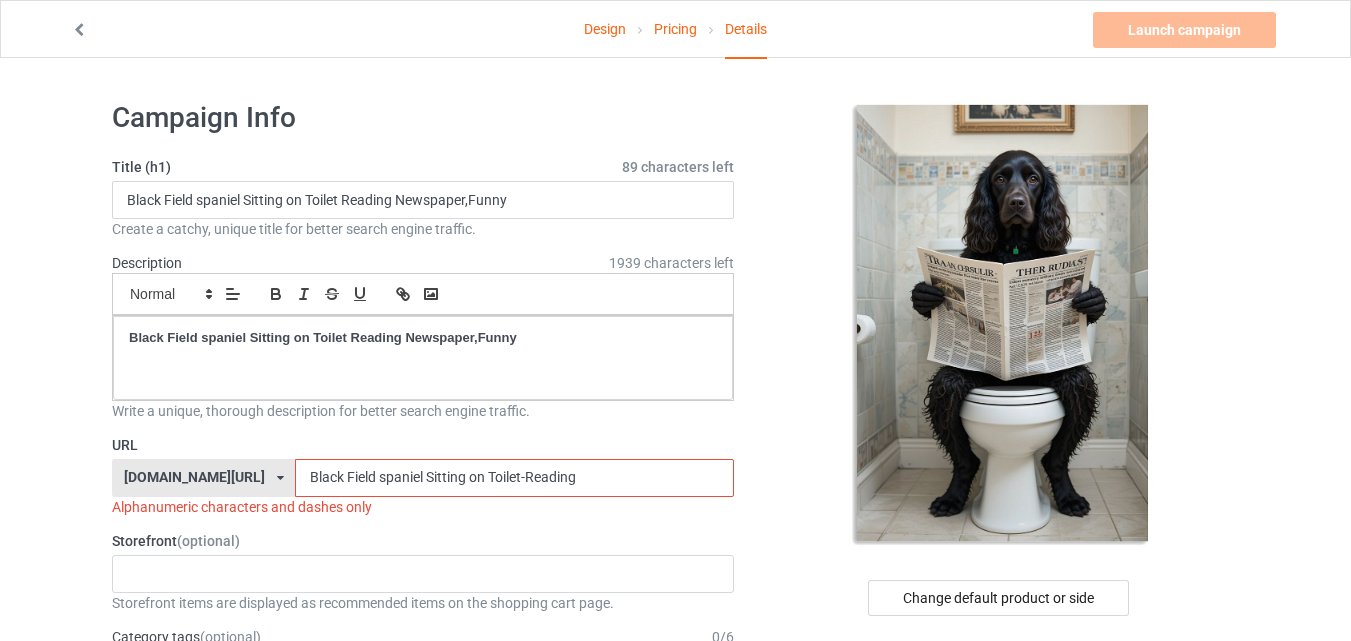 click on "Black Field spaniel Sitting on Toilet-Reading" at bounding box center [514, 478] 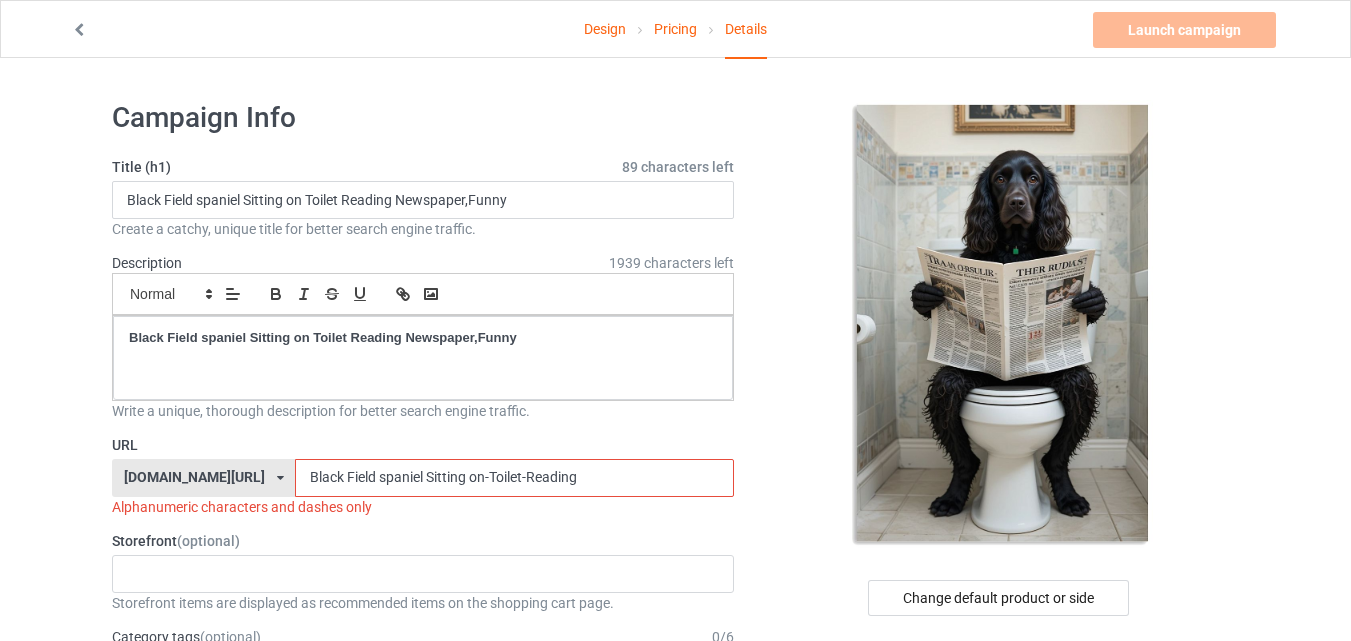 click on "Black Field spaniel Sitting on-Toilet-Reading" at bounding box center [514, 478] 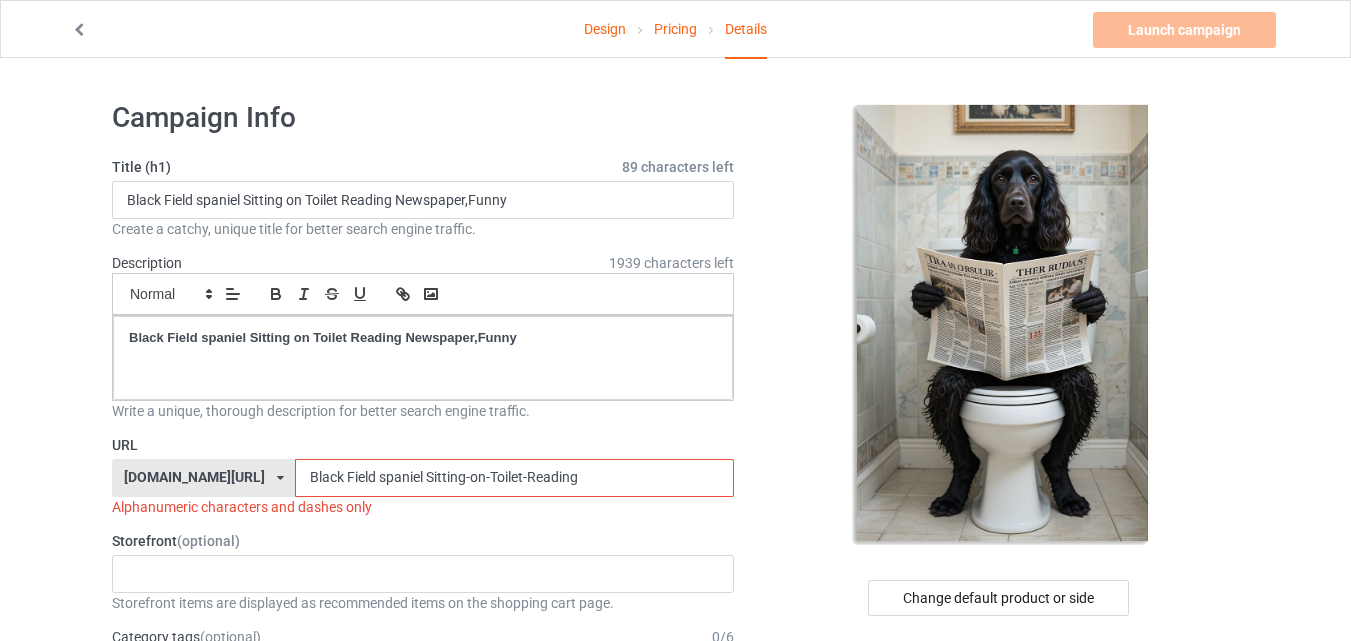 click on "Black Field spaniel Sitting-on-Toilet-Reading" at bounding box center (514, 478) 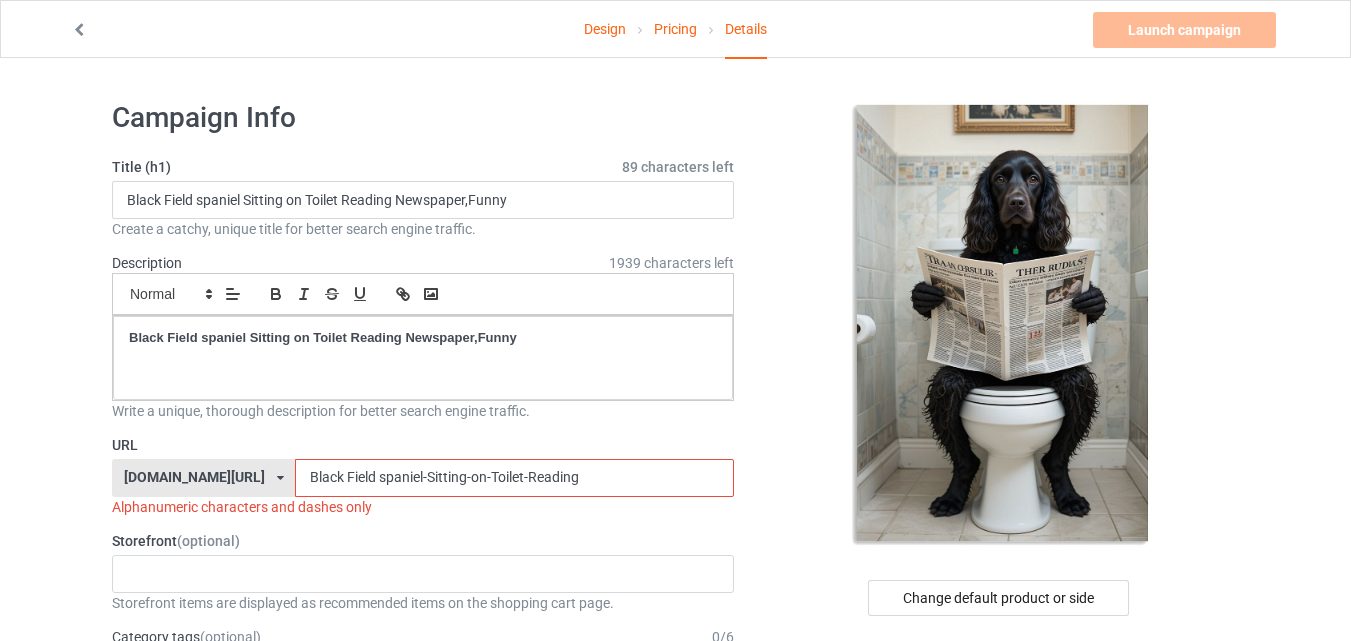 click on "Black Field spaniel-Sitting-on-Toilet-Reading" at bounding box center [514, 478] 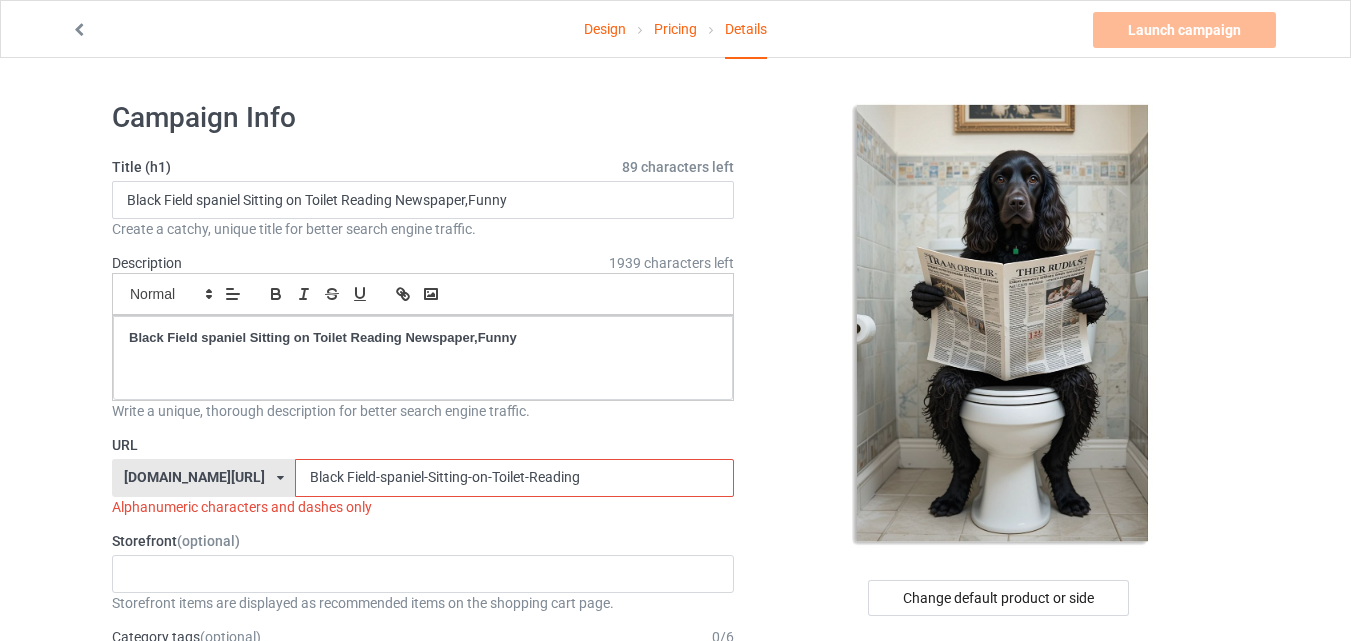 click on "Black Field-spaniel-Sitting-on-Toilet-Reading" at bounding box center [514, 478] 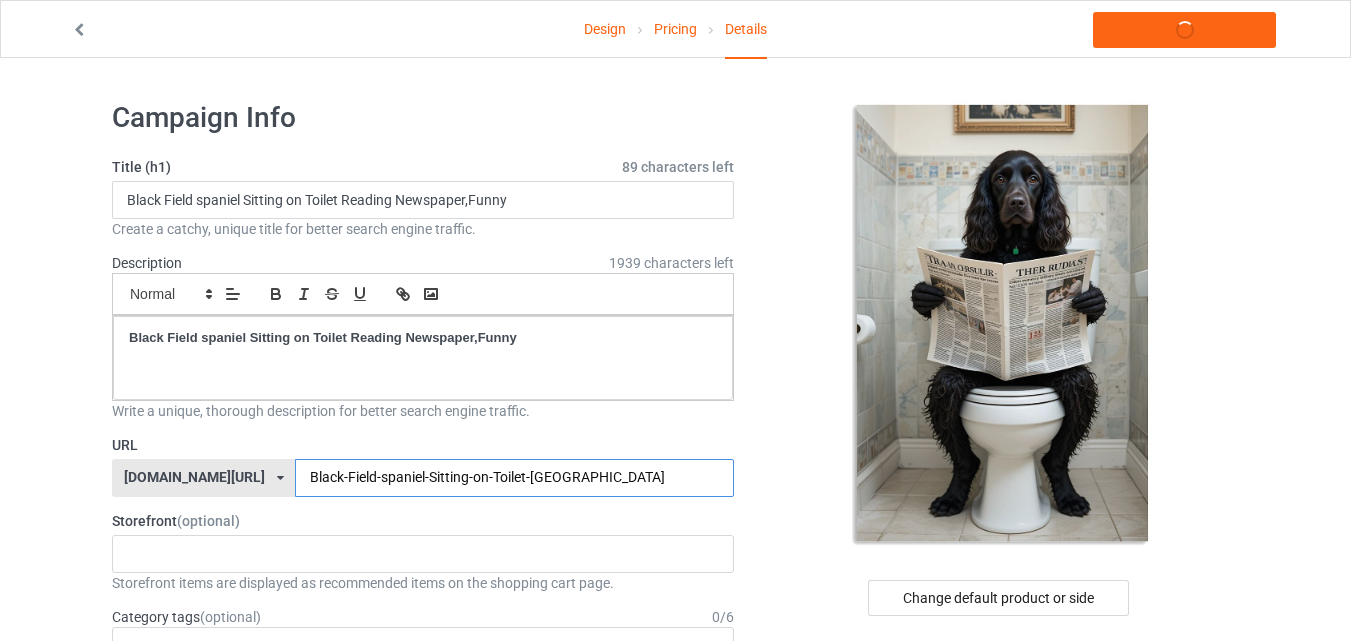 click on "Black-Field-spaniel-Sitting-on-Toilet-Reading" at bounding box center [514, 478] 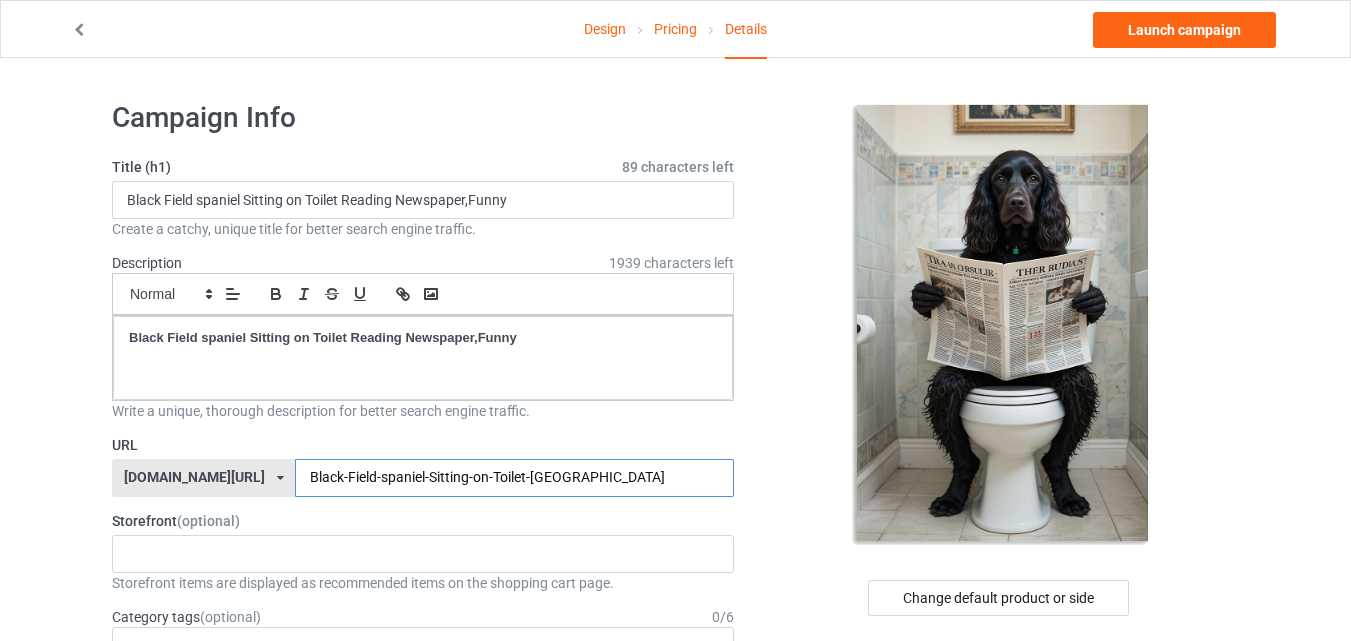 drag, startPoint x: 278, startPoint y: 478, endPoint x: 349, endPoint y: 478, distance: 71 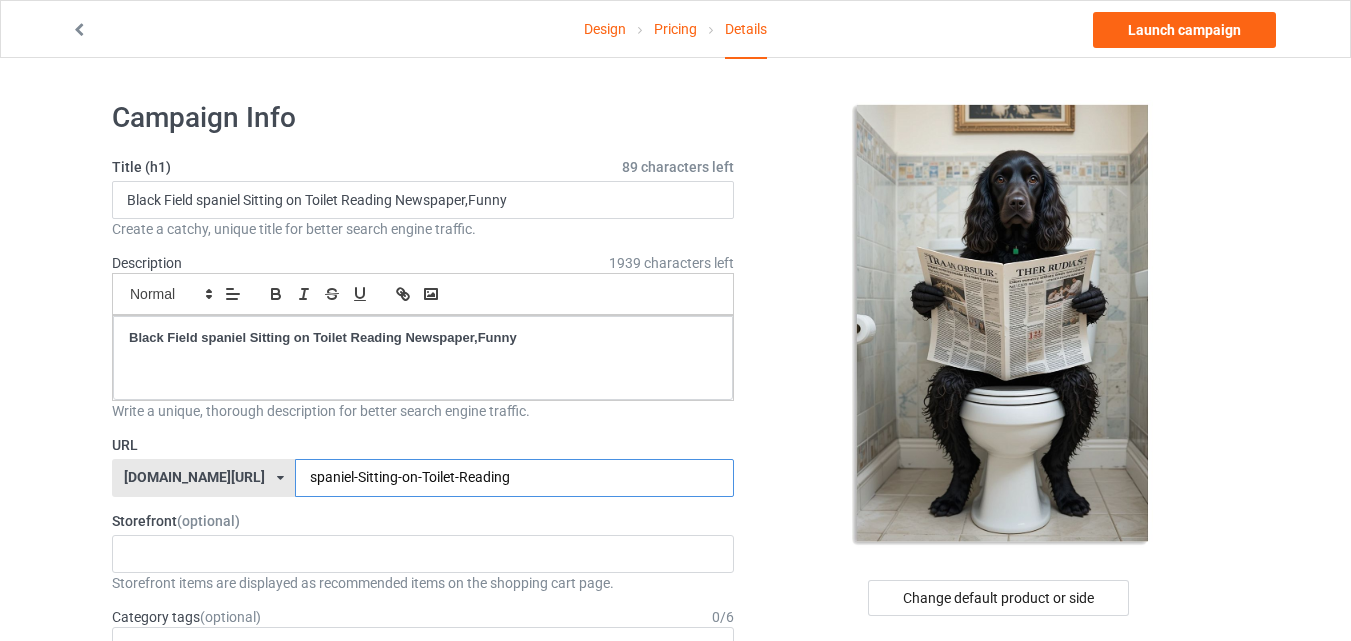 drag, startPoint x: 321, startPoint y: 476, endPoint x: 268, endPoint y: 476, distance: 53 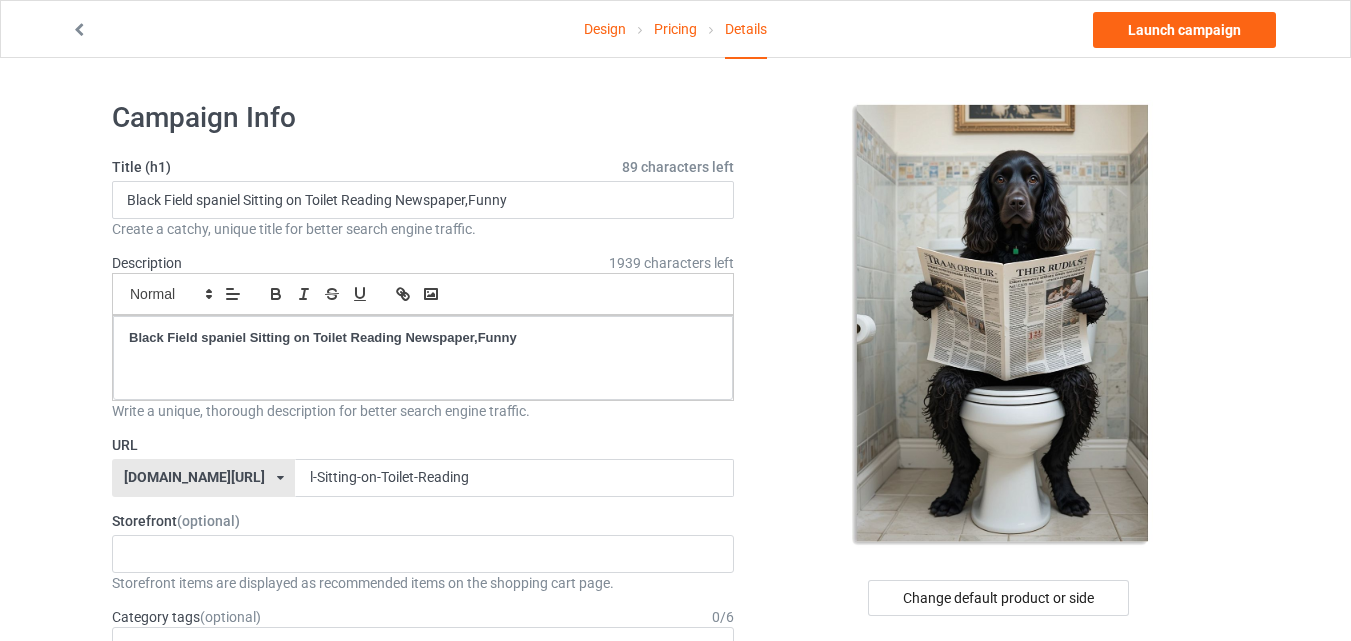 click on "Change default product or side" at bounding box center [1000, 1094] 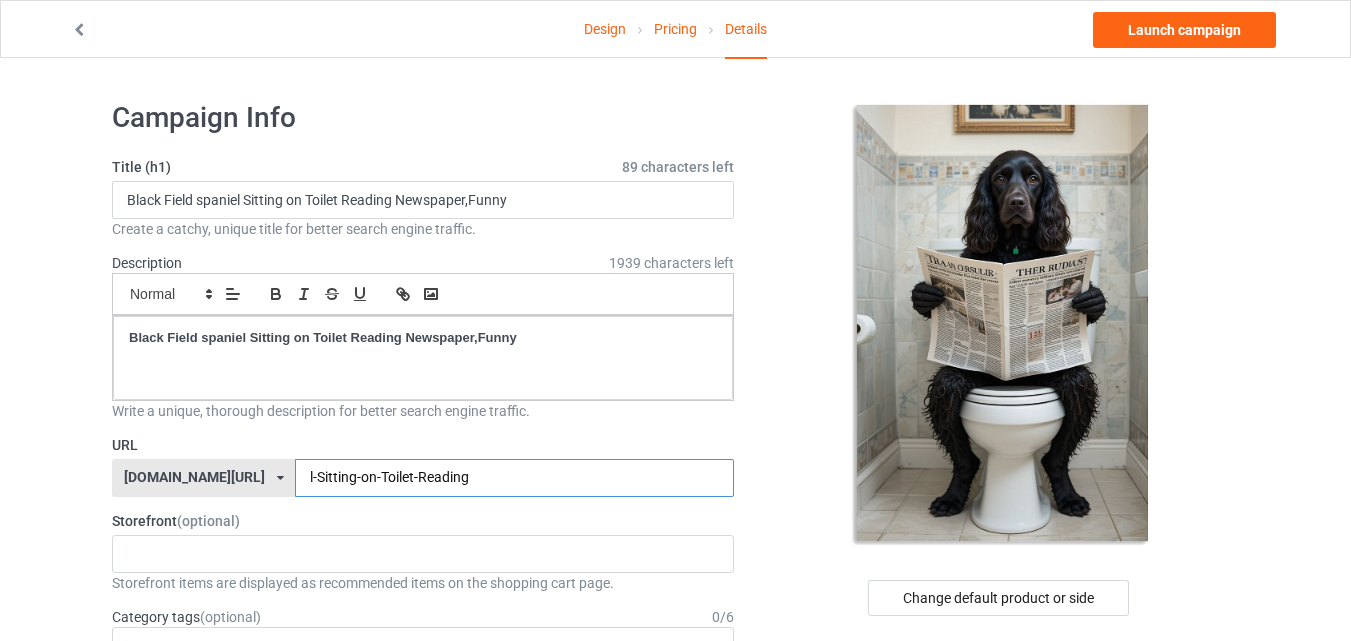 click on "l-Sitting-on-Toilet-Reading" at bounding box center (514, 478) 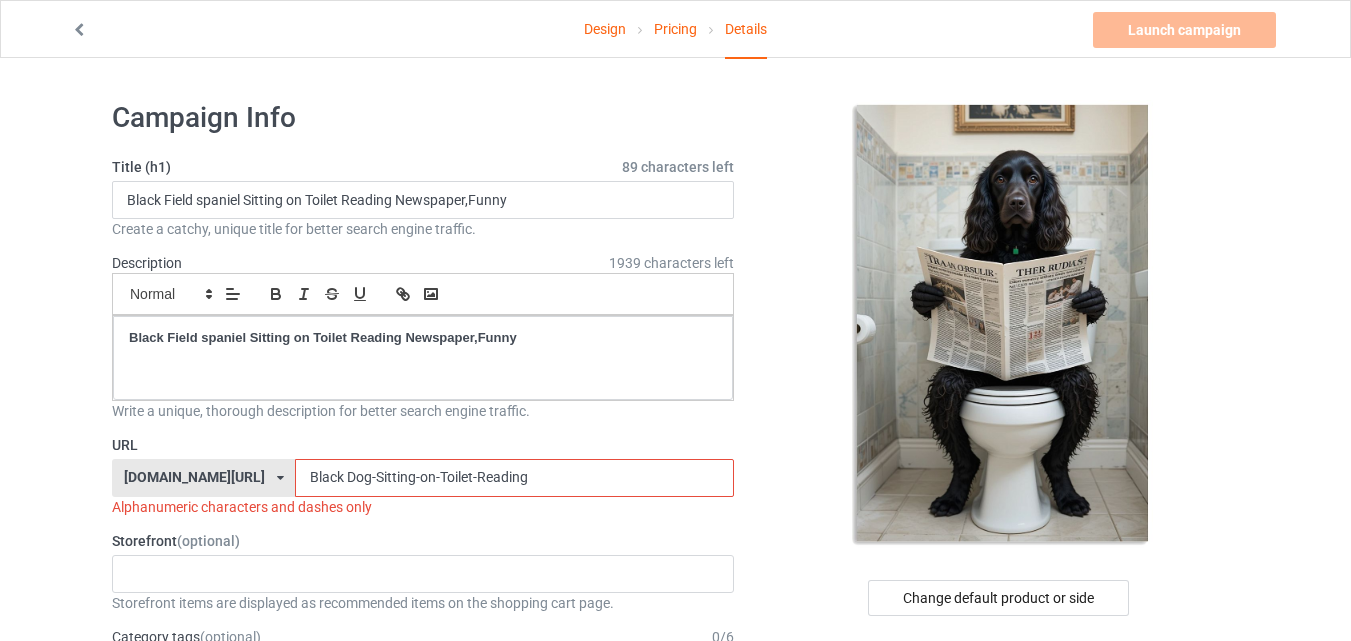 click on "Black Dog-Sitting-on-Toilet-Reading" at bounding box center (514, 478) 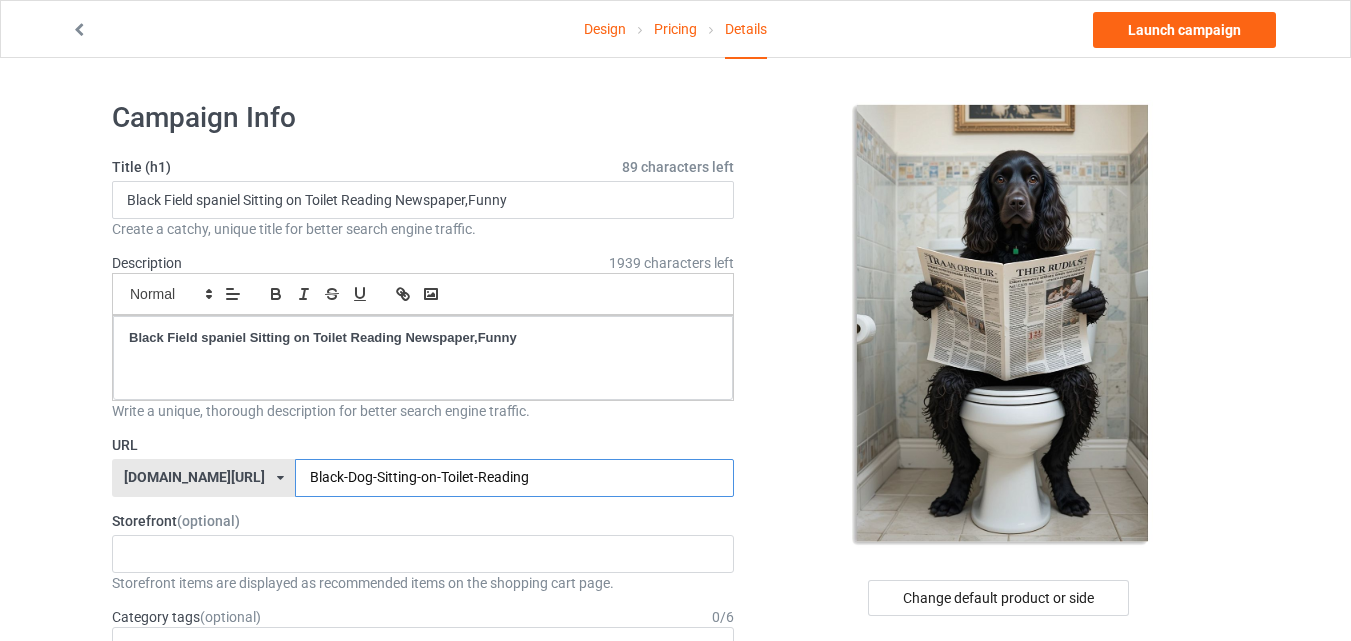 click on "Black-Dog-Sitting-on-Toilet-Reading" at bounding box center (514, 478) 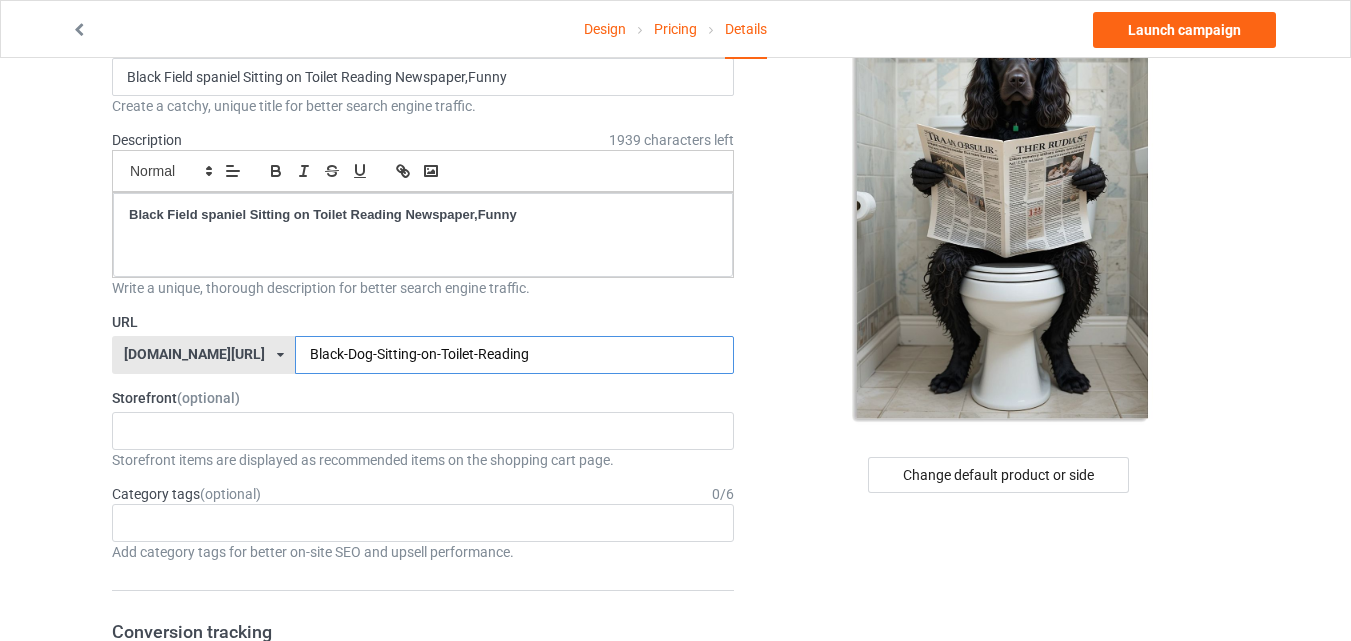 scroll, scrollTop: 225, scrollLeft: 0, axis: vertical 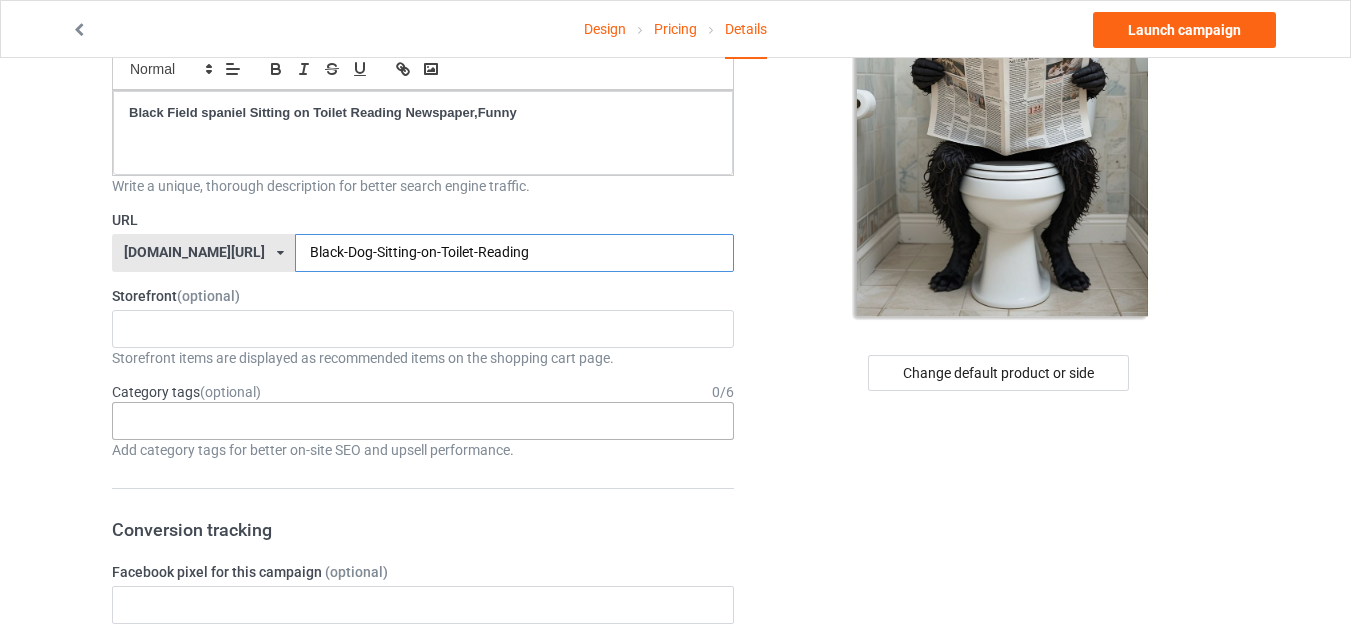 type on "Black-Dog-Sitting-on-Toilet-Reading" 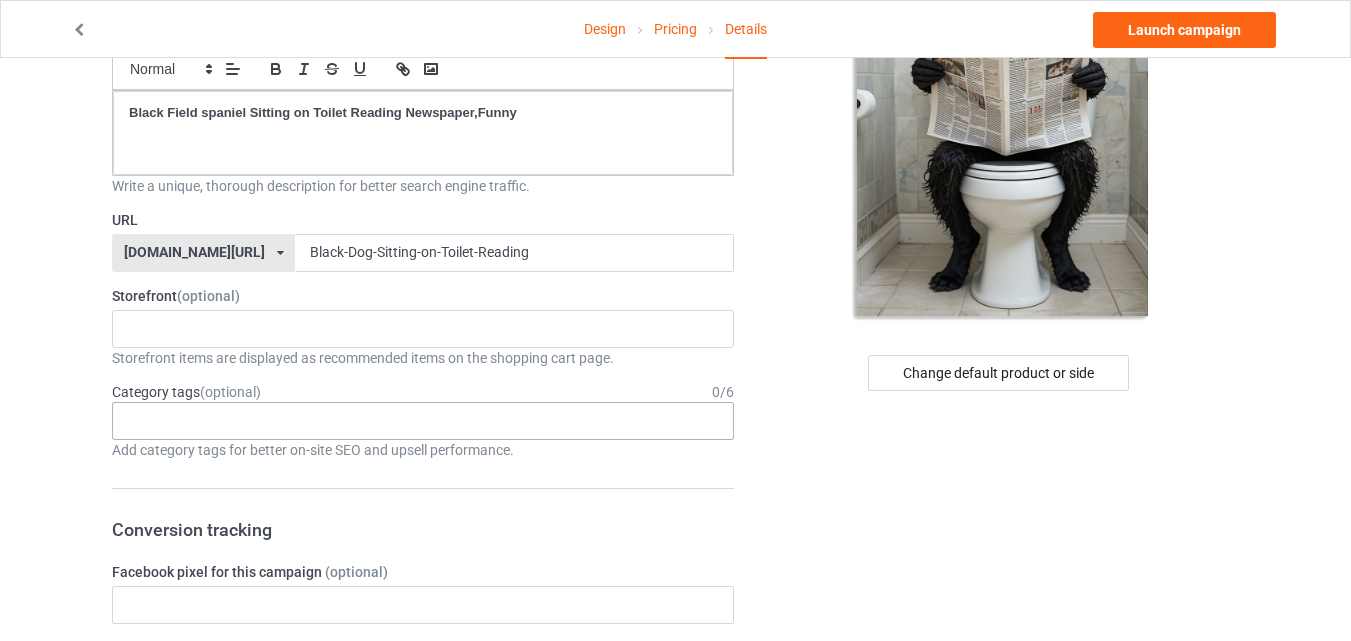 click on "Age > [DEMOGRAPHIC_DATA] > 1 Age > [DEMOGRAPHIC_DATA] Months > 1 Month Age > [DEMOGRAPHIC_DATA] Months Age > [DEMOGRAPHIC_DATA] Age > [DEMOGRAPHIC_DATA] > 10 Age > [DEMOGRAPHIC_DATA] Months > 10 Month Age > [DEMOGRAPHIC_DATA] > 100 Sports > Running > 10K Run Age > [DEMOGRAPHIC_DATA] > 11 Age > [DEMOGRAPHIC_DATA] Months > 11 Month Age > [DEMOGRAPHIC_DATA] > 12 Age > [DEMOGRAPHIC_DATA] Months > 12 Month Age > [DEMOGRAPHIC_DATA] > 13 Age > [DEMOGRAPHIC_DATA] > 14 Age > [DEMOGRAPHIC_DATA] > 15 Sports > Running > 15K Run Age > [DEMOGRAPHIC_DATA] > 16 Age > [DEMOGRAPHIC_DATA] > 17 Age > [DEMOGRAPHIC_DATA] > 18 Age > [DEMOGRAPHIC_DATA] > 19 Age > Decades > 1920s Age > Decades > 1930s Age > Decades > 1940s Age > Decades > 1950s Age > Decades > 1960s Age > Decades > 1970s Age > Decades > 1980s Age > Decades > 1990s Age > [DEMOGRAPHIC_DATA] > 2 Age > [DEMOGRAPHIC_DATA] Months > 2 Month Age > [DEMOGRAPHIC_DATA] > 20 Age > [DEMOGRAPHIC_DATA] Age > Decades > 2000s Age > Decades > 2010s Age > [DEMOGRAPHIC_DATA] > 21 Age > [DEMOGRAPHIC_DATA] > 22 Age > [DEMOGRAPHIC_DATA] > 23 Age > [DEMOGRAPHIC_DATA] > 24 Age > [DEMOGRAPHIC_DATA] > 25 Age > [DEMOGRAPHIC_DATA] > 26 Age > [DEMOGRAPHIC_DATA] > 27 Age > [DEMOGRAPHIC_DATA] > 28 Age > [DEMOGRAPHIC_DATA] > 29 Age > [DEMOGRAPHIC_DATA] > 3 Age > [DEMOGRAPHIC_DATA] Months > 3 Month Sports > Basketball > 3-Pointer Age > [DEMOGRAPHIC_DATA] > 30 Age > [DEMOGRAPHIC_DATA] > 31 Age > [DEMOGRAPHIC_DATA] > 32 Age > [DEMOGRAPHIC_DATA] > 33 Age > [DEMOGRAPHIC_DATA] > 34 Age > [DEMOGRAPHIC_DATA] > 35 Age Jobs 1" at bounding box center (423, 421) 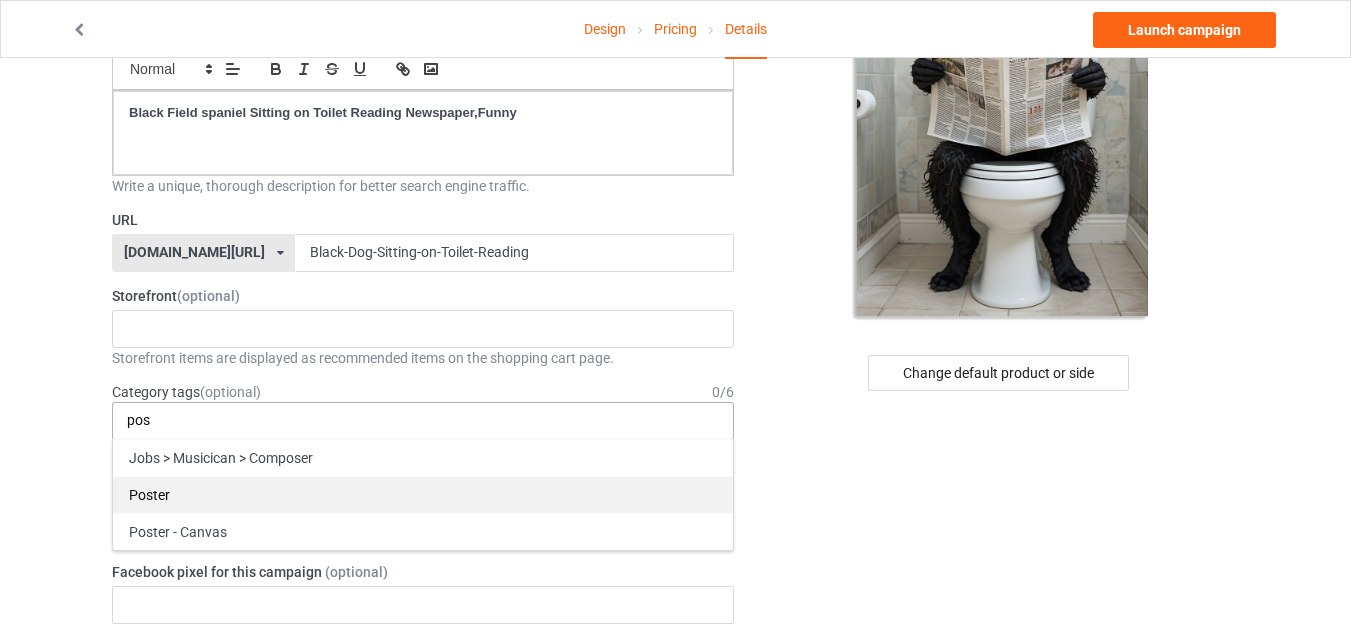 type on "pos" 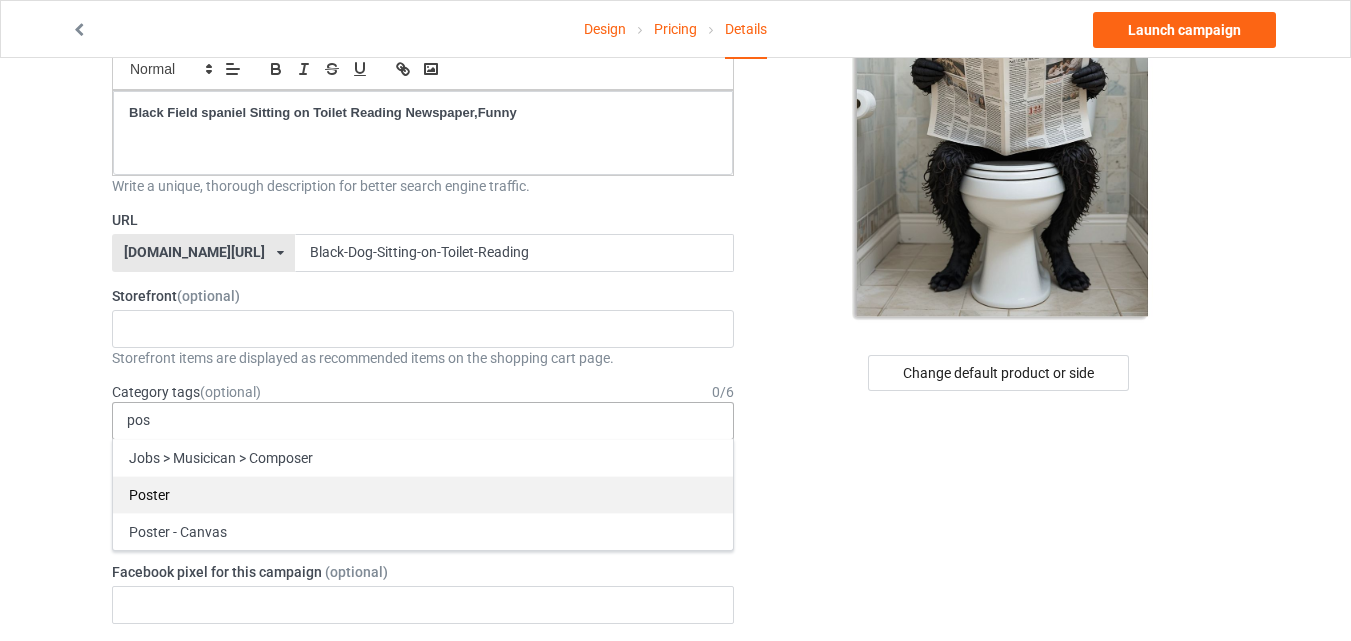 click on "Poster" at bounding box center [423, 494] 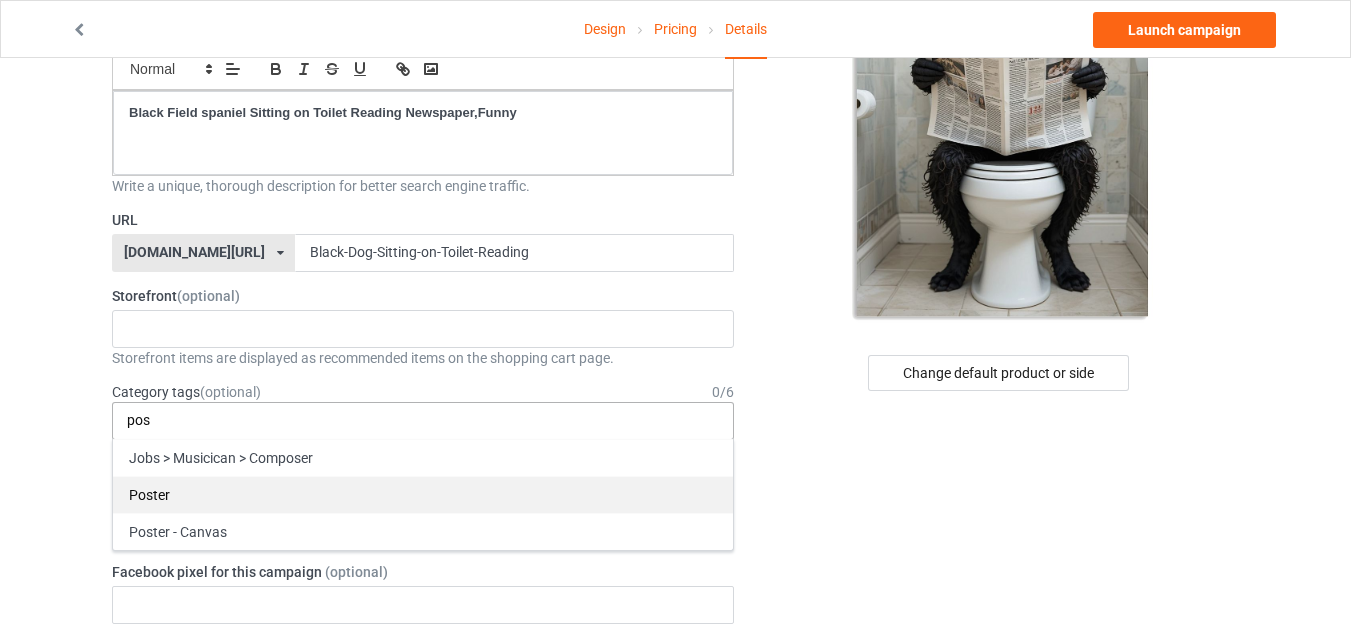 type 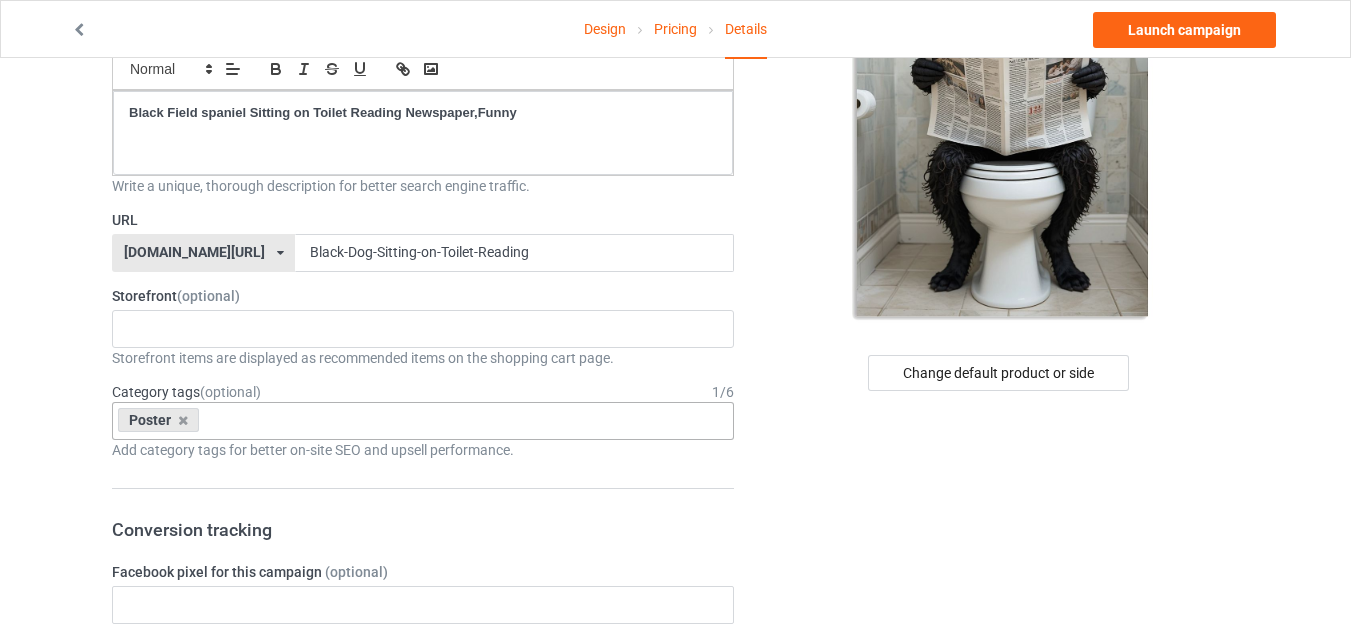 click on "Change default product or side" at bounding box center [1000, 869] 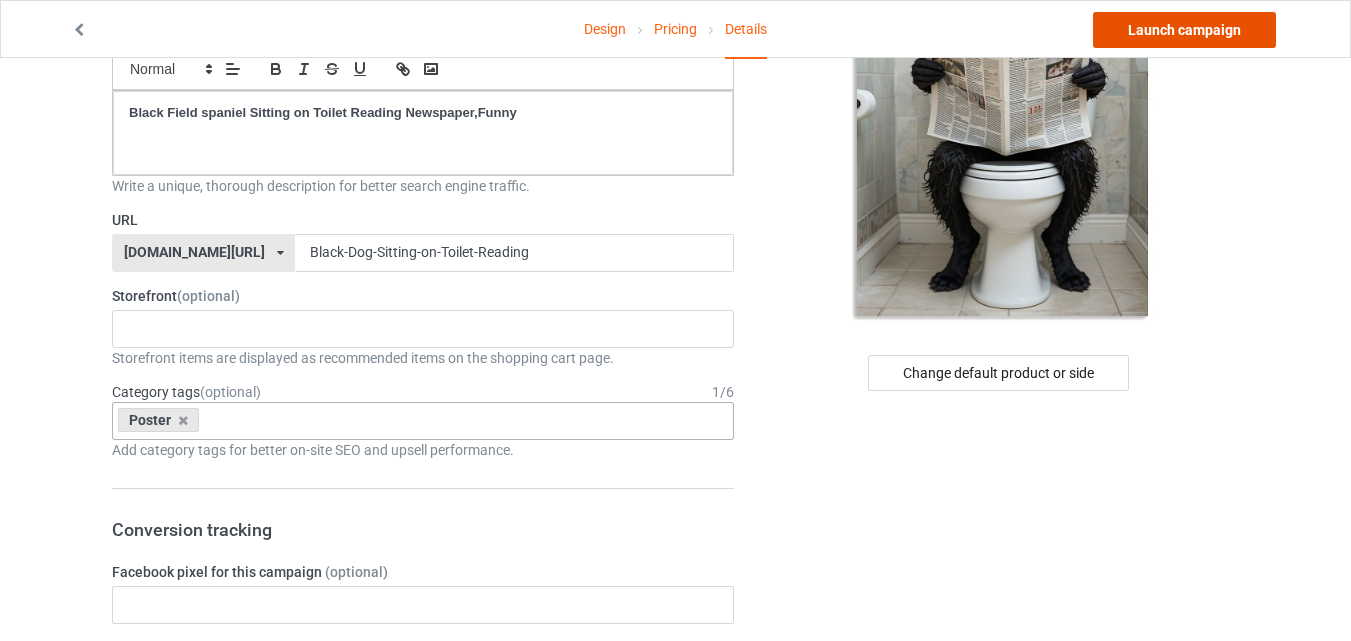 click on "Launch campaign" at bounding box center [1184, 30] 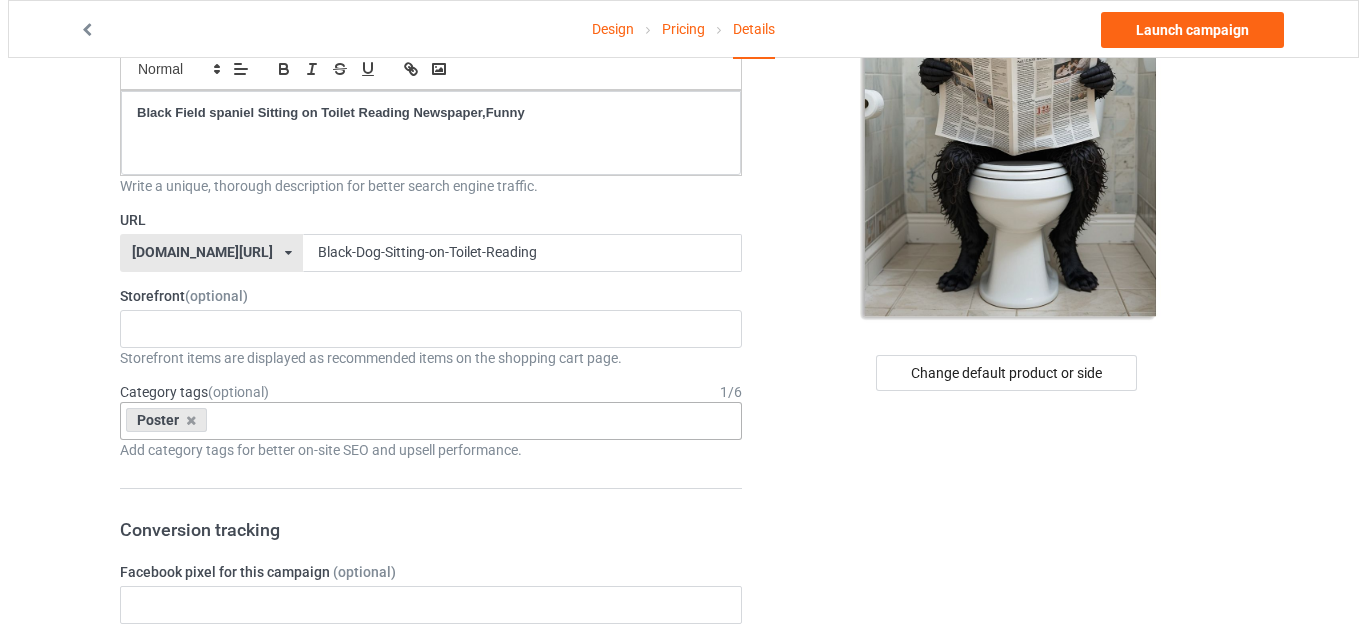 scroll, scrollTop: 0, scrollLeft: 0, axis: both 